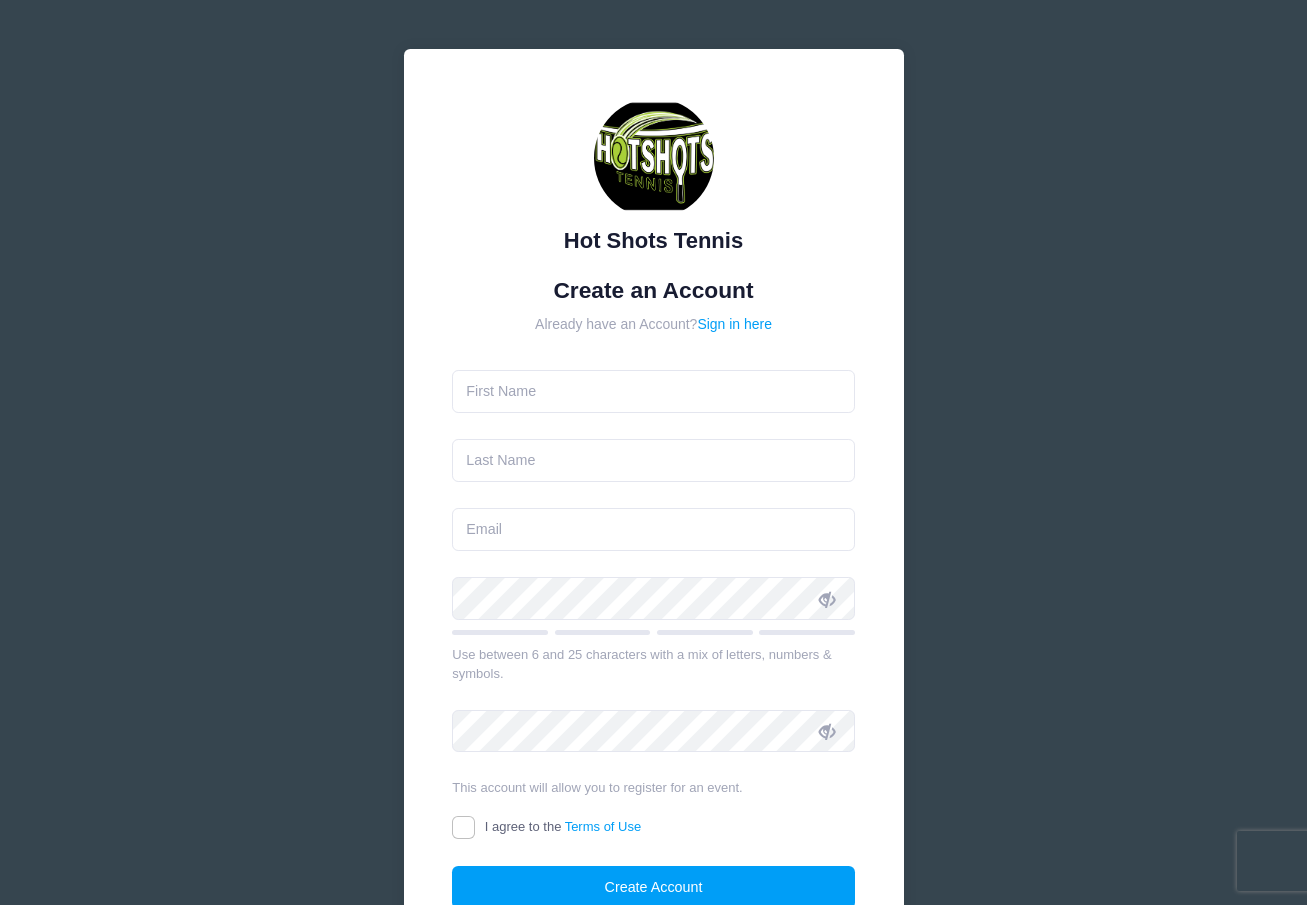 scroll, scrollTop: 0, scrollLeft: 0, axis: both 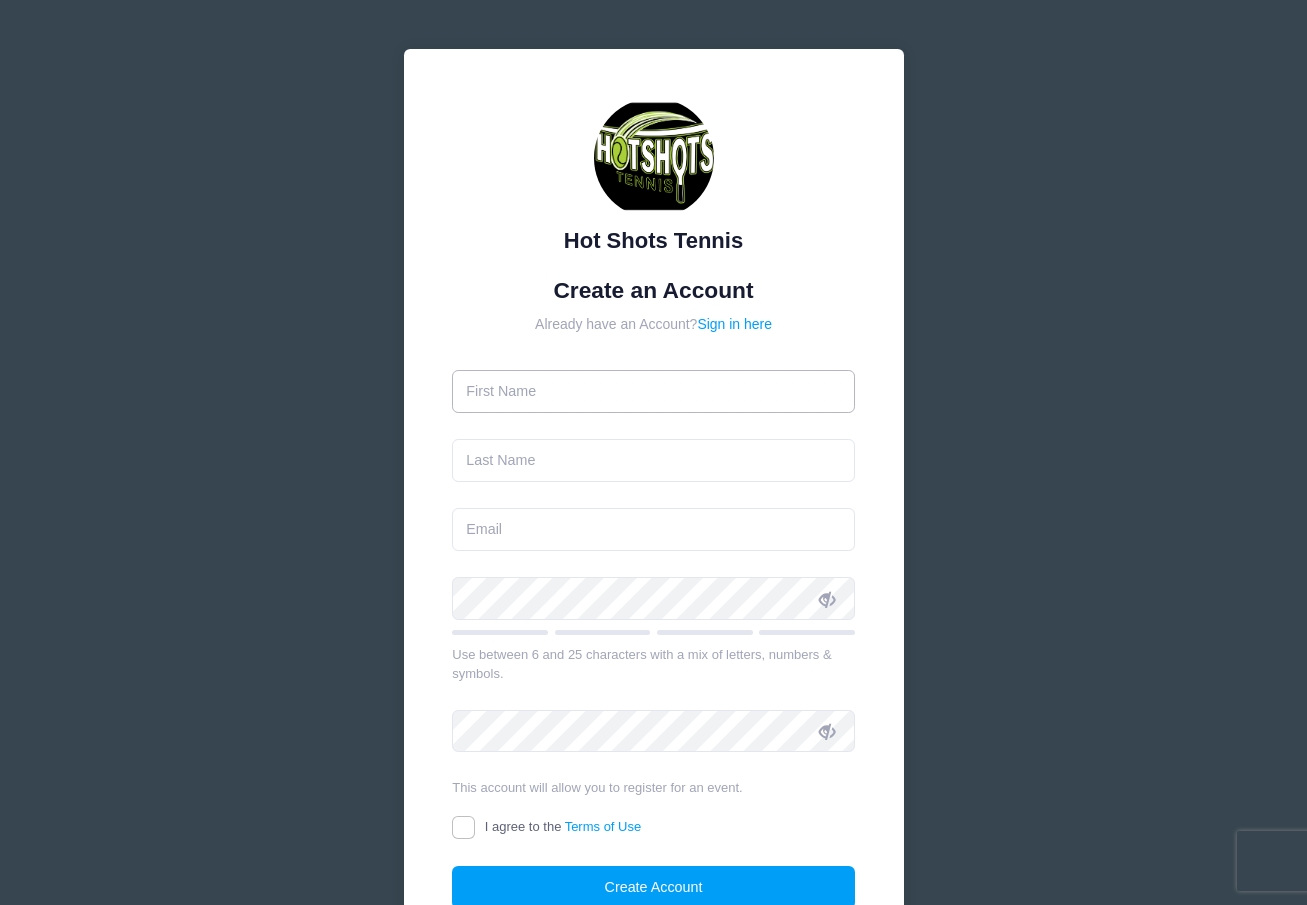 click at bounding box center (653, 391) 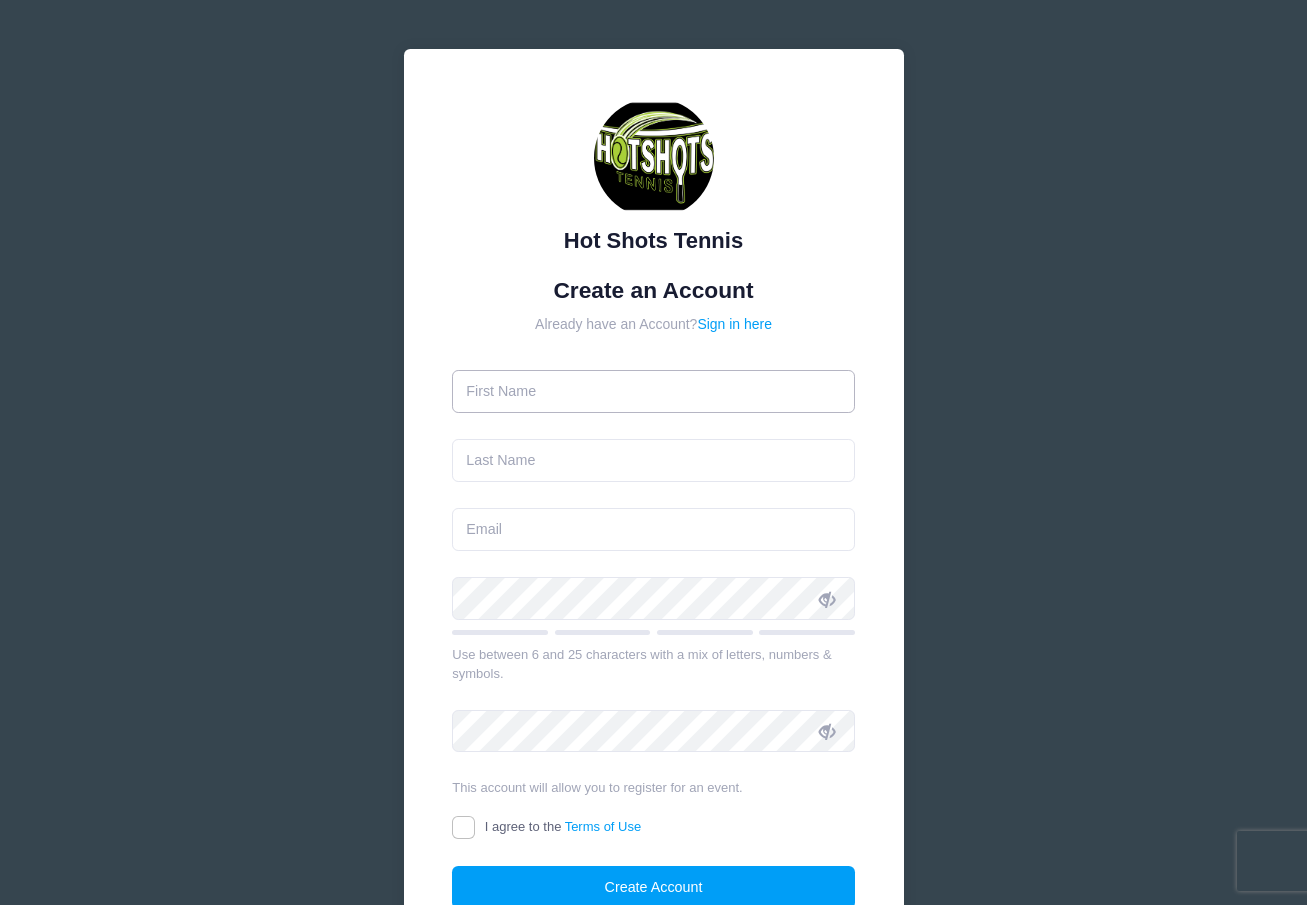 type on "[FIRST]" 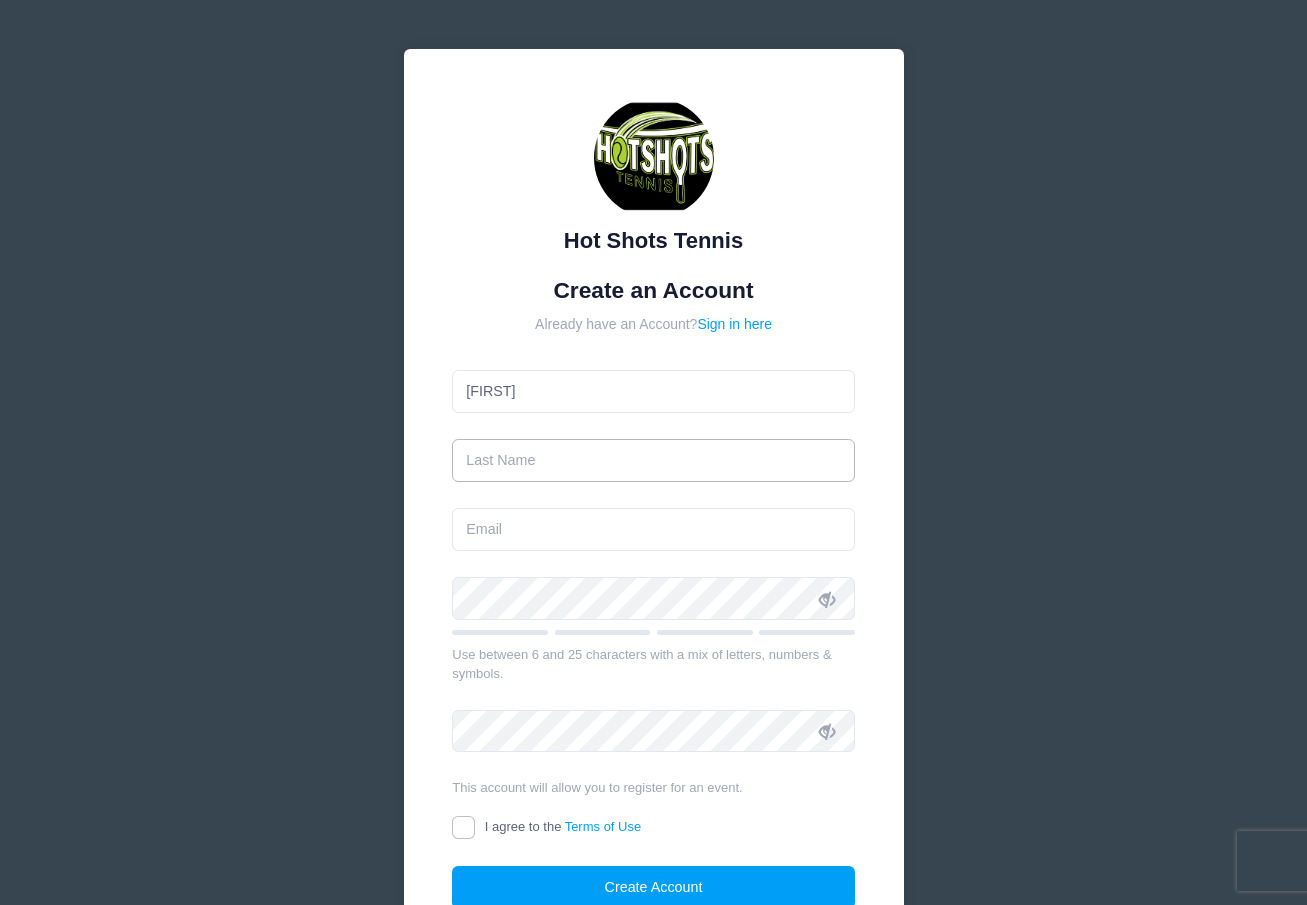 type on "[LAST]" 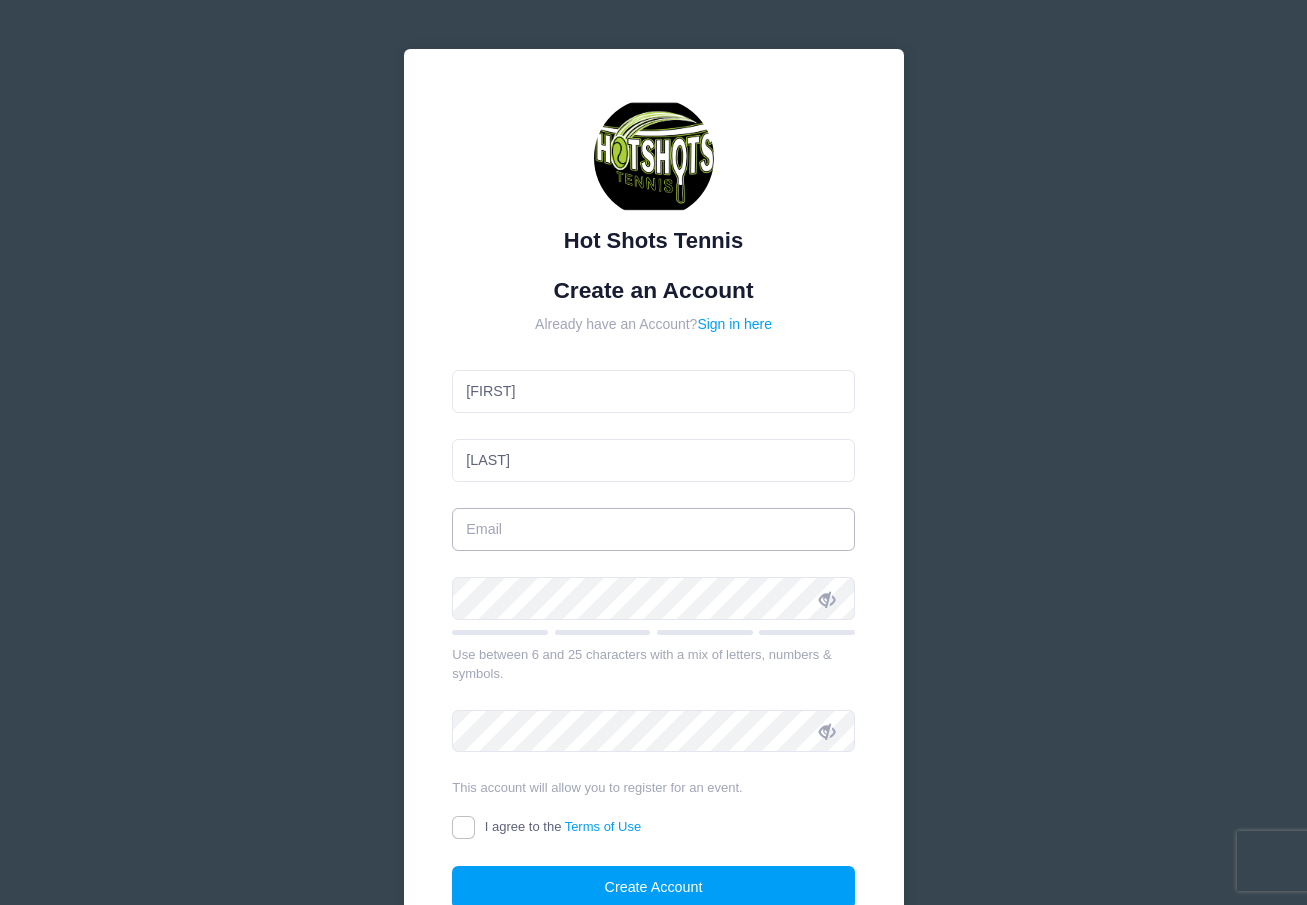 type on "[EMAIL]" 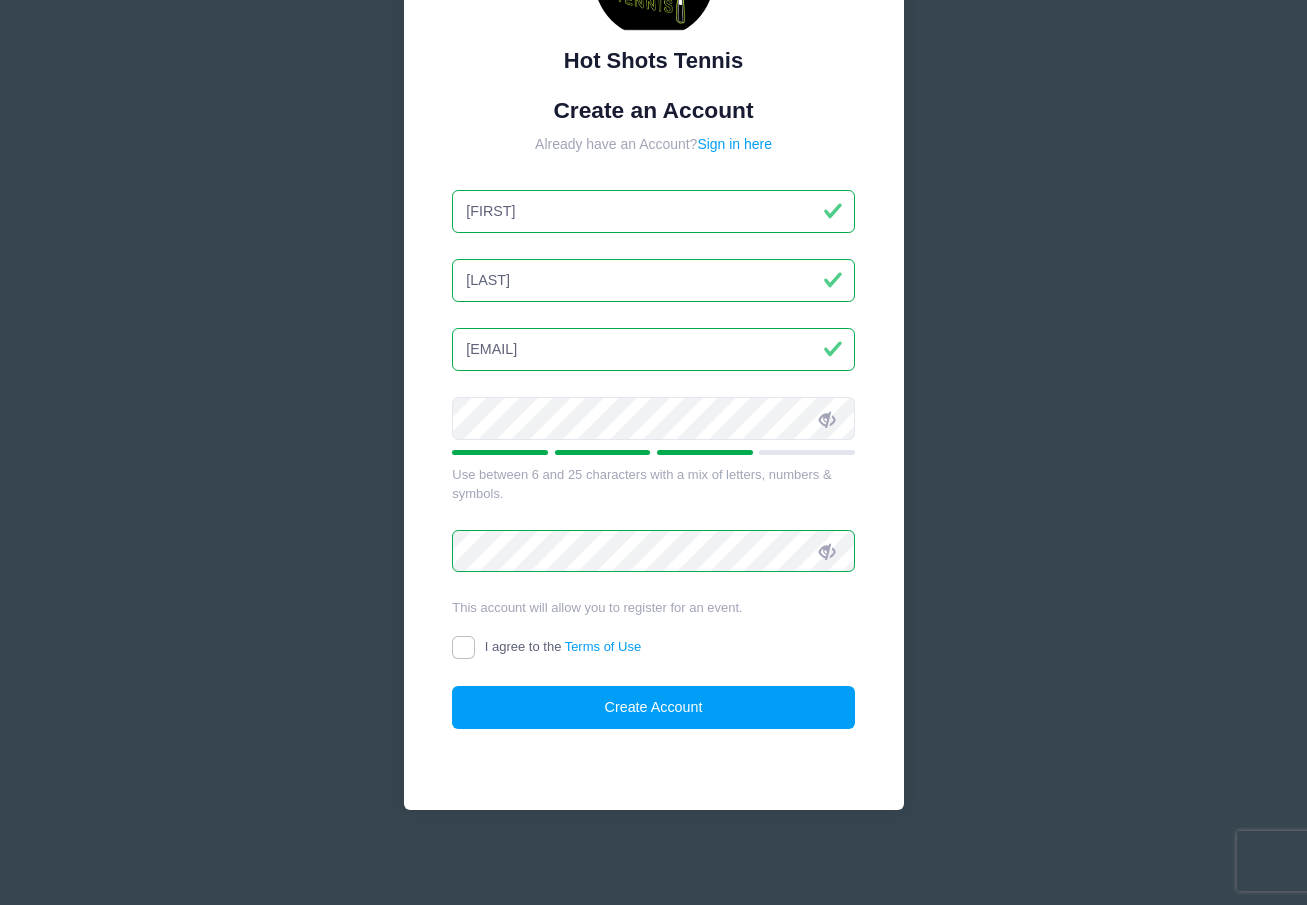 scroll, scrollTop: 183, scrollLeft: 0, axis: vertical 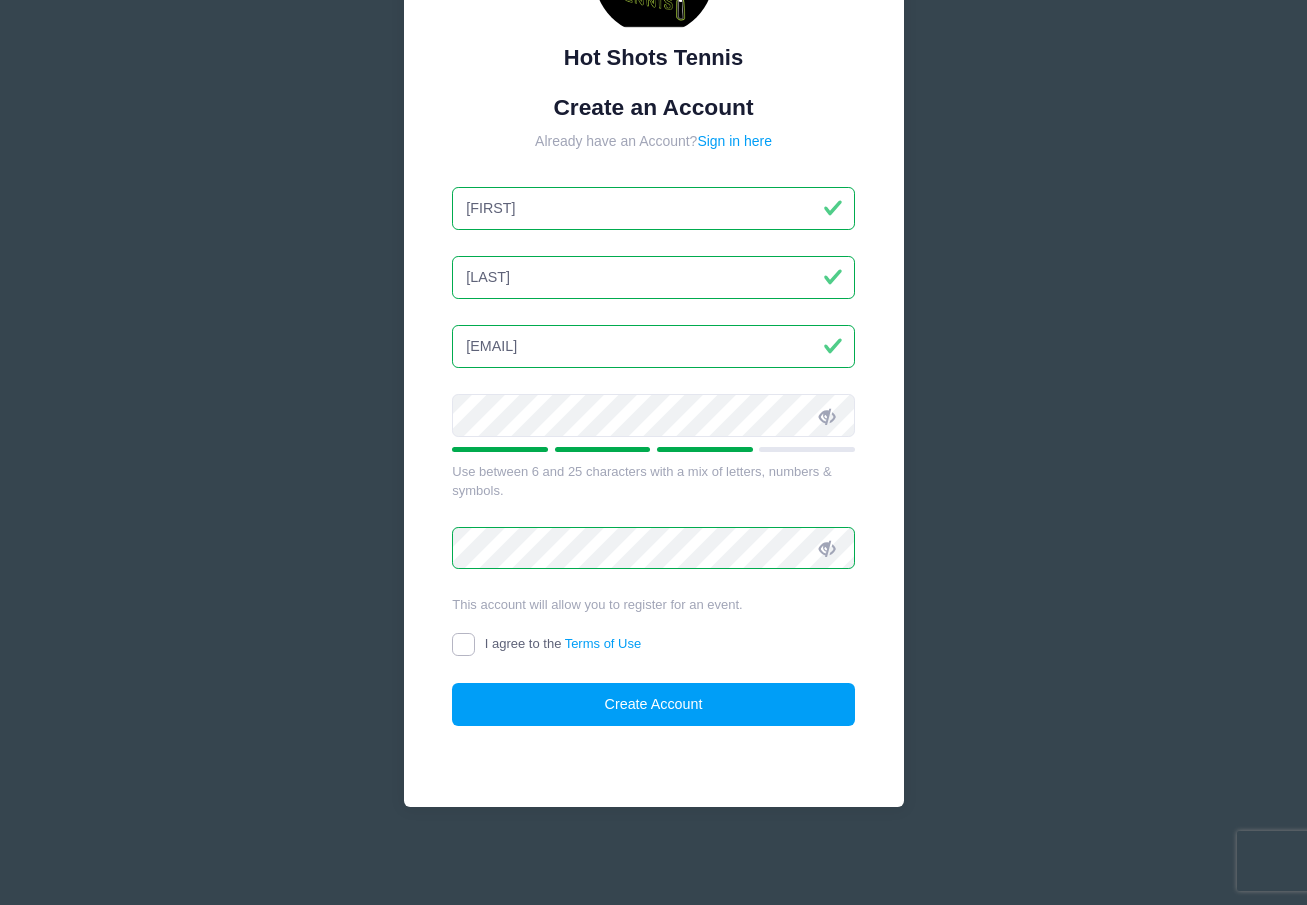 click on "I agree to the
Terms of Use" at bounding box center [463, 644] 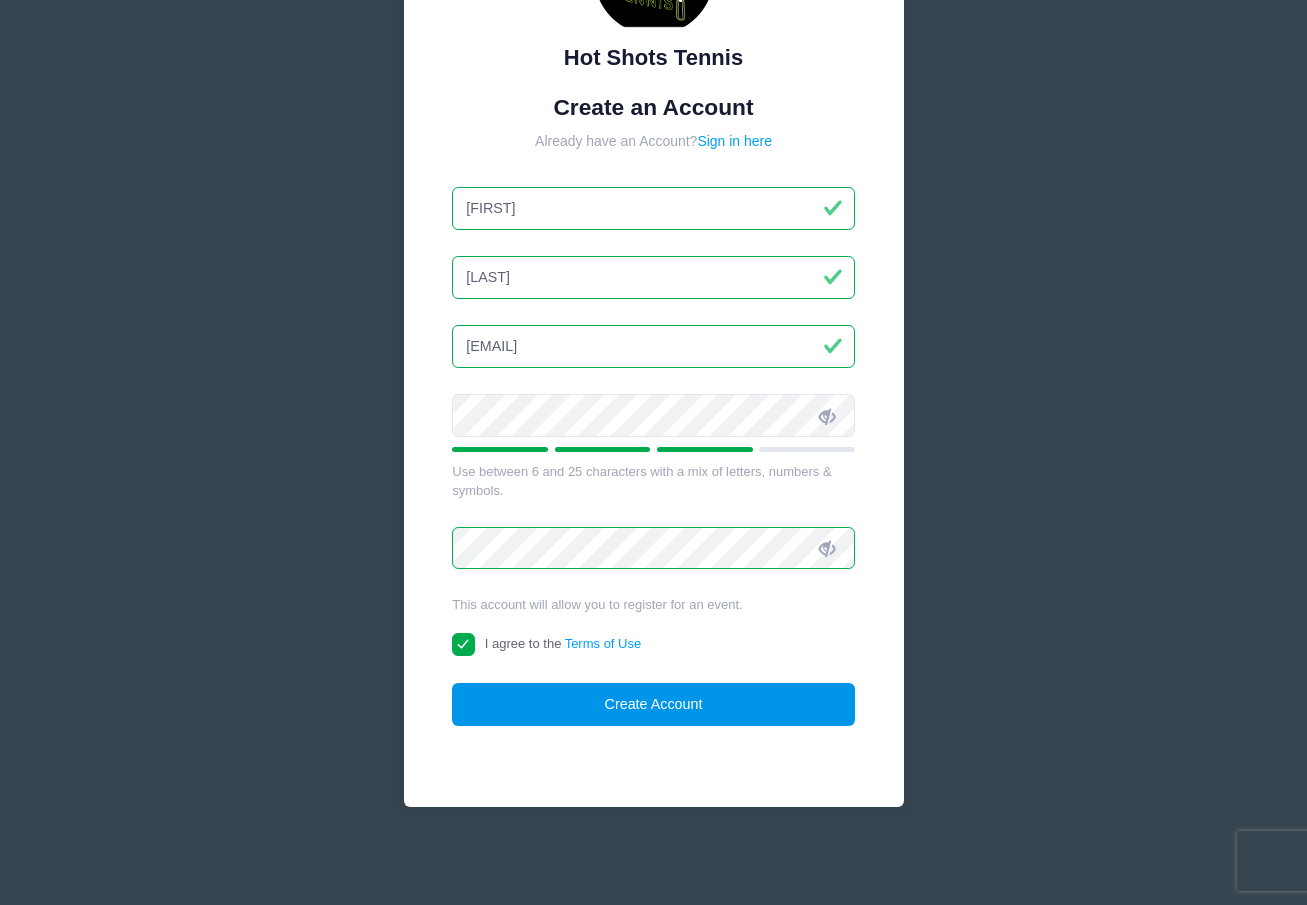 click on "Create Account" at bounding box center (653, 704) 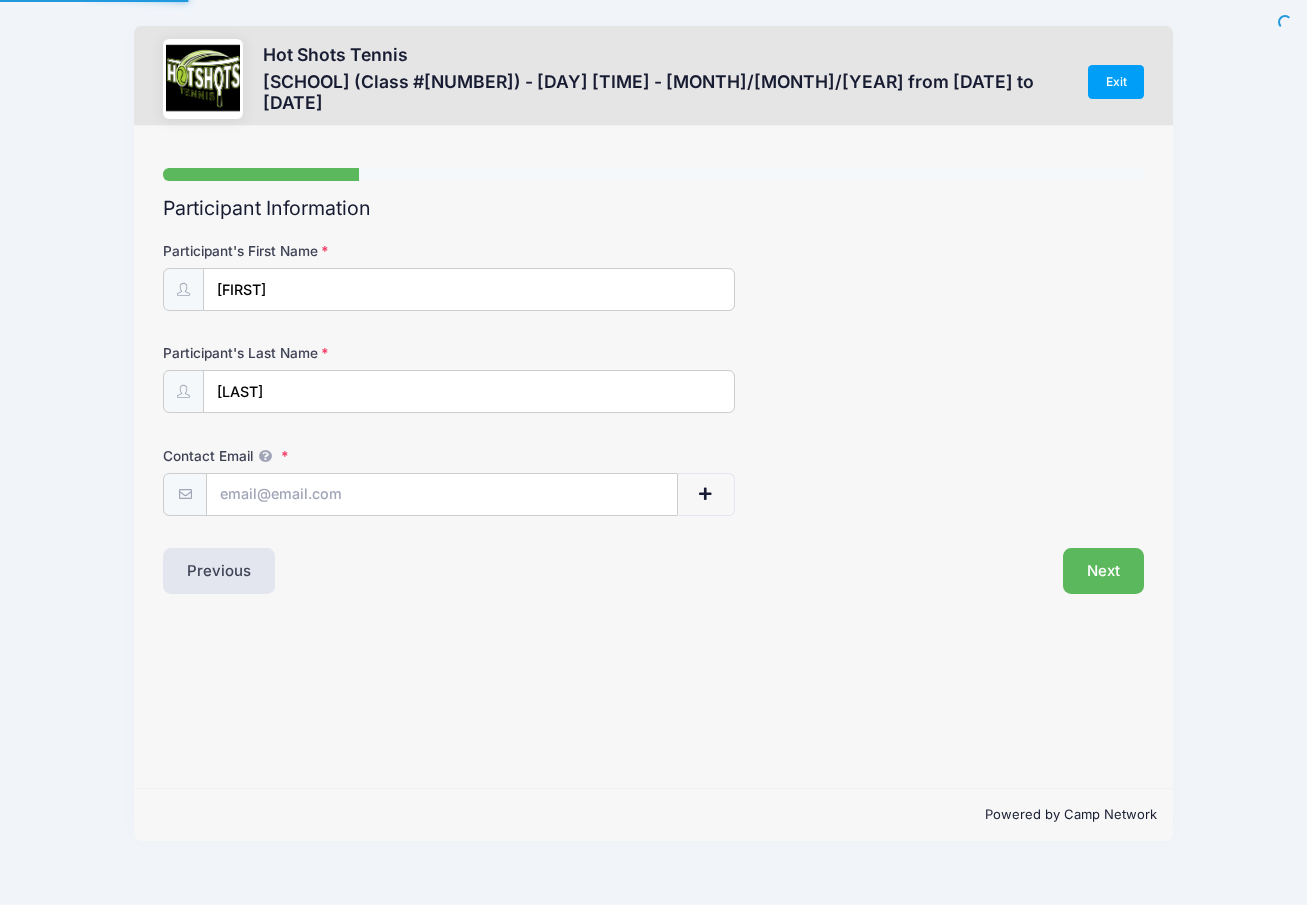scroll, scrollTop: 0, scrollLeft: 0, axis: both 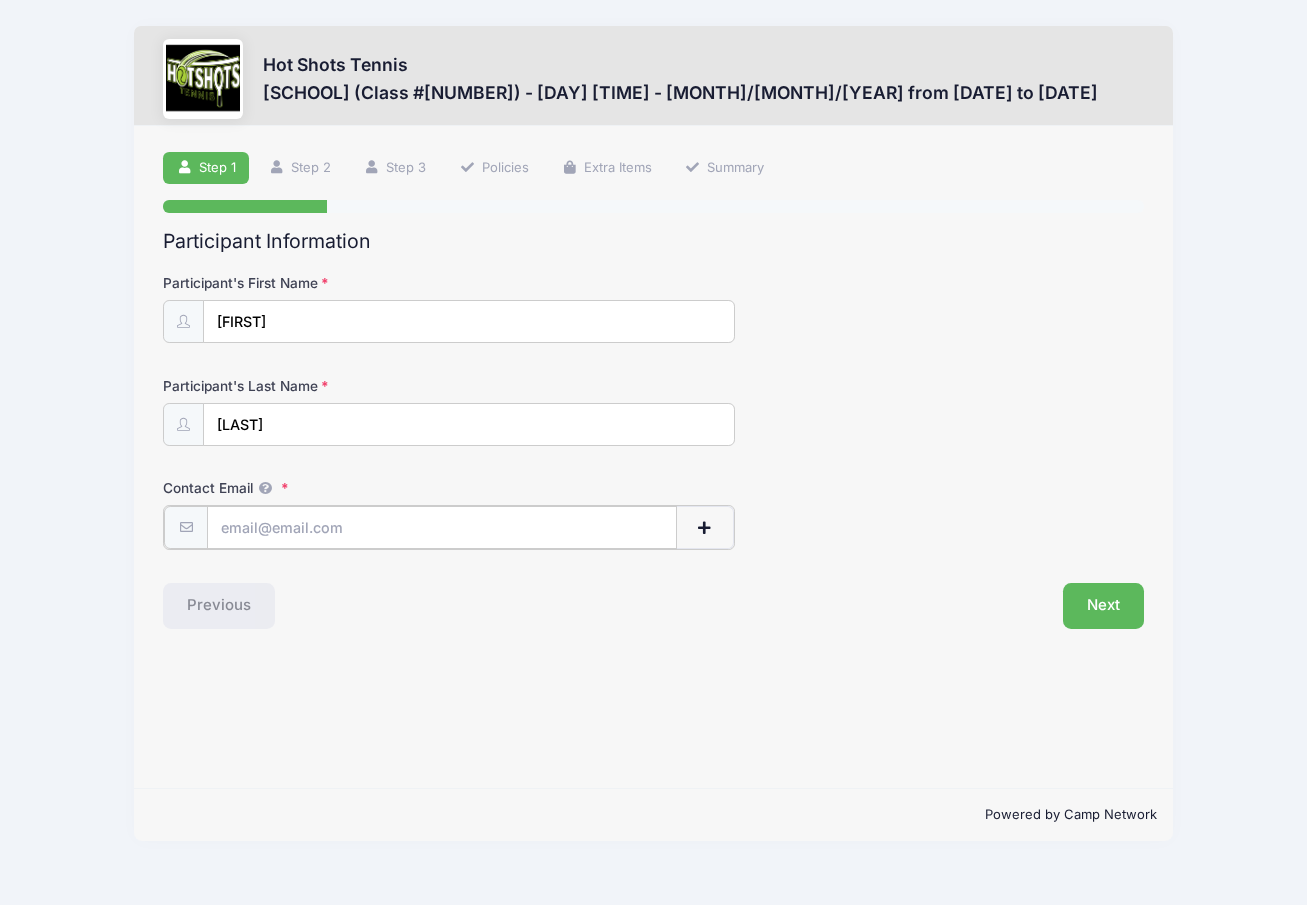 click on "Contact Email" at bounding box center [442, 527] 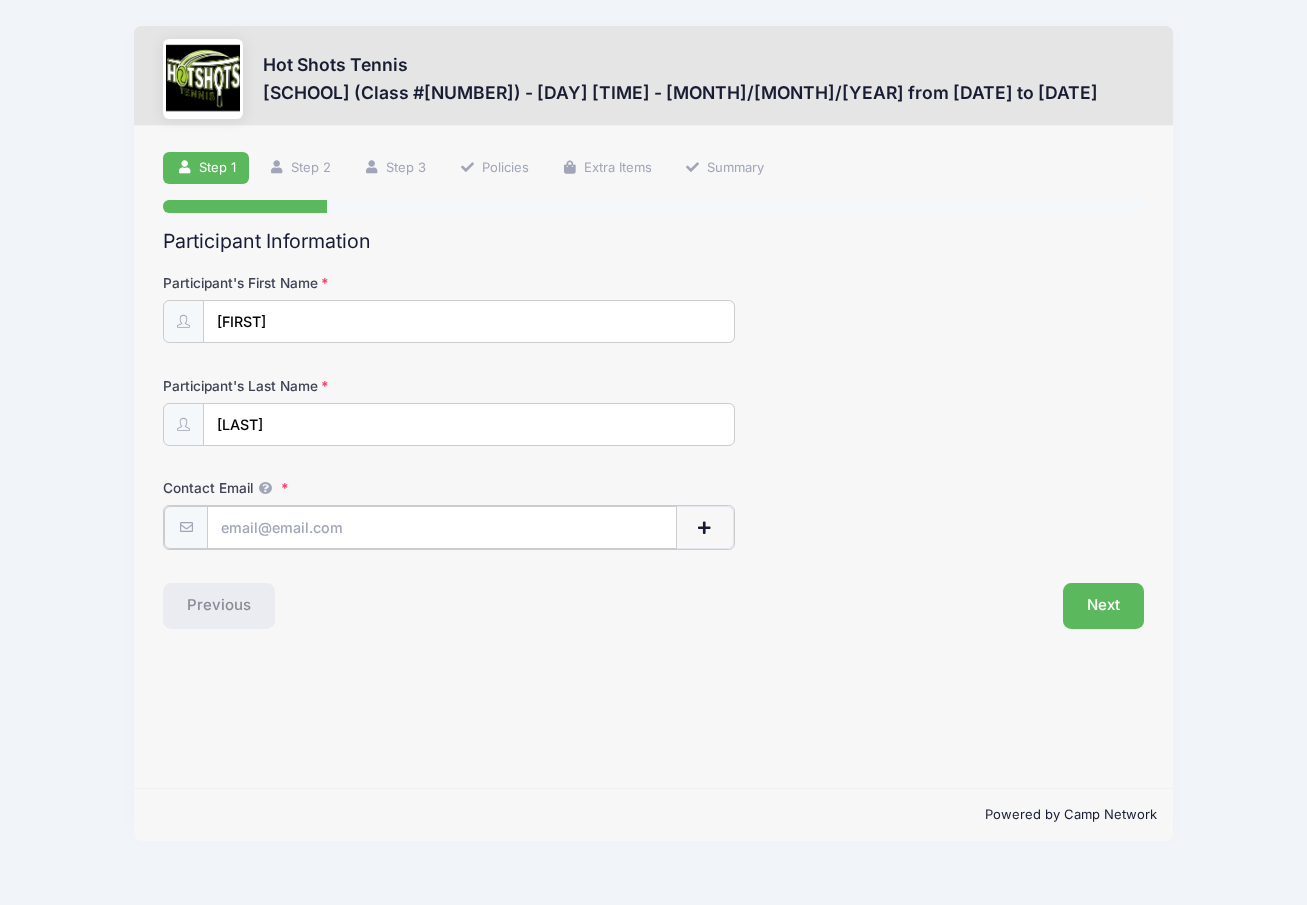 type on "[EMAIL]" 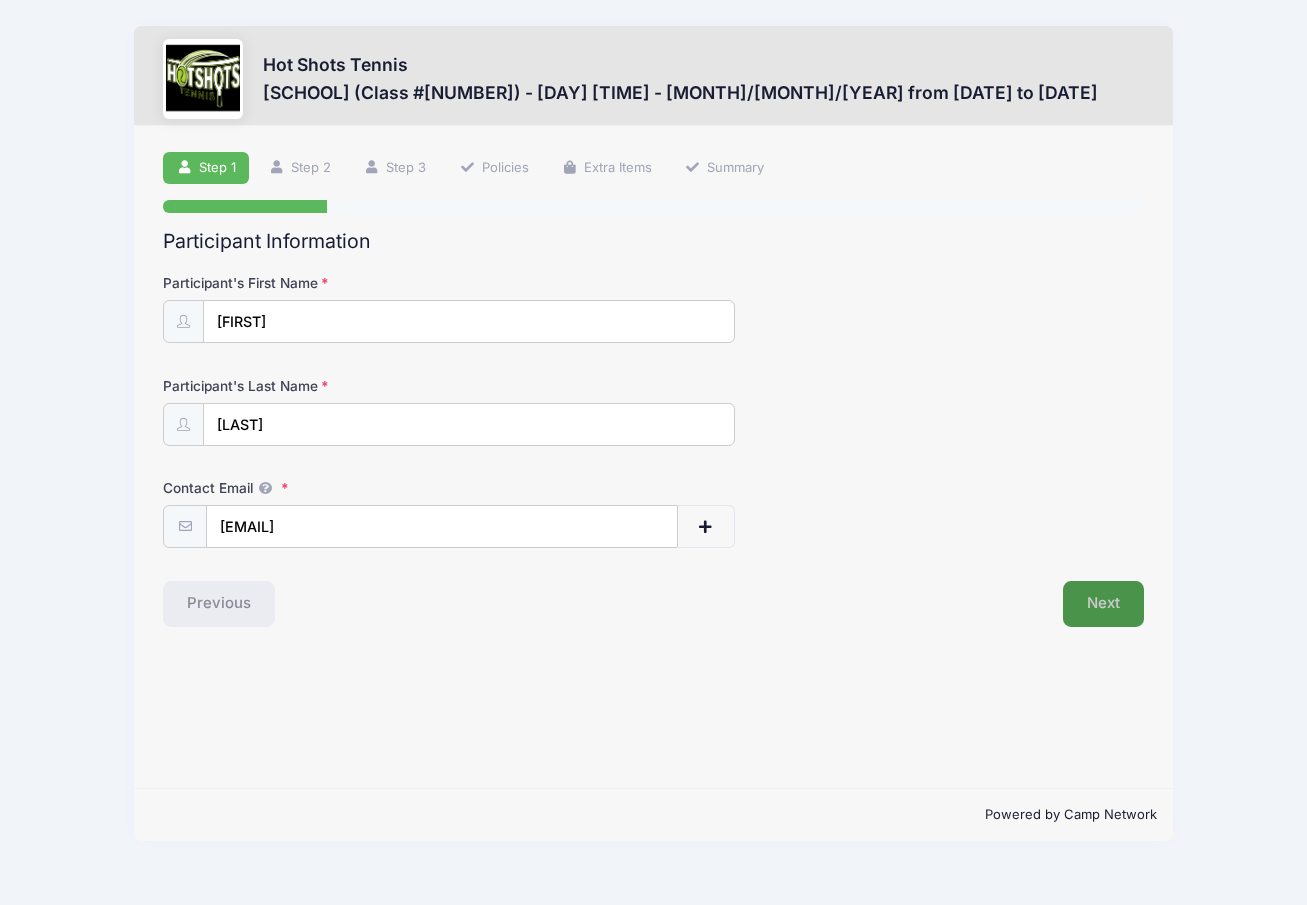 click on "Next" at bounding box center (1103, 604) 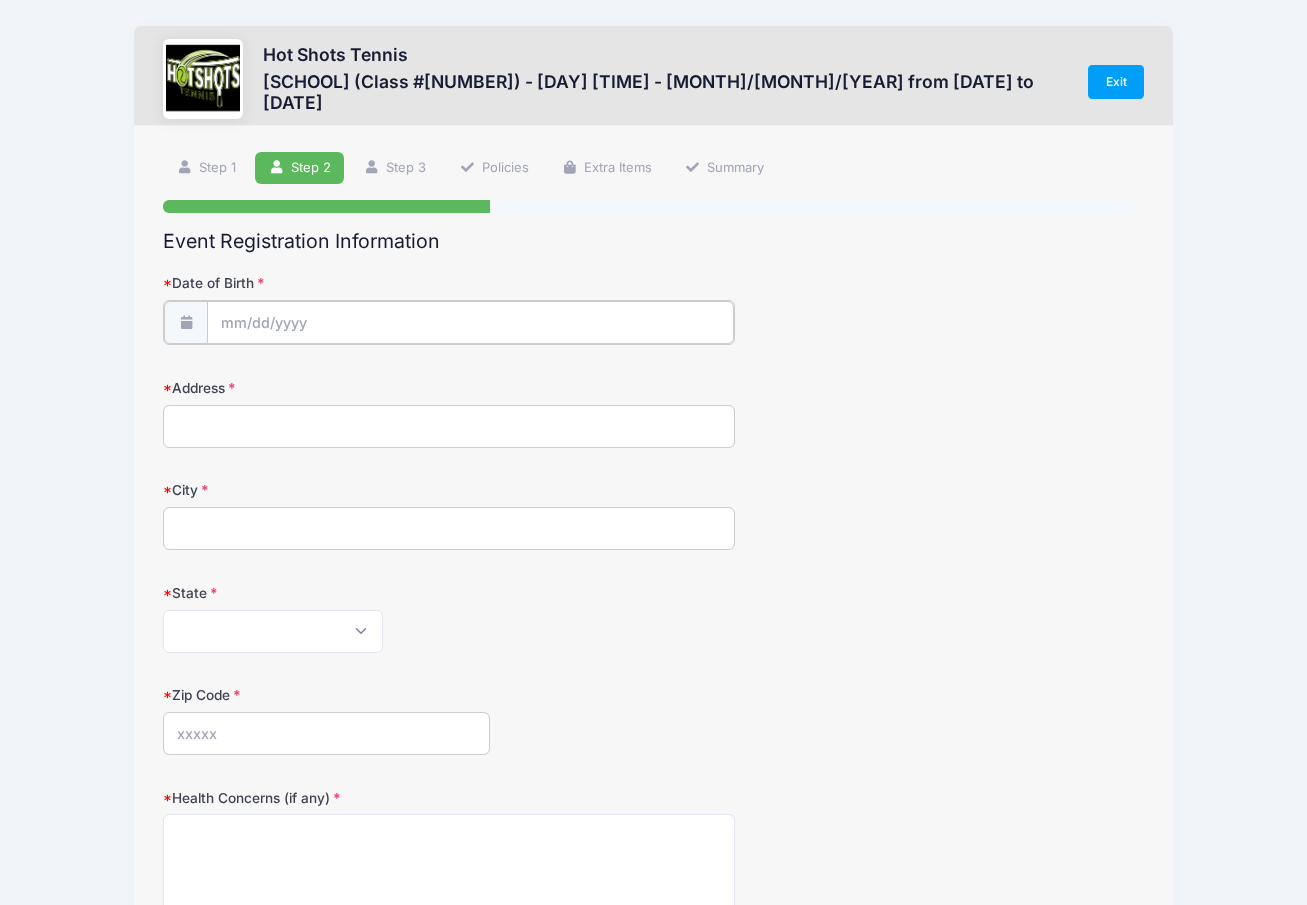 click on "Date of Birth" at bounding box center (470, 322) 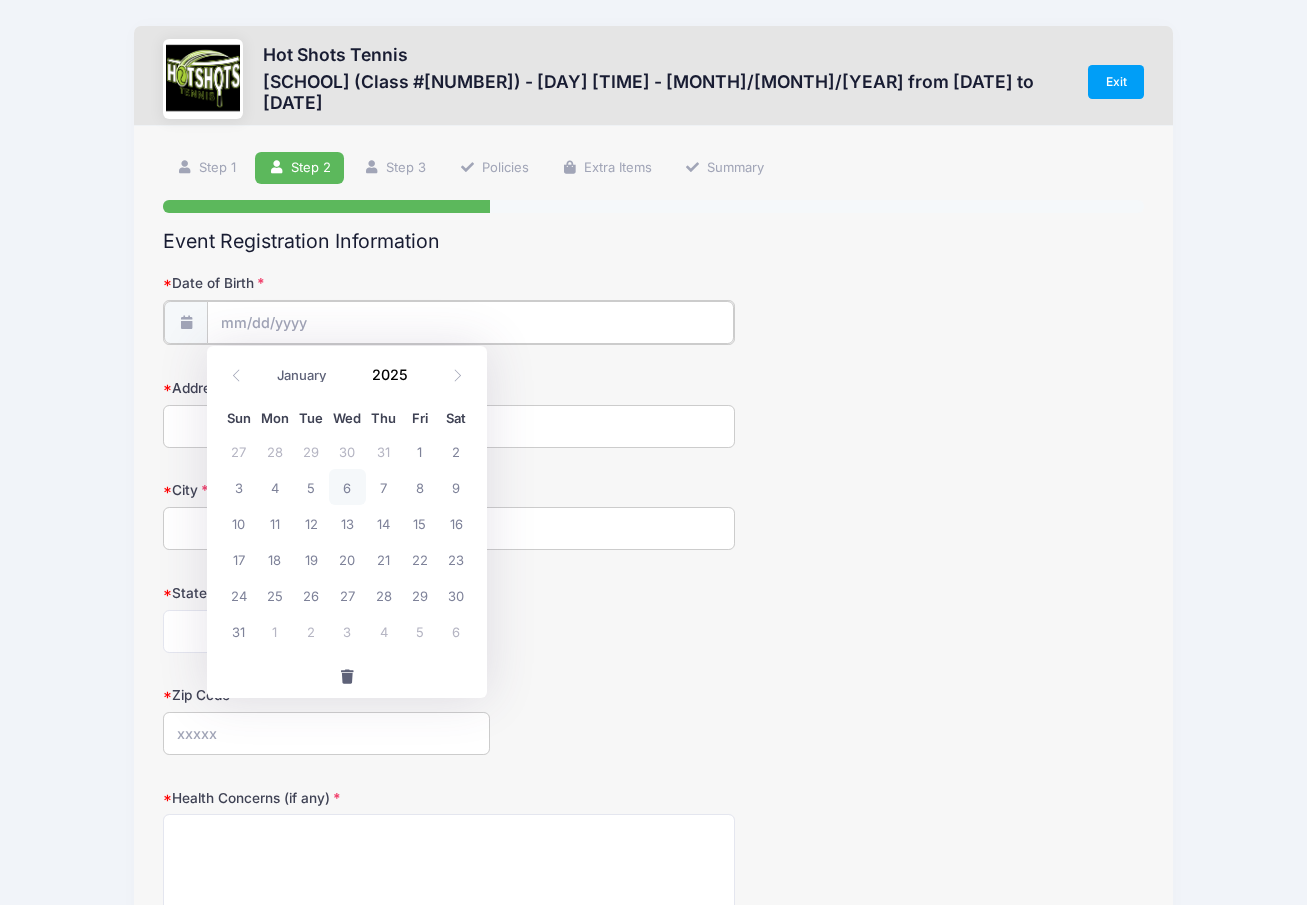 click on "Date of Birth" at bounding box center [470, 322] 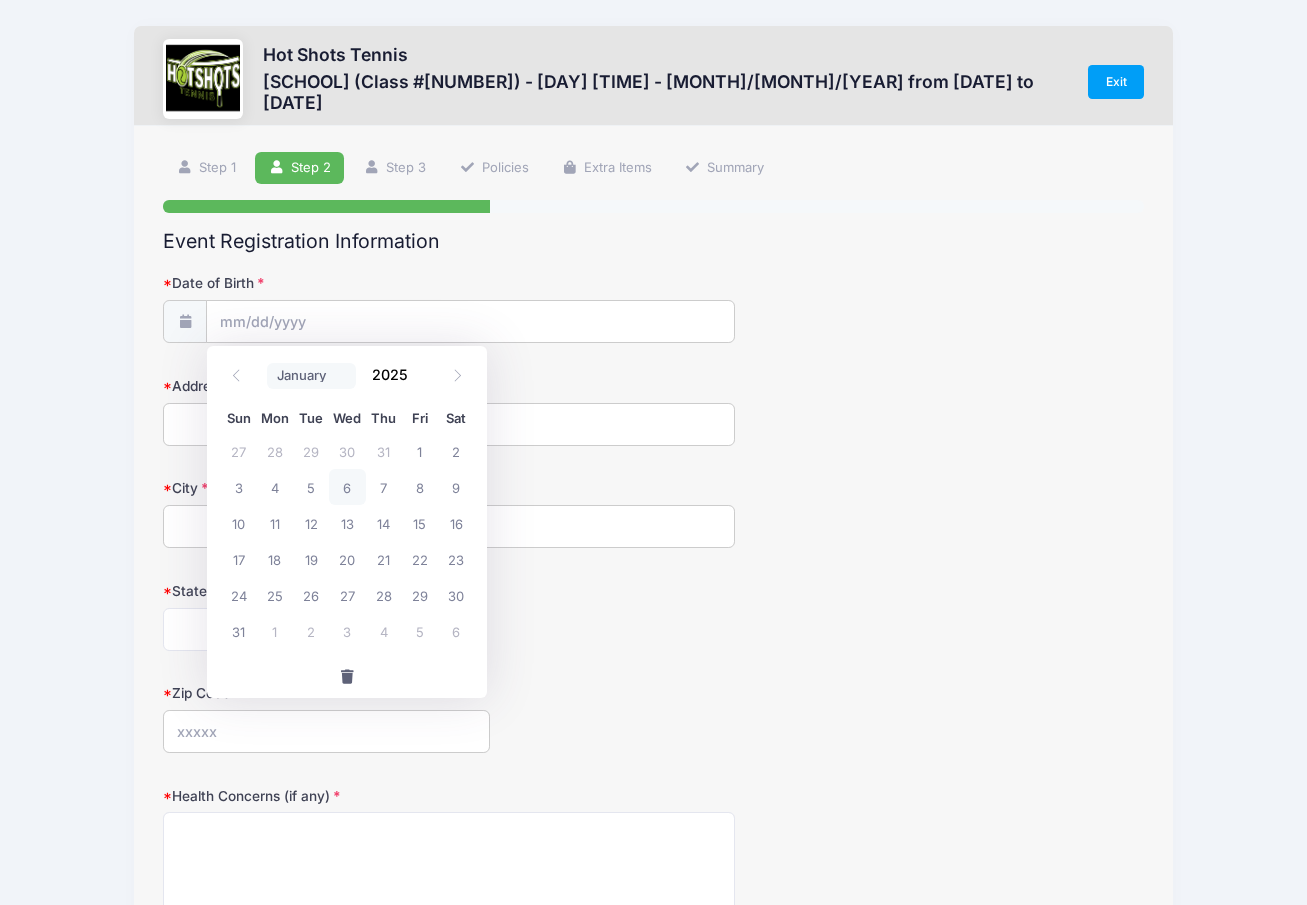 click on "January February March April May June July August September October November December" at bounding box center [311, 376] 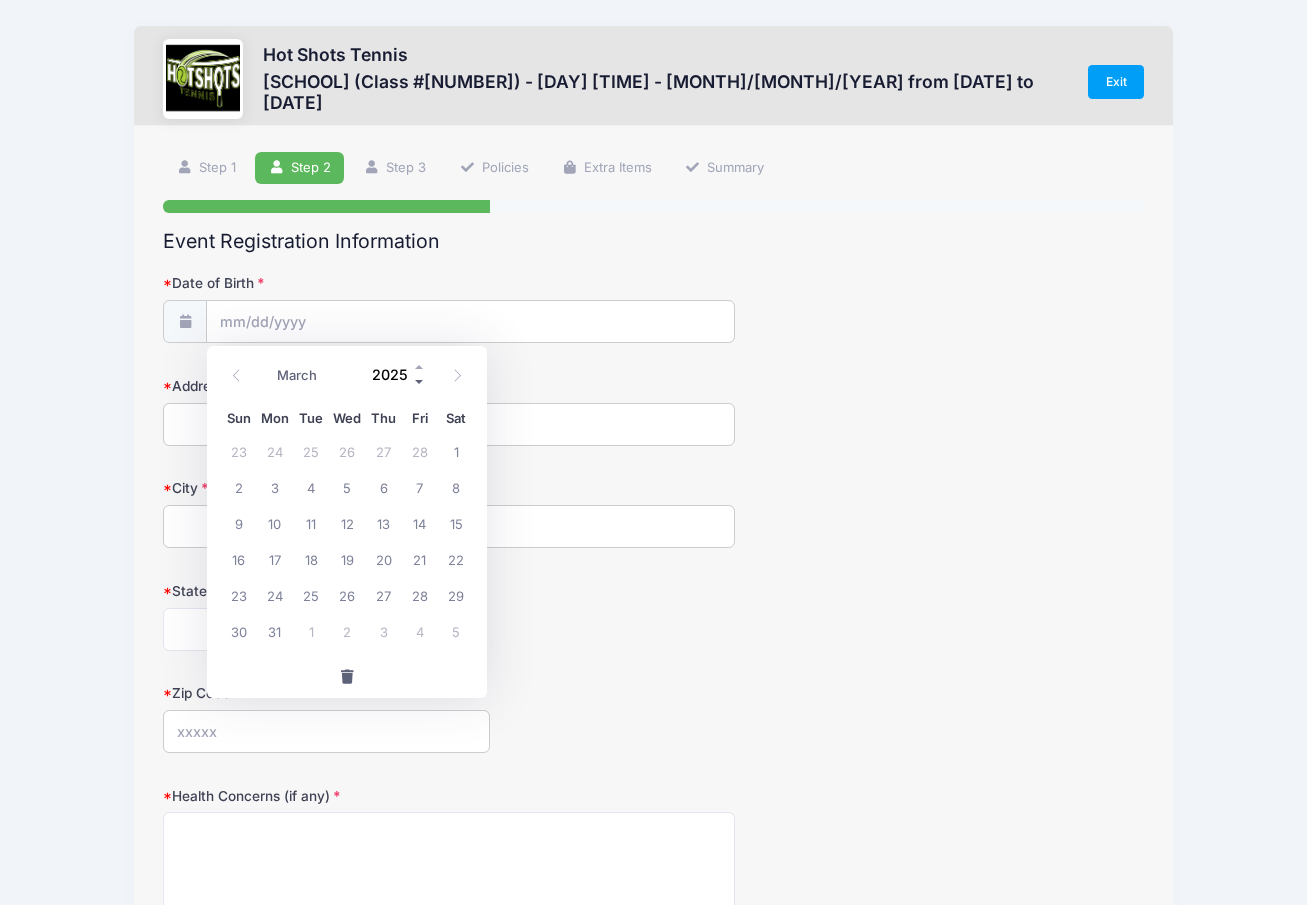 click at bounding box center (420, 382) 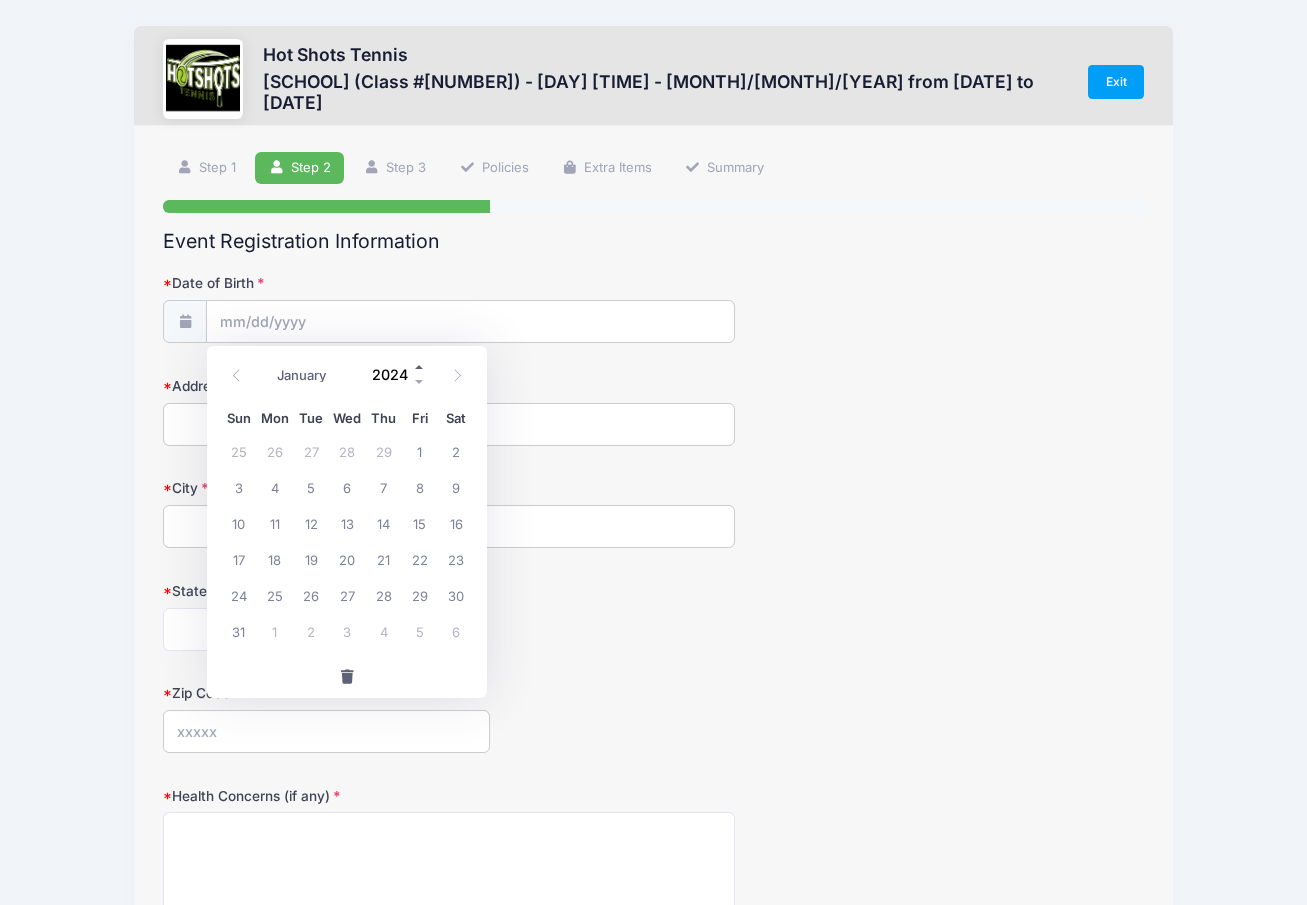 click at bounding box center [420, 367] 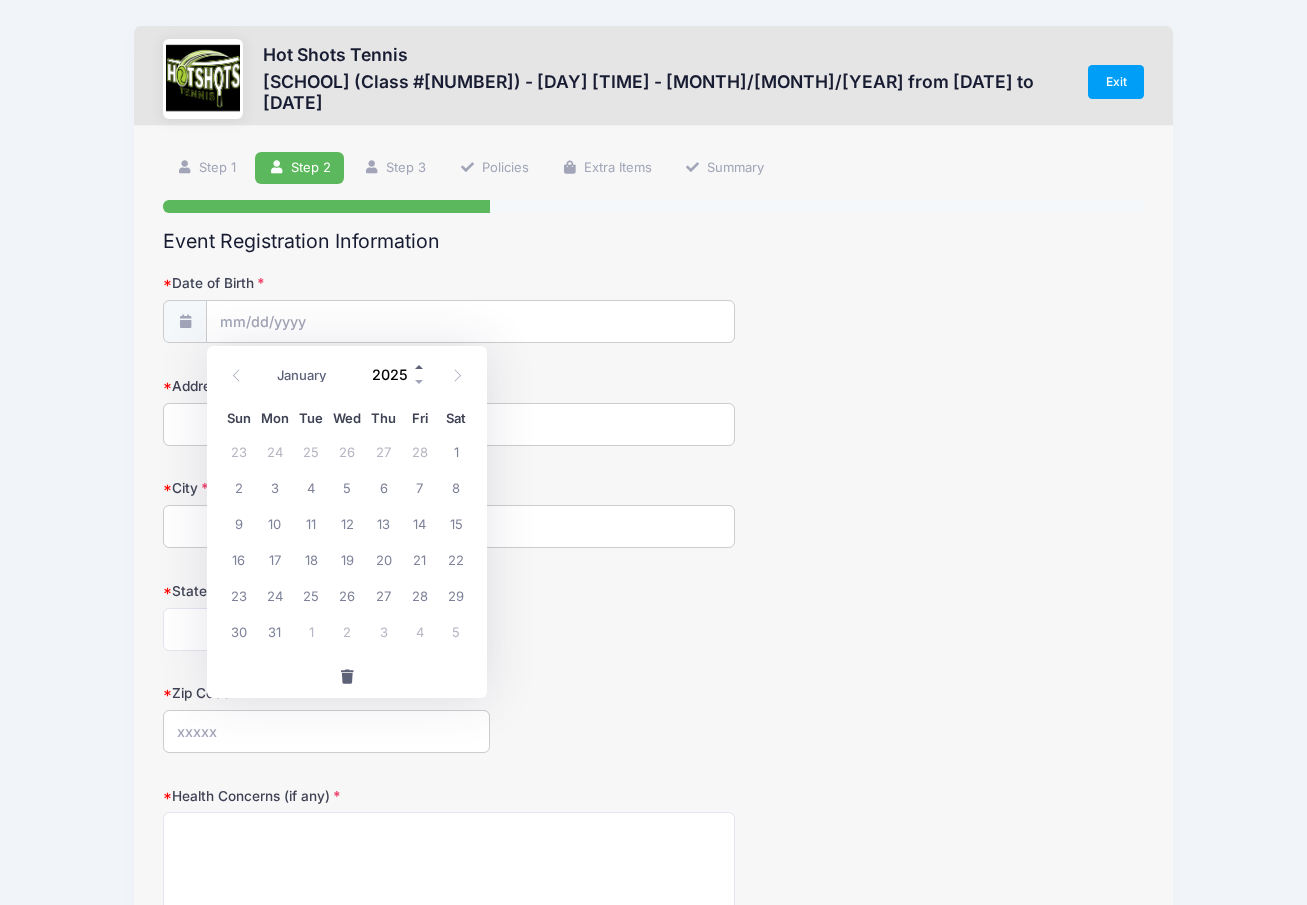 click at bounding box center (420, 367) 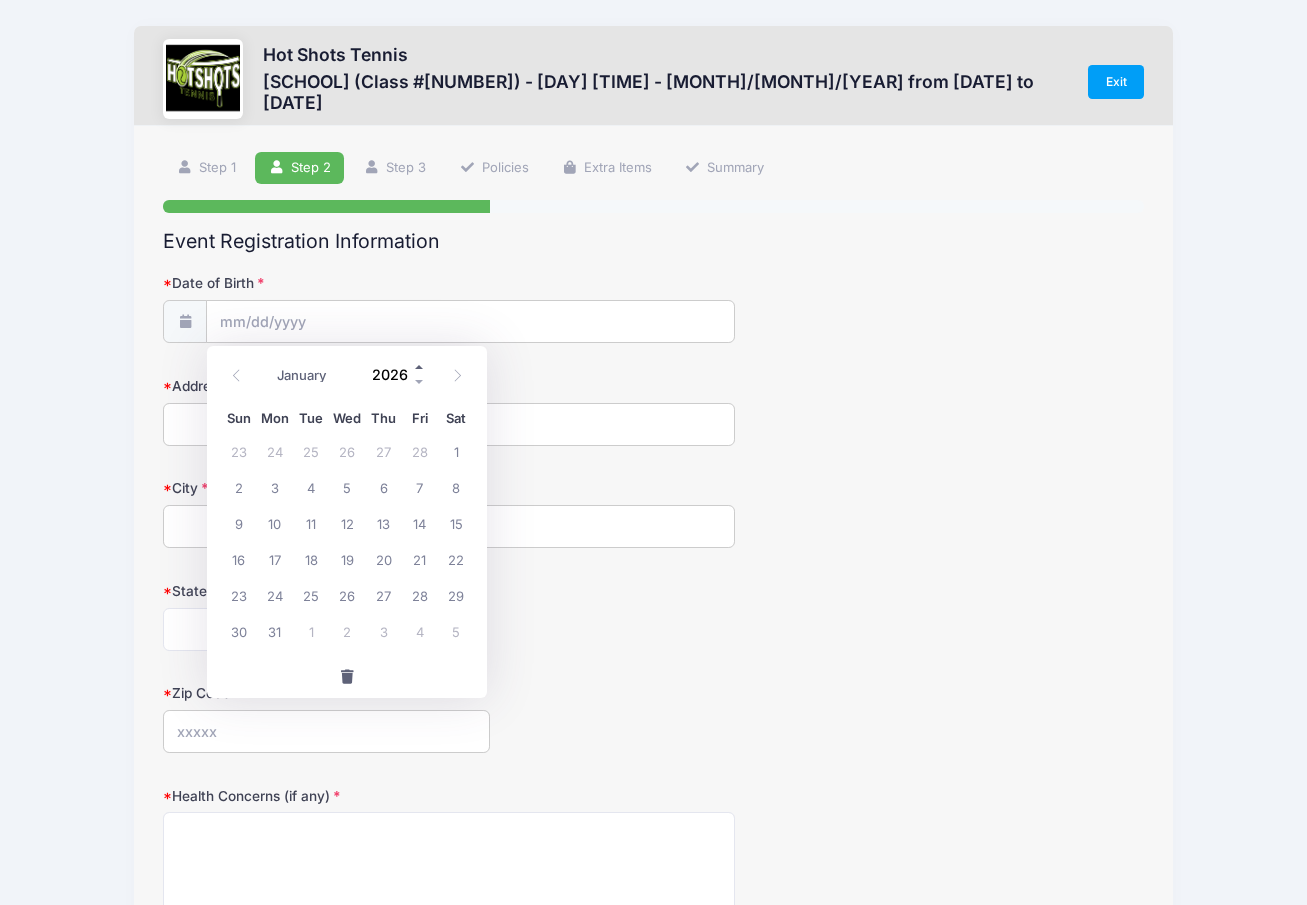 click at bounding box center (420, 367) 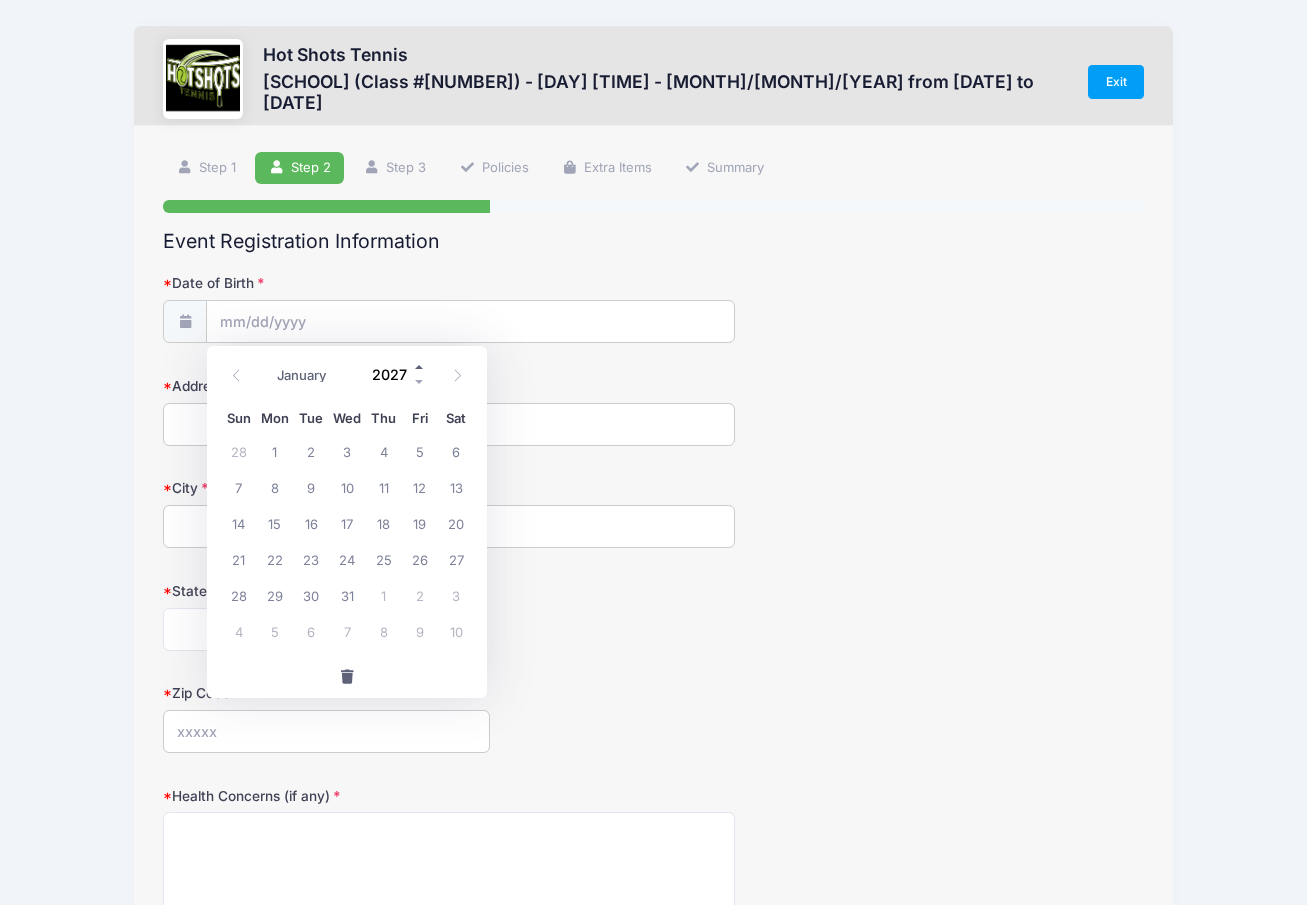 click at bounding box center [420, 367] 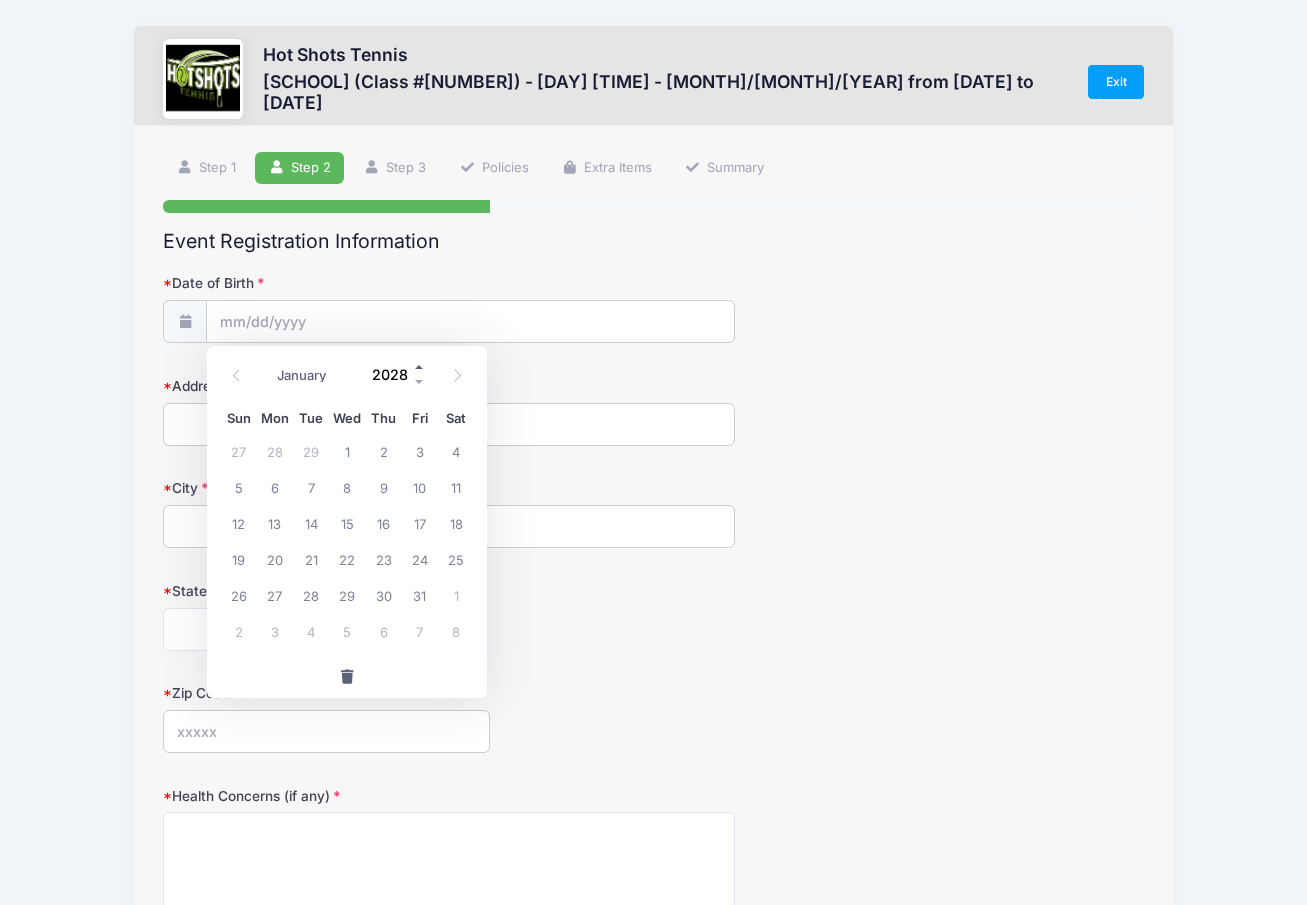 click at bounding box center (420, 367) 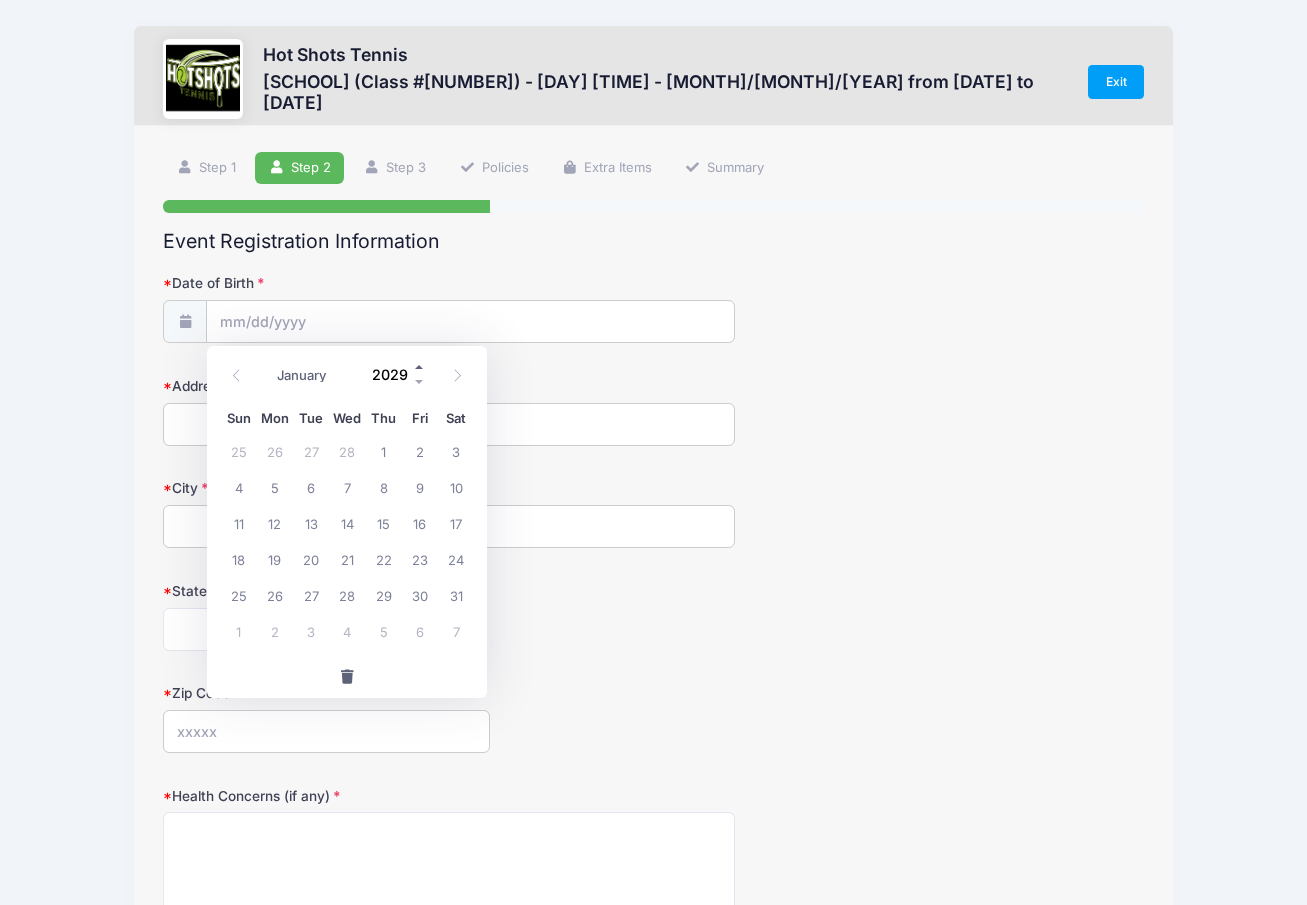 click at bounding box center (420, 367) 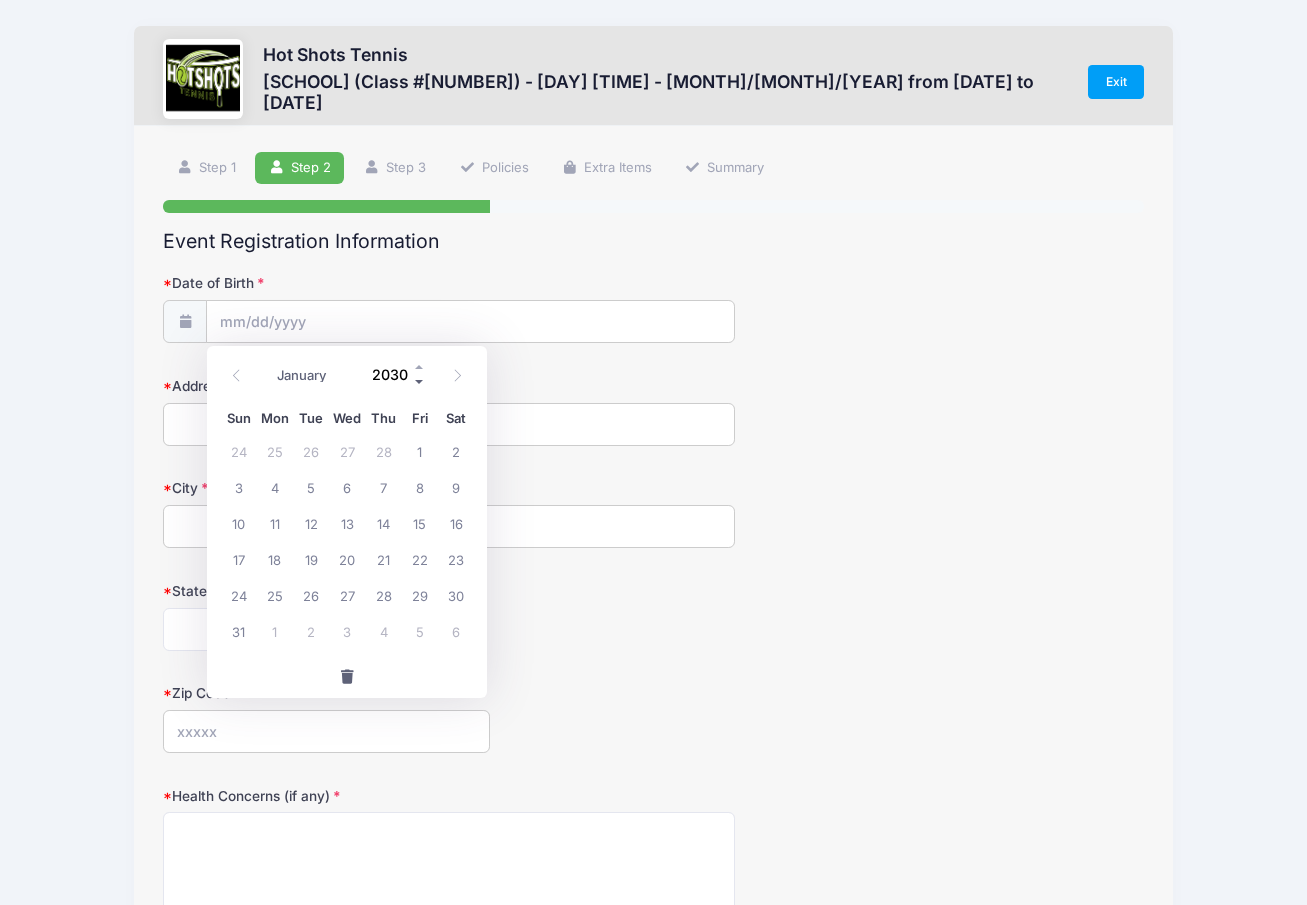 click at bounding box center (420, 382) 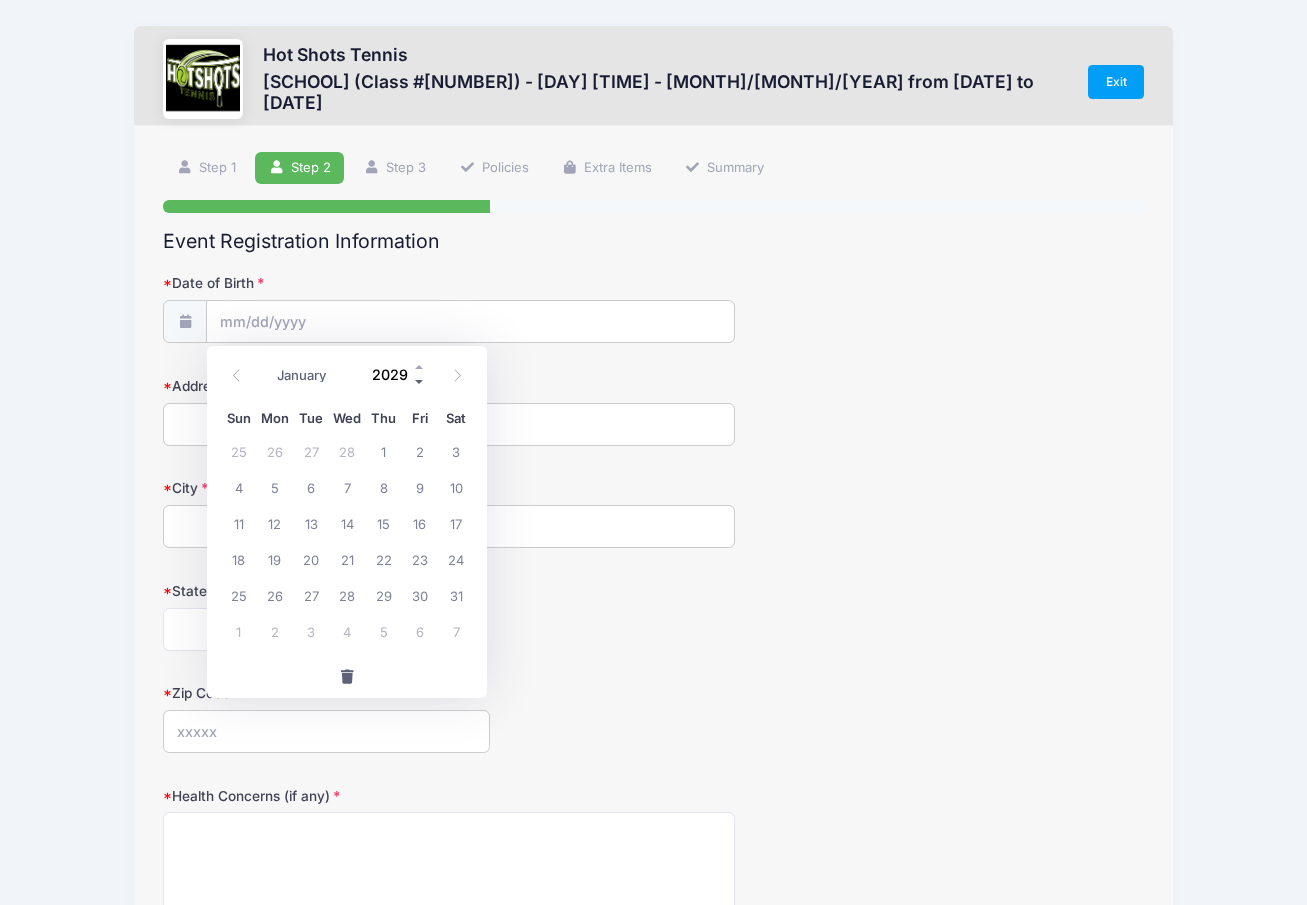 click at bounding box center [420, 382] 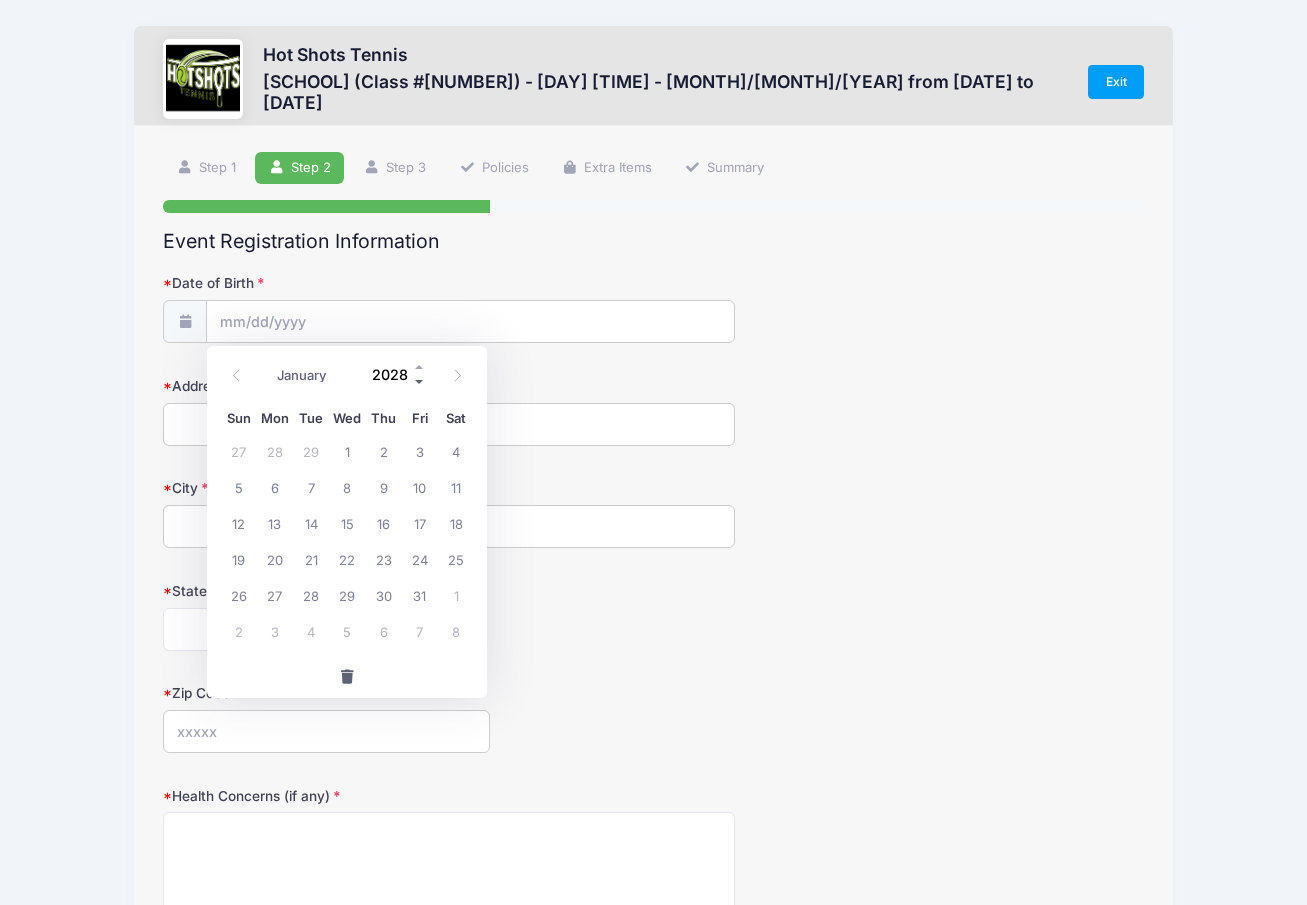 click at bounding box center [420, 382] 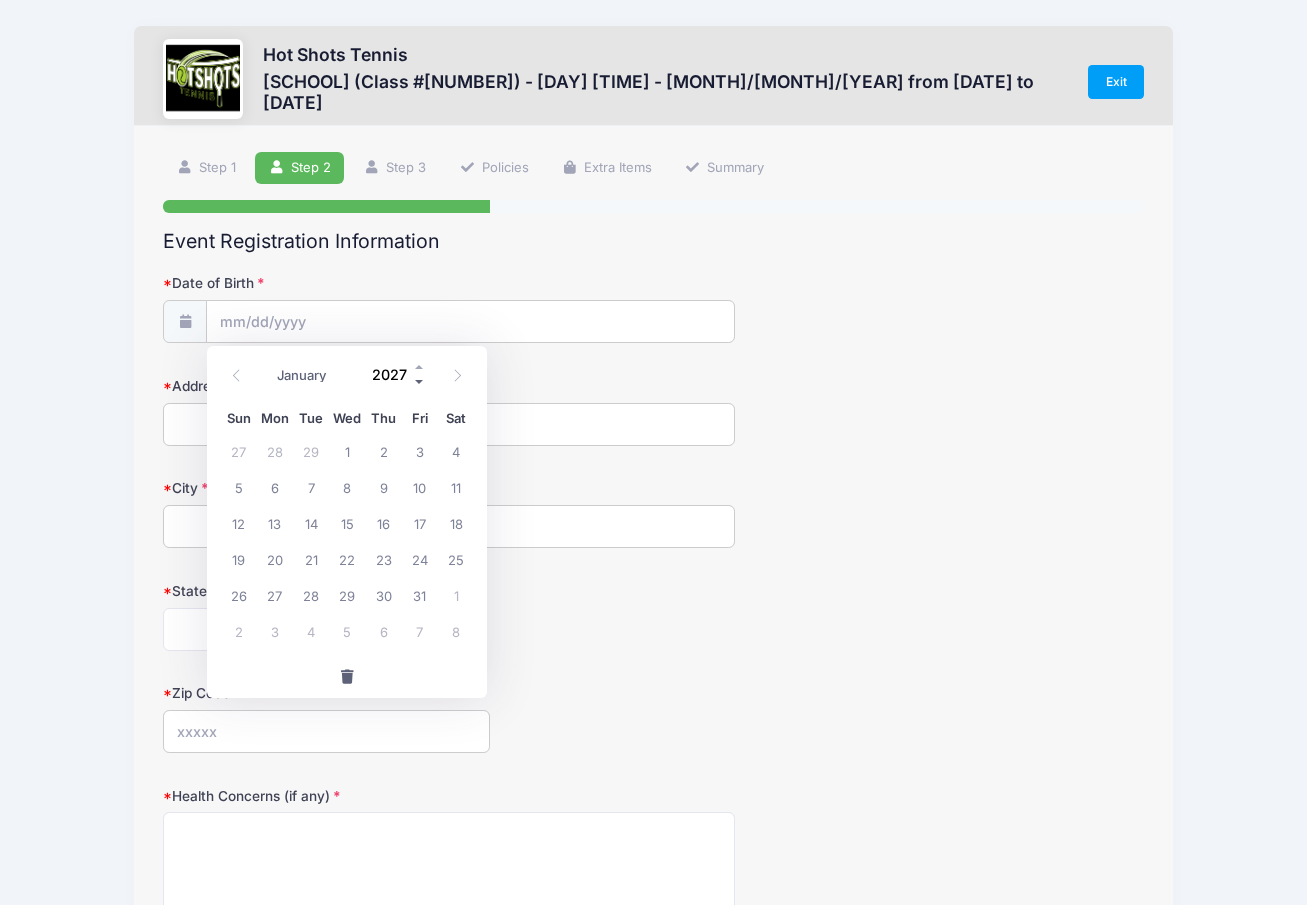 click at bounding box center (420, 382) 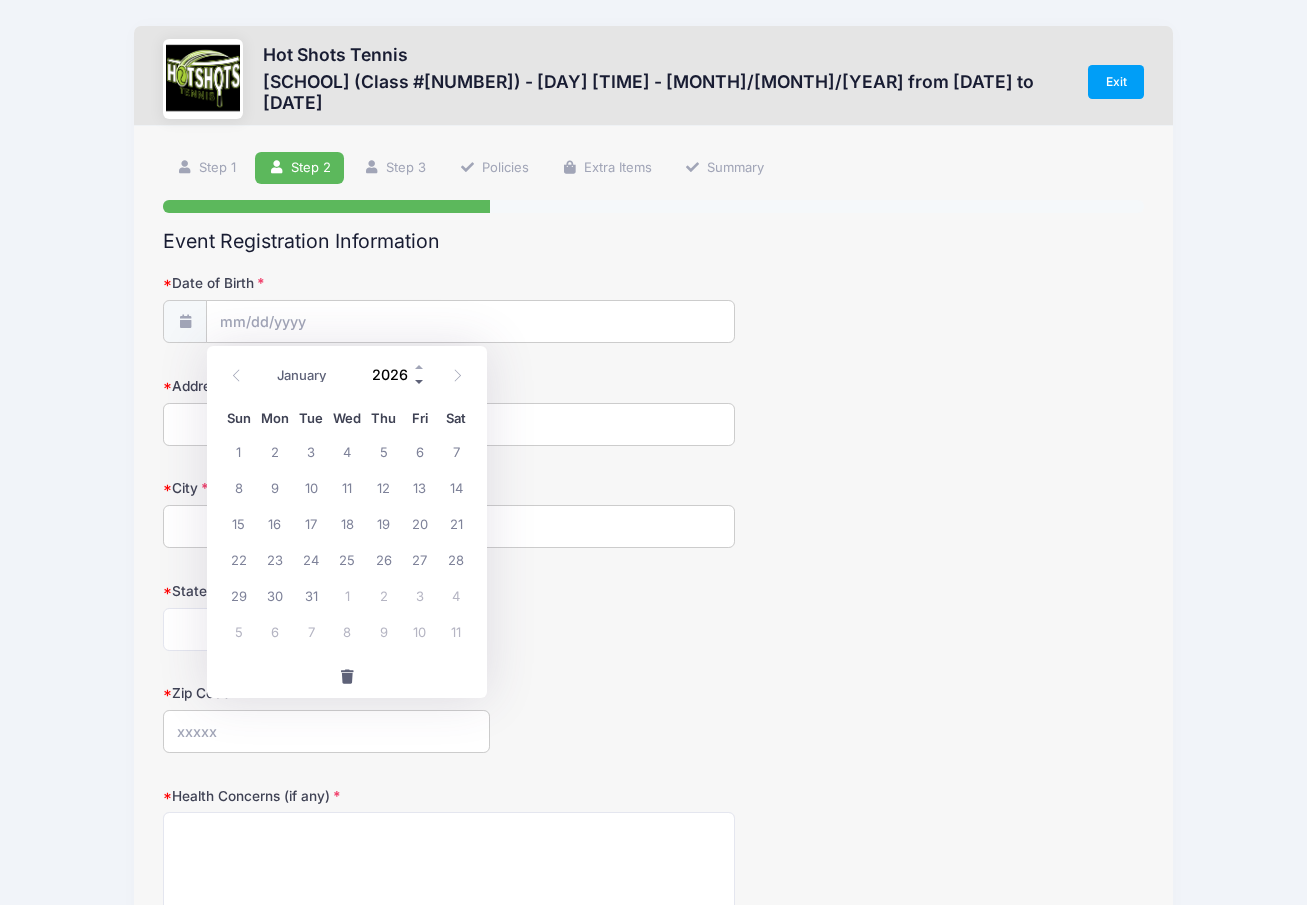 click at bounding box center [420, 382] 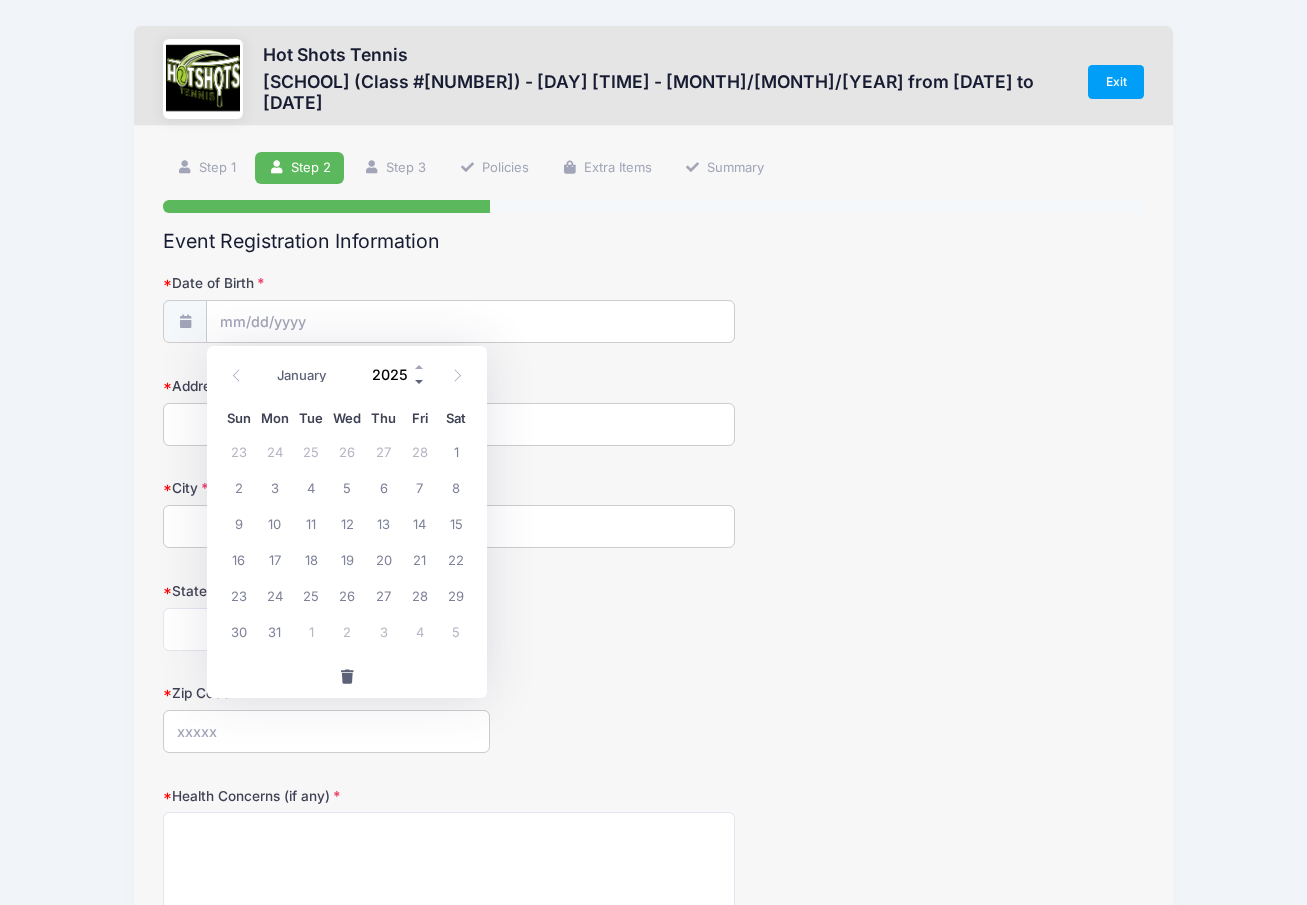 click at bounding box center (420, 382) 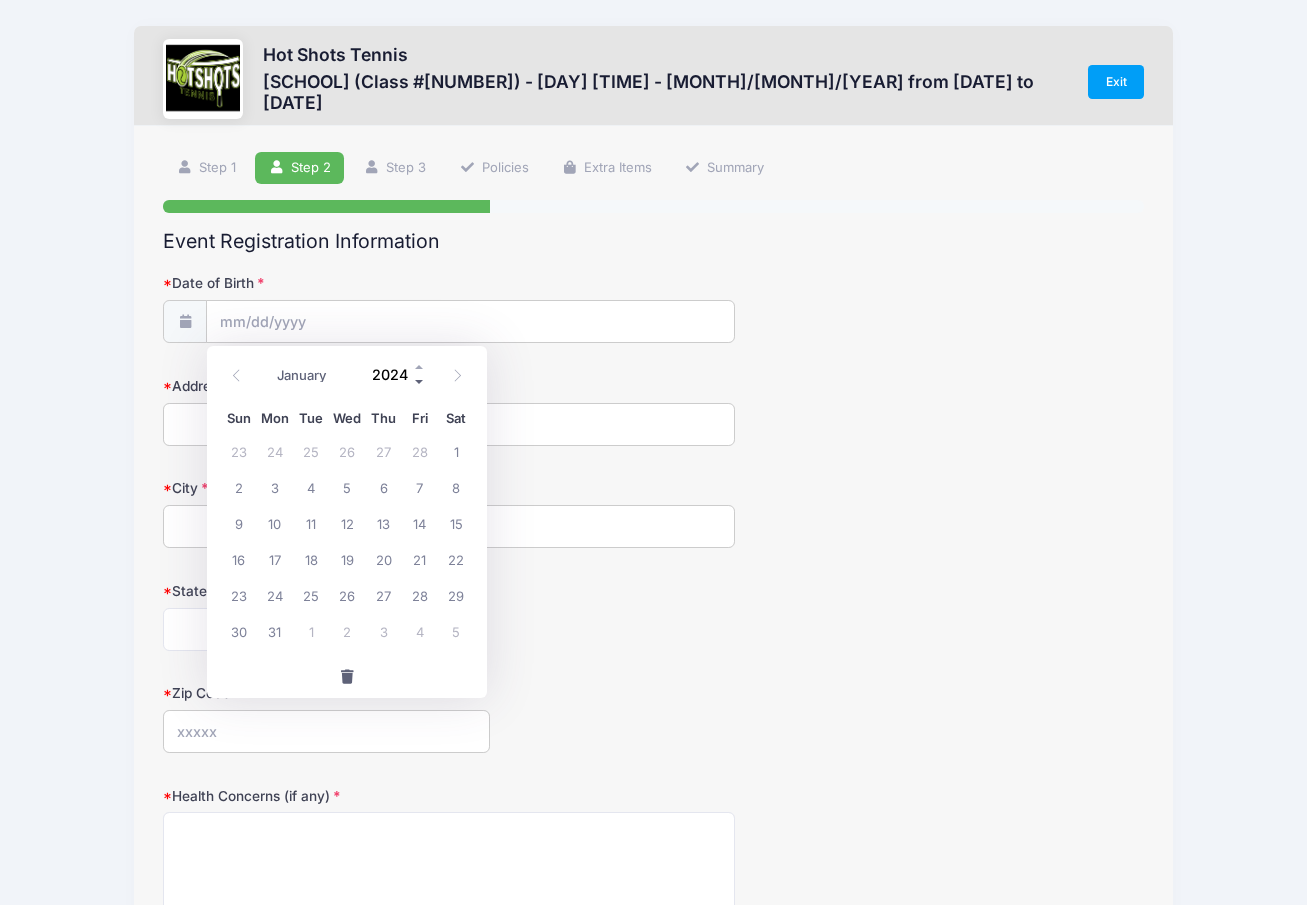 click at bounding box center (420, 382) 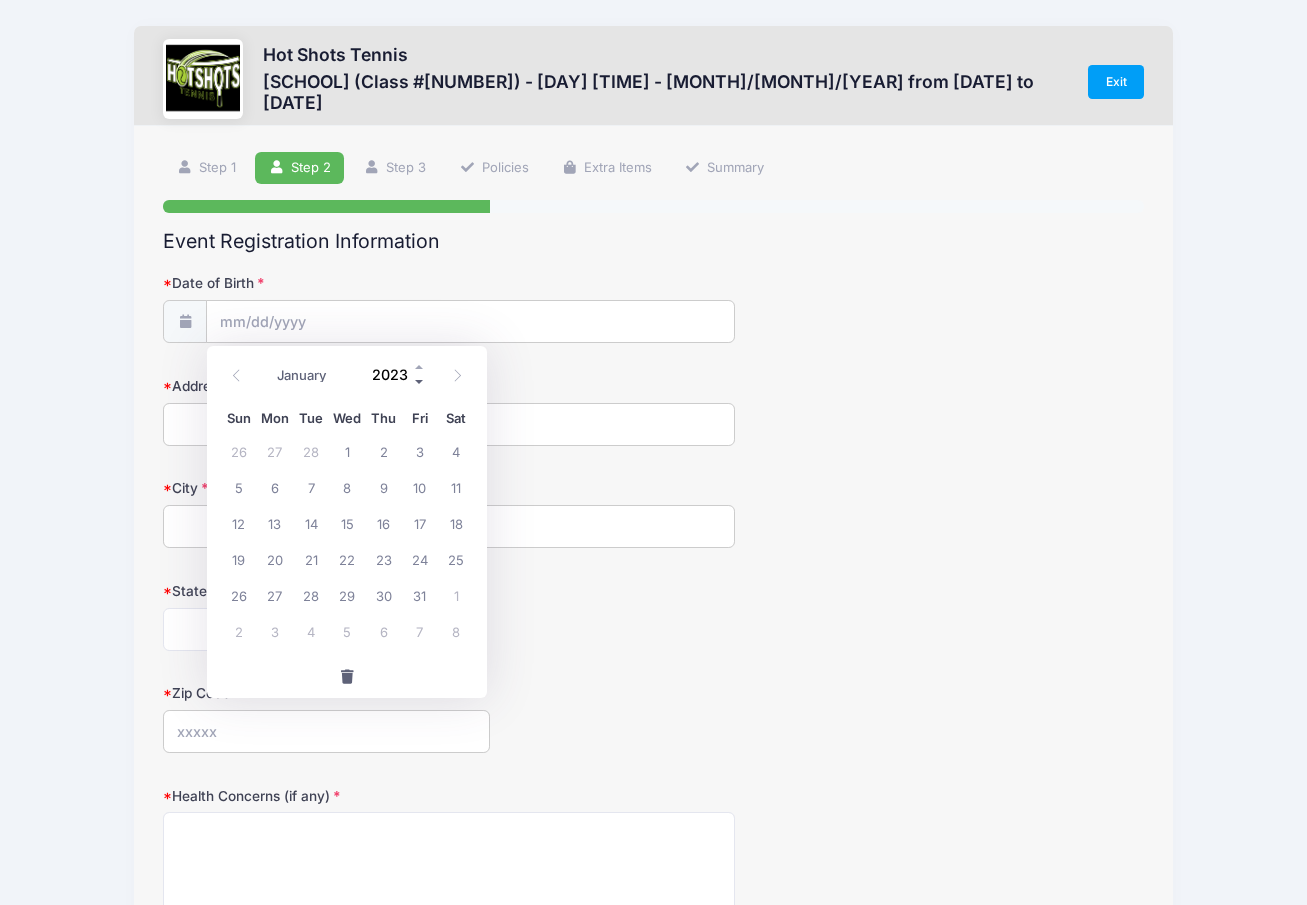 click at bounding box center [420, 382] 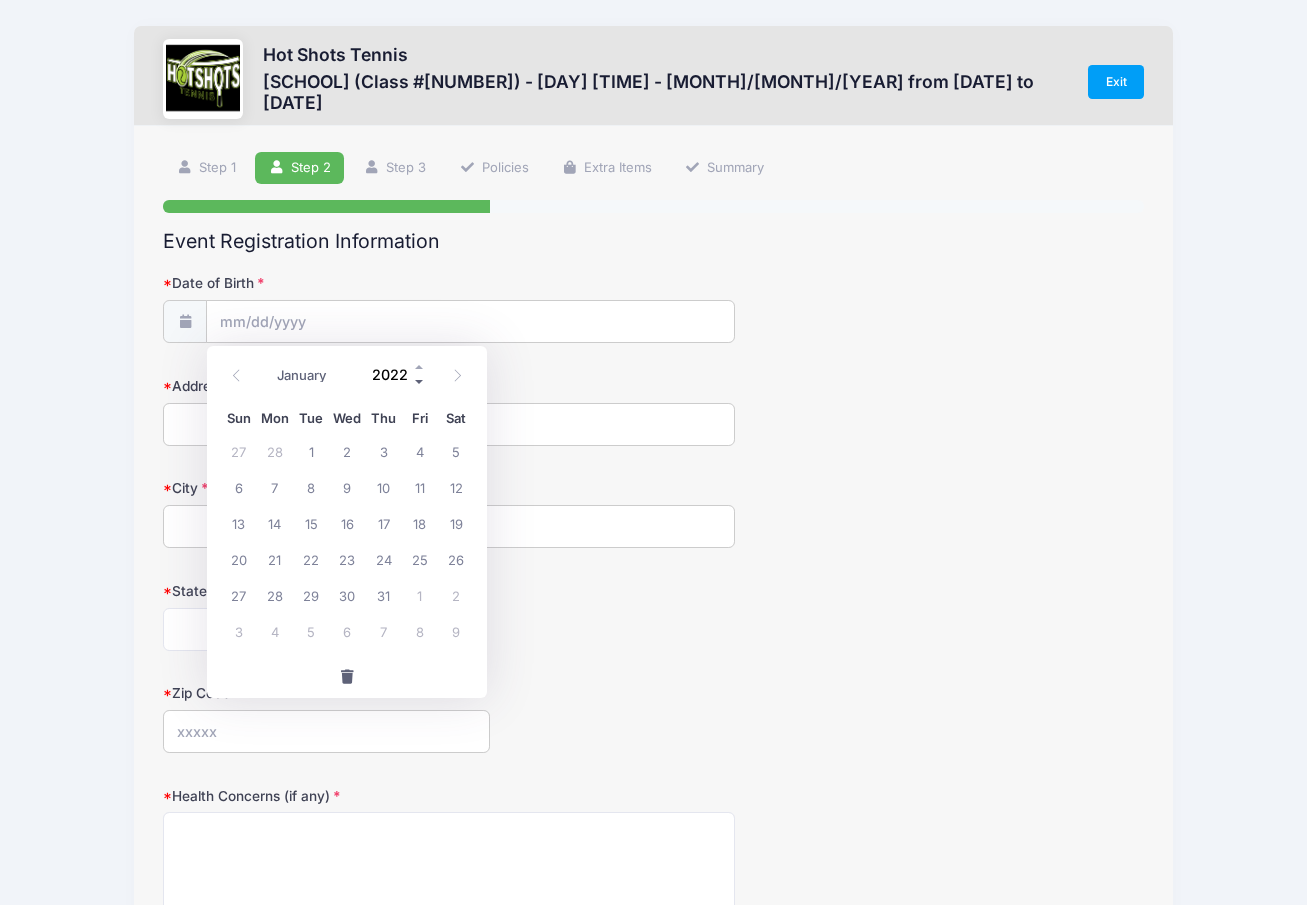 click at bounding box center (420, 382) 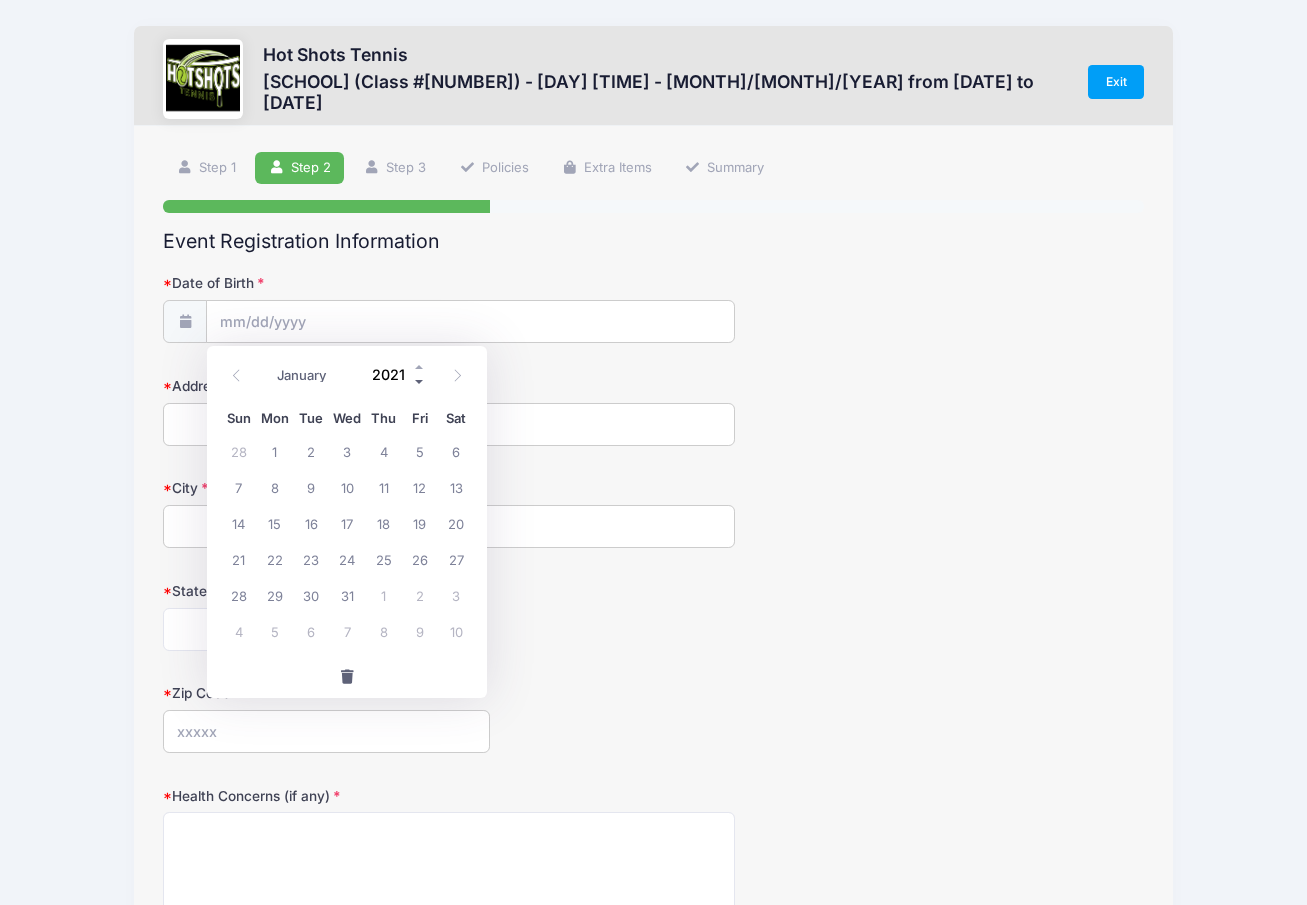 click at bounding box center (420, 382) 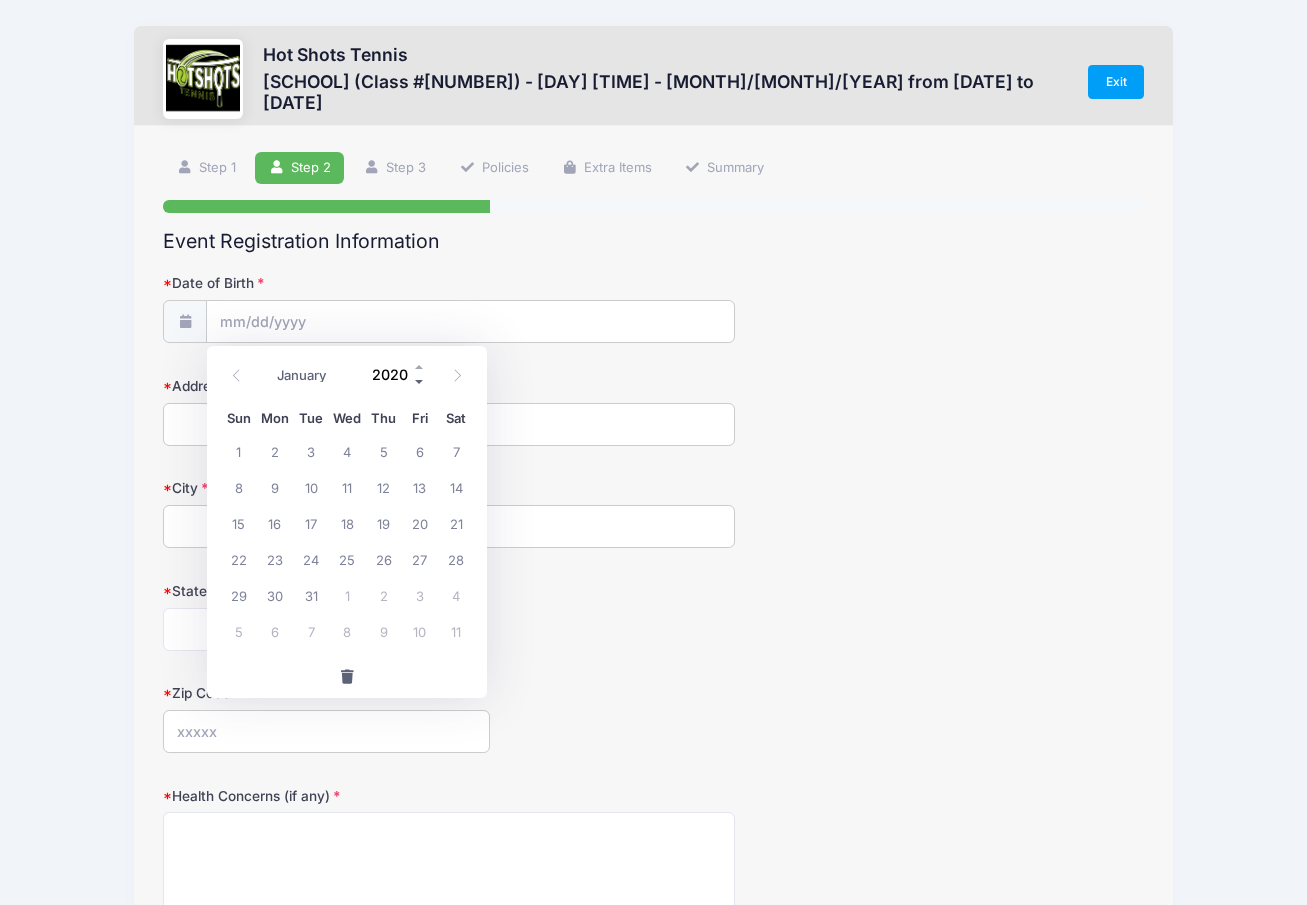 click at bounding box center (420, 382) 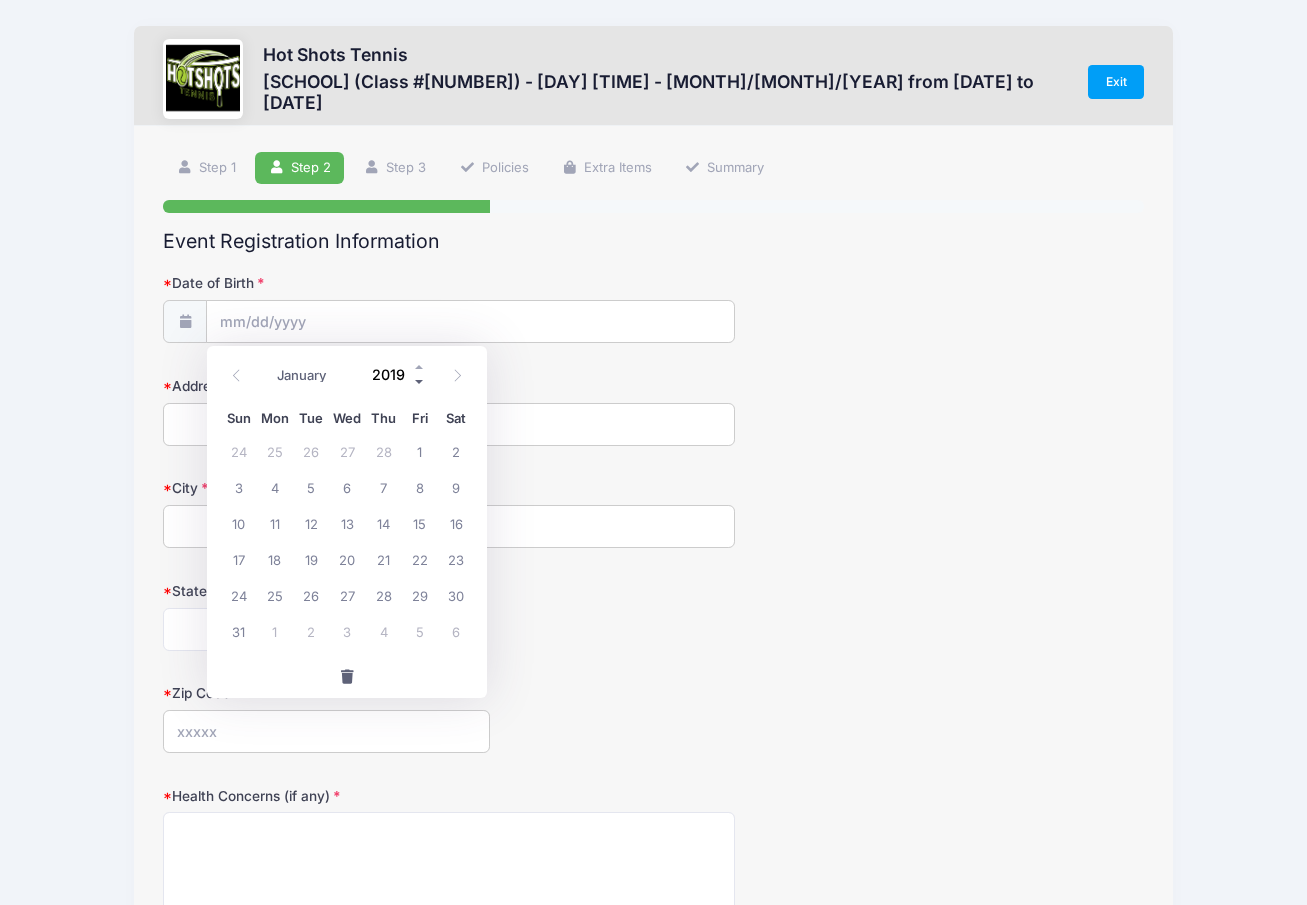 click at bounding box center [420, 382] 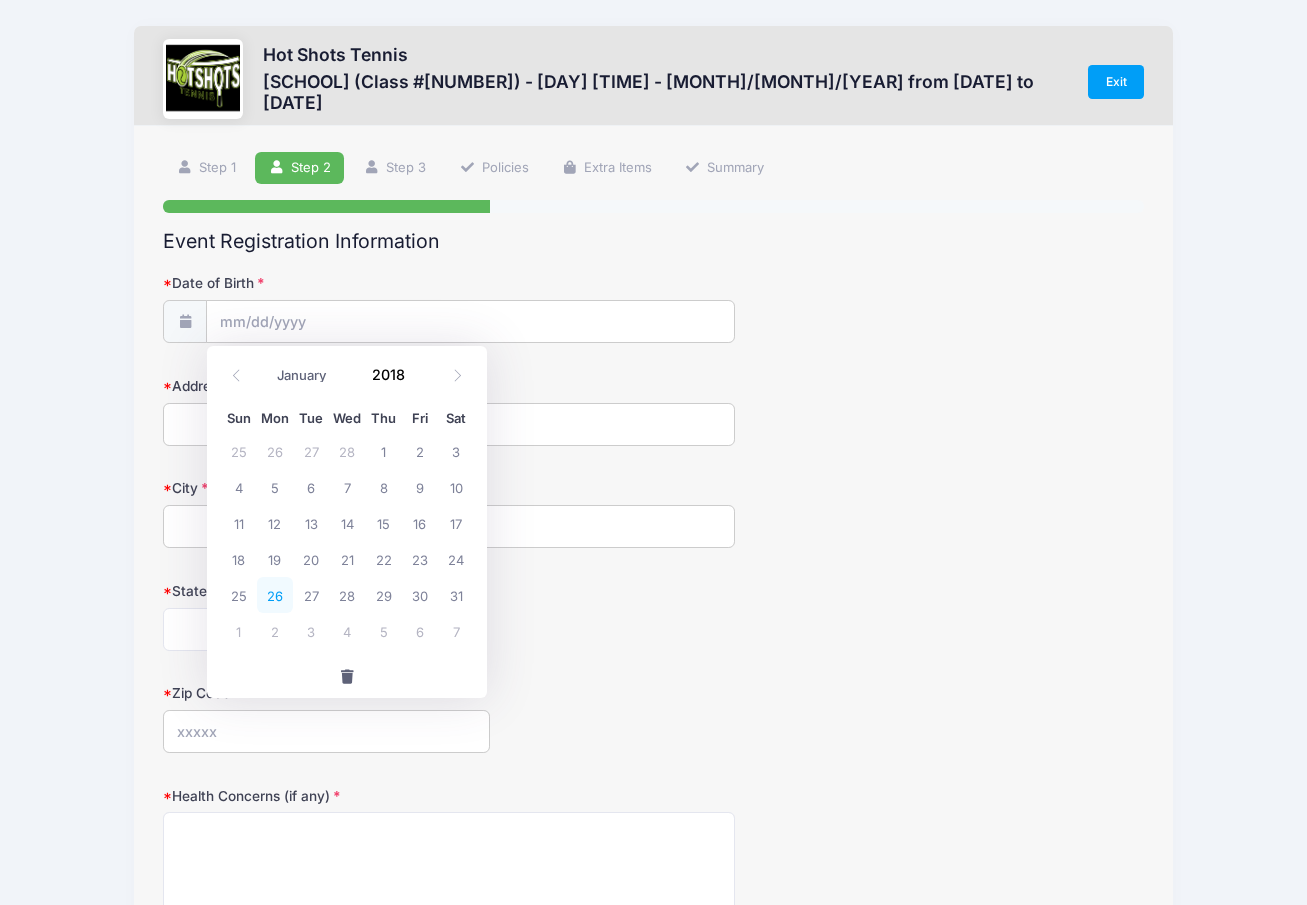 click on "26" at bounding box center [275, 595] 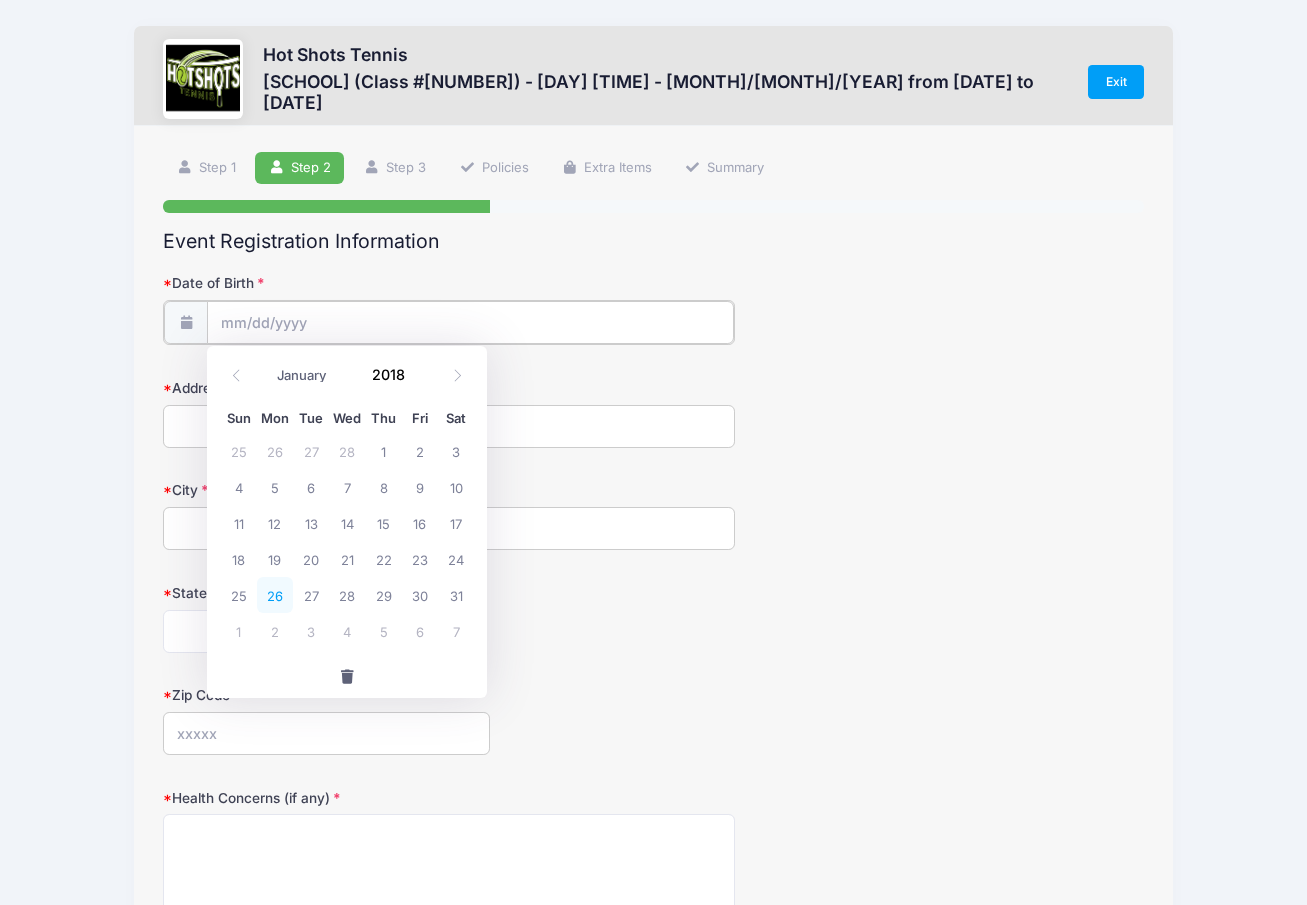 type on "[DATE]" 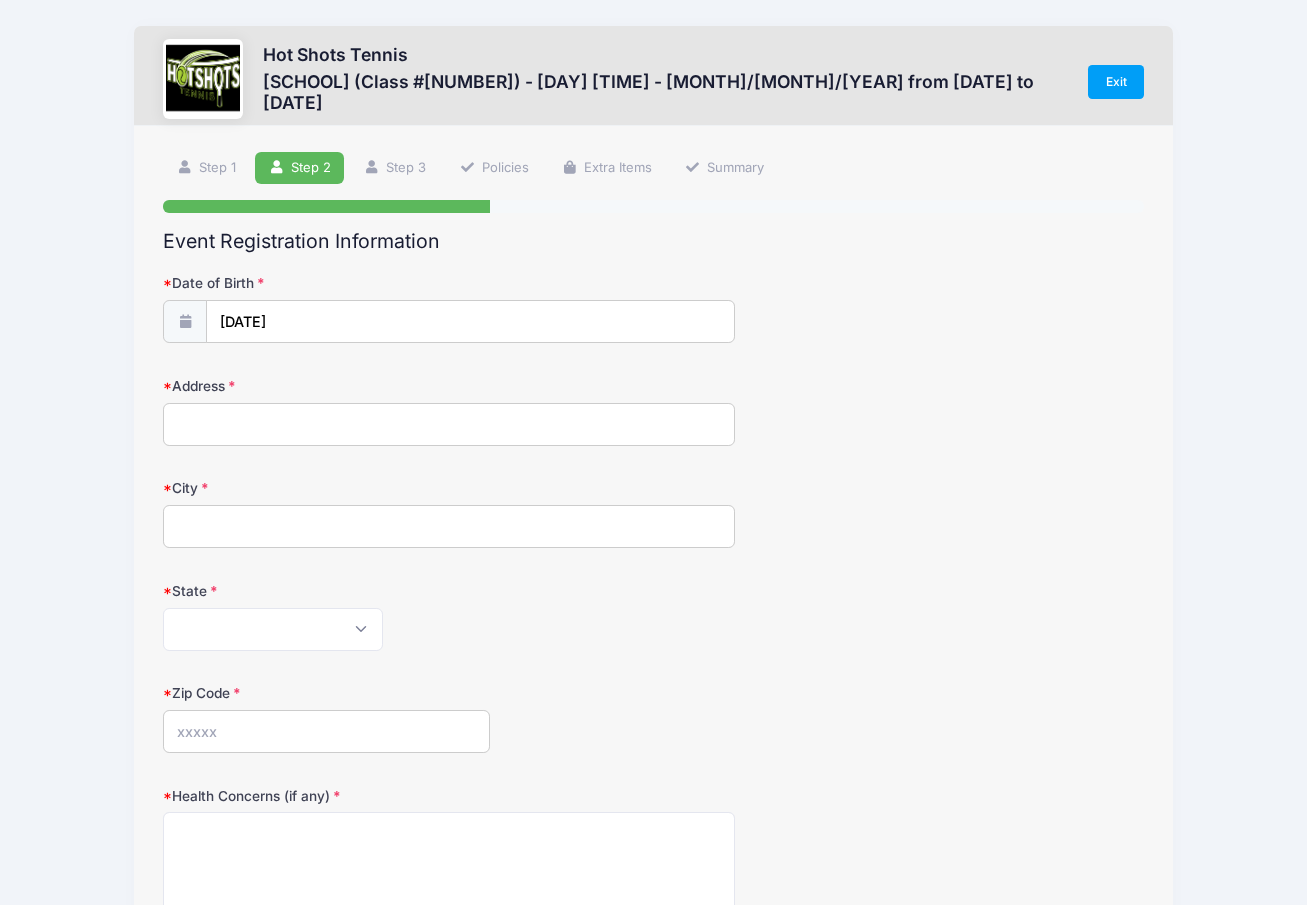 click on "Address" at bounding box center [449, 424] 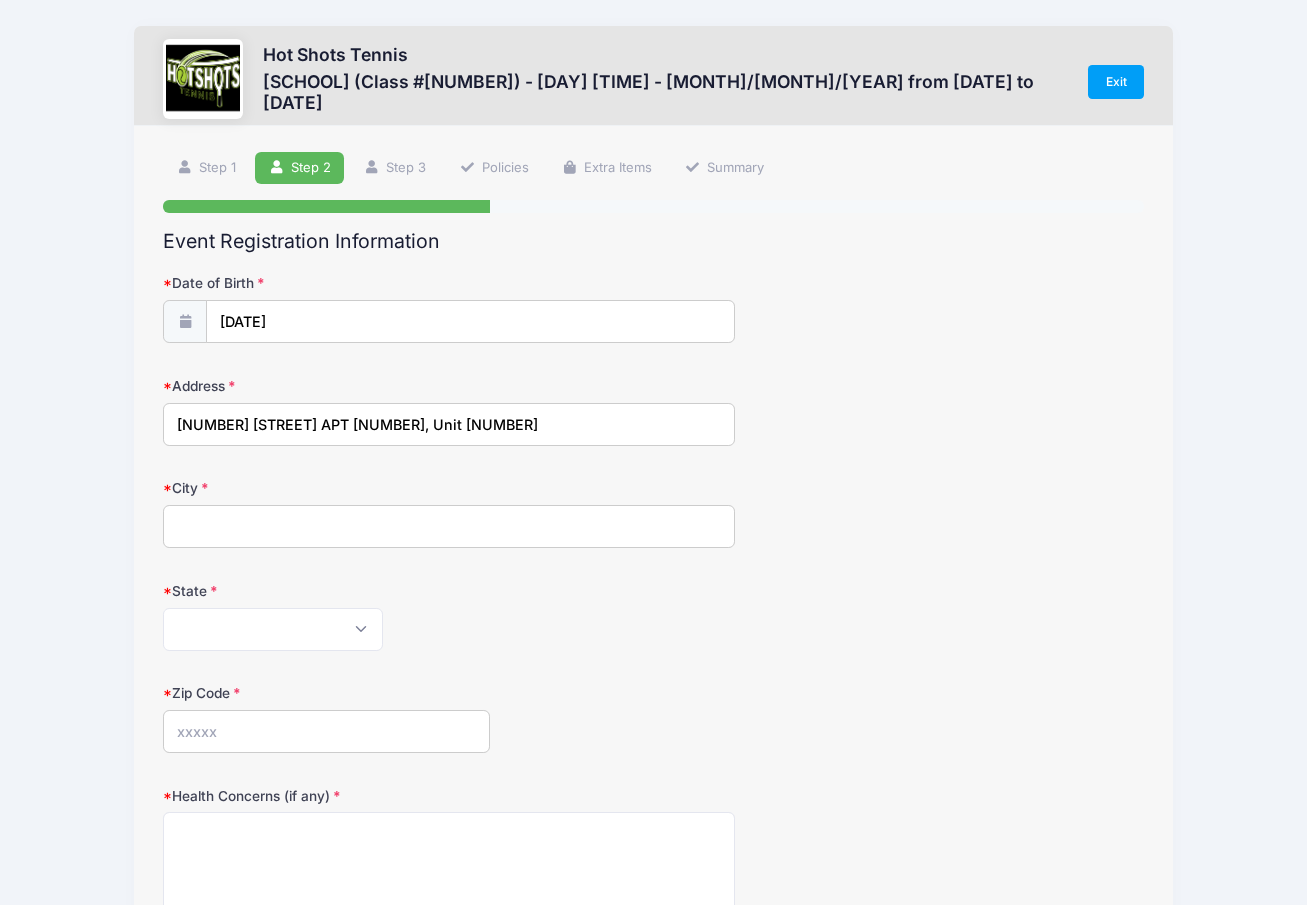 type on "[CITY]" 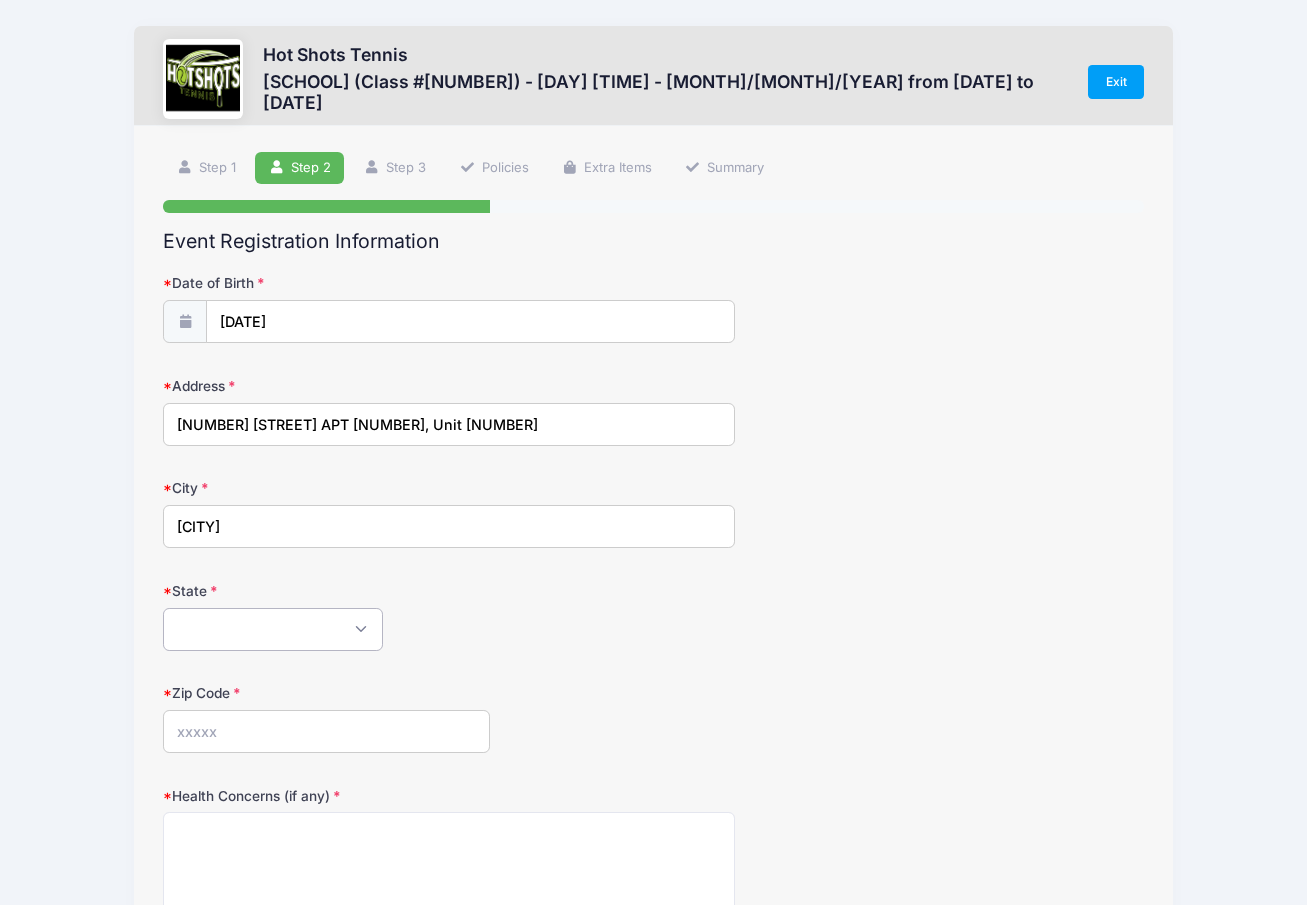 select on "CA" 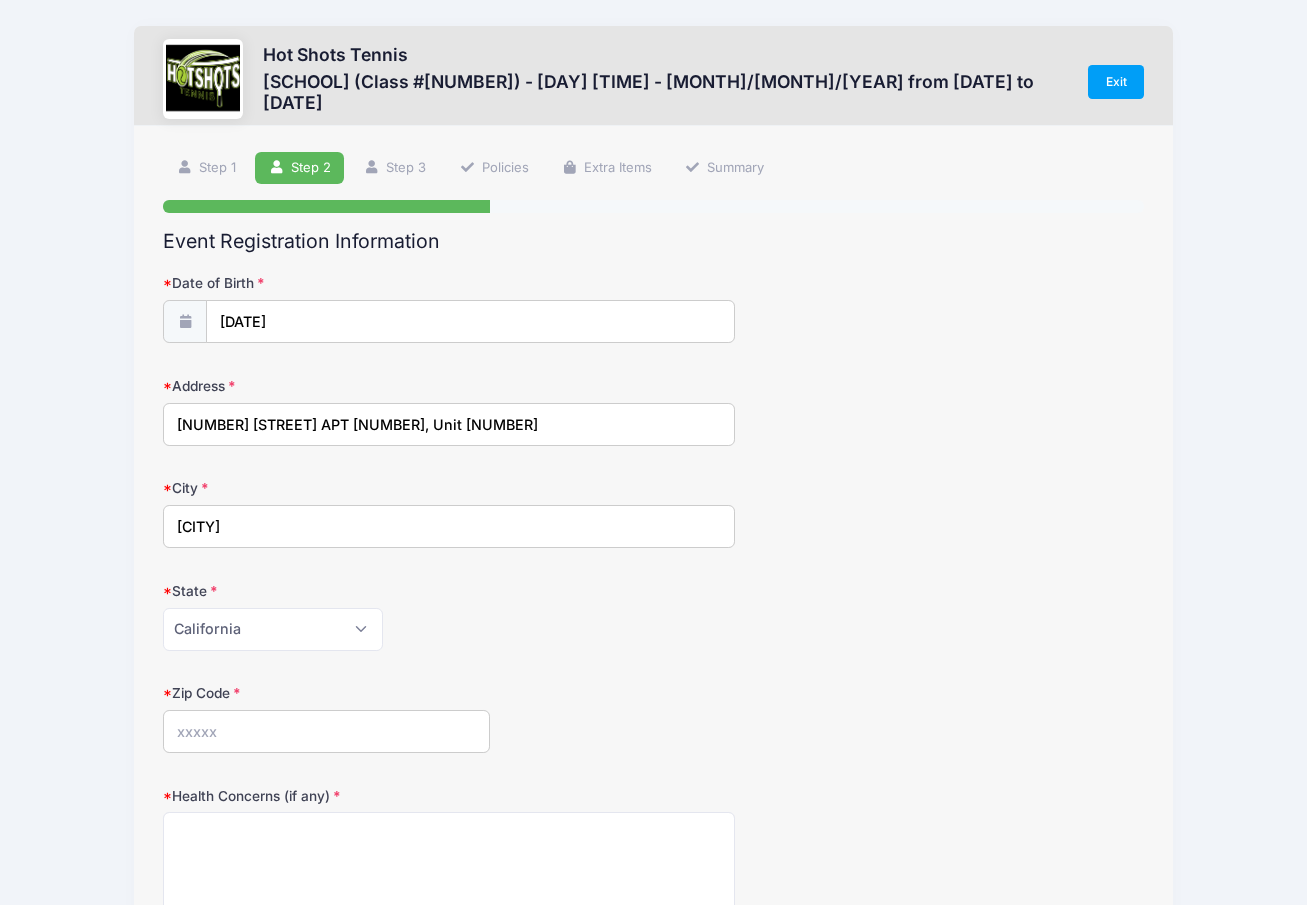 type on "[POSTAL CODE]" 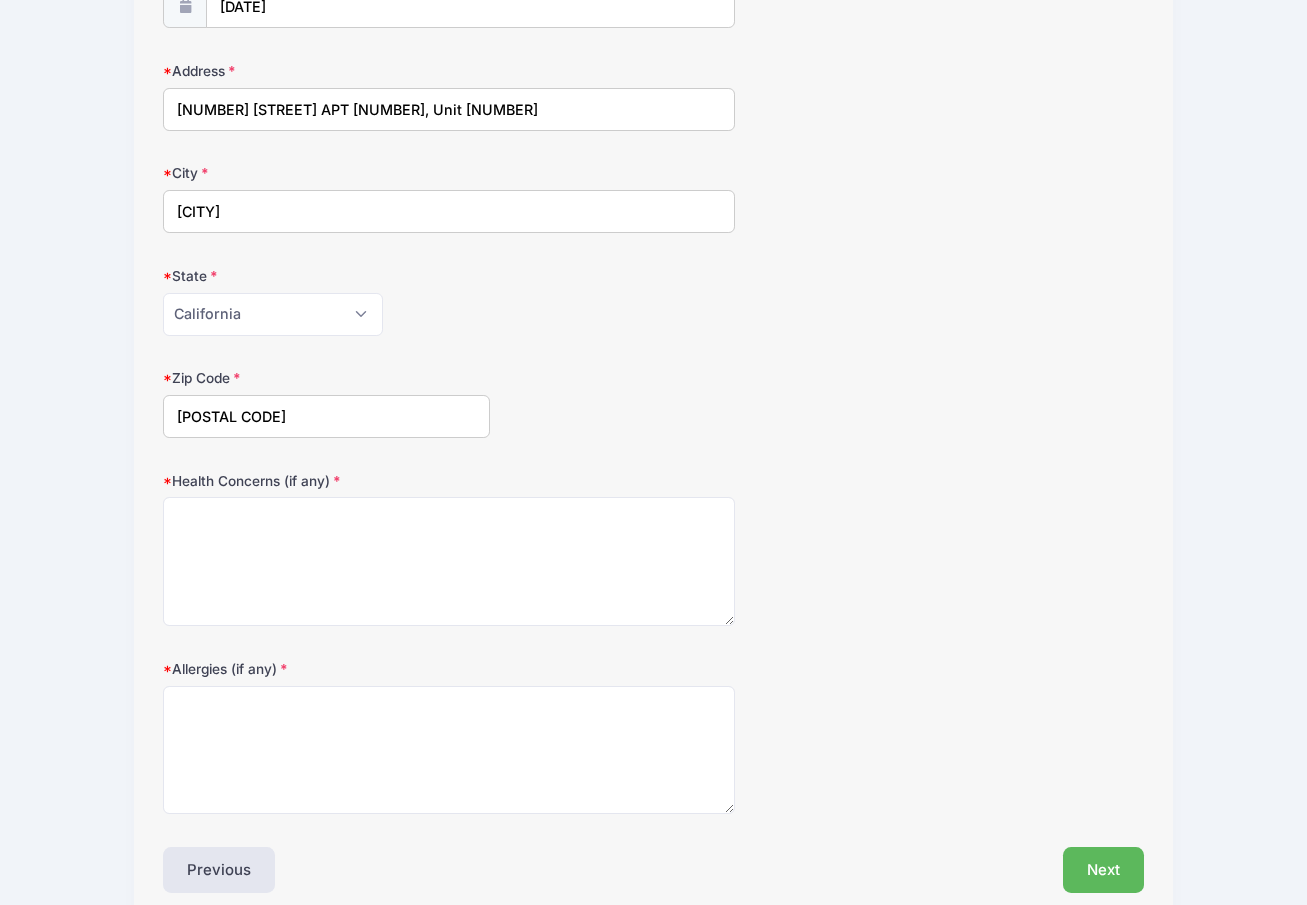 scroll, scrollTop: 317, scrollLeft: 0, axis: vertical 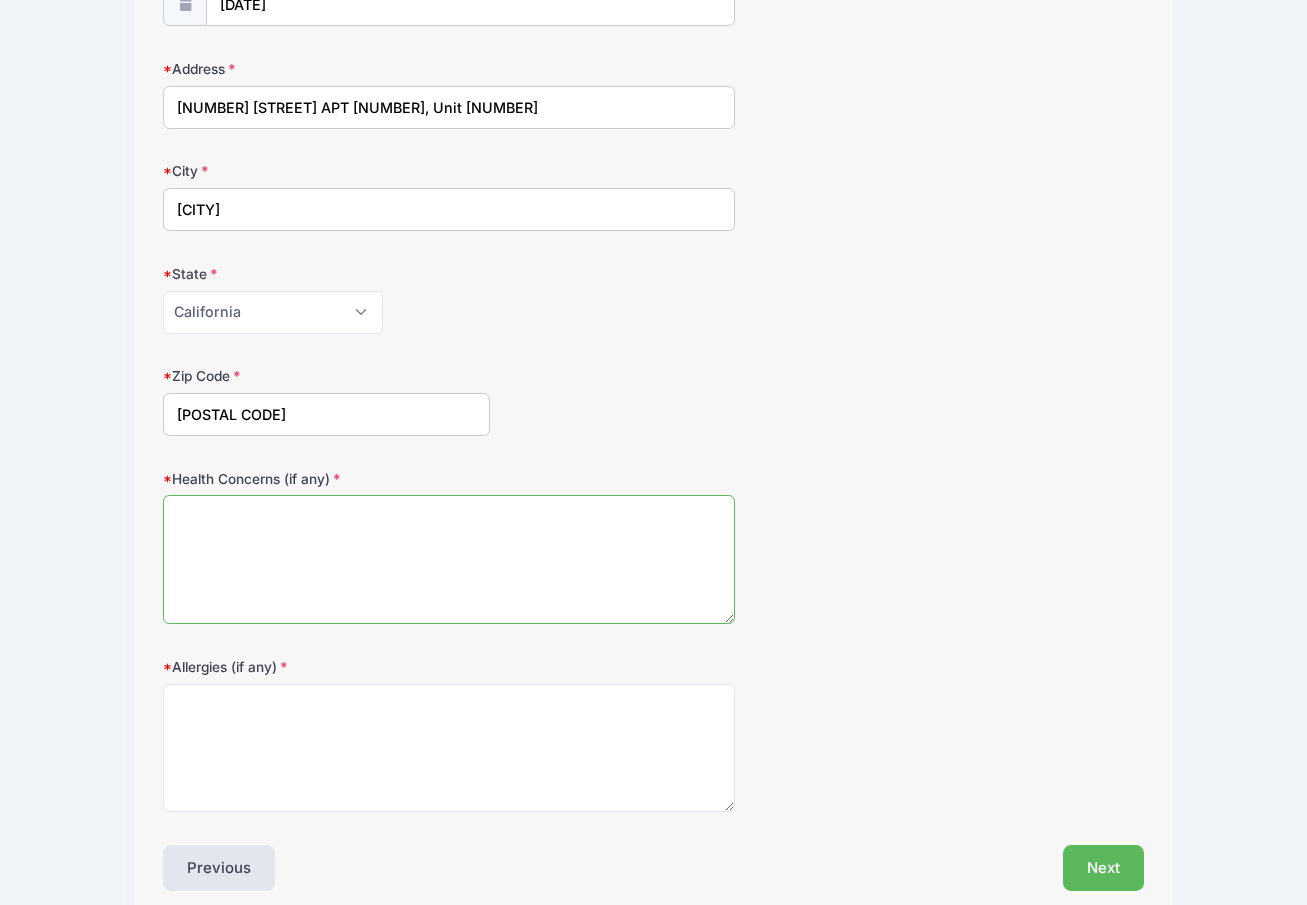 click on "Health Concerns (if any)" at bounding box center [449, 559] 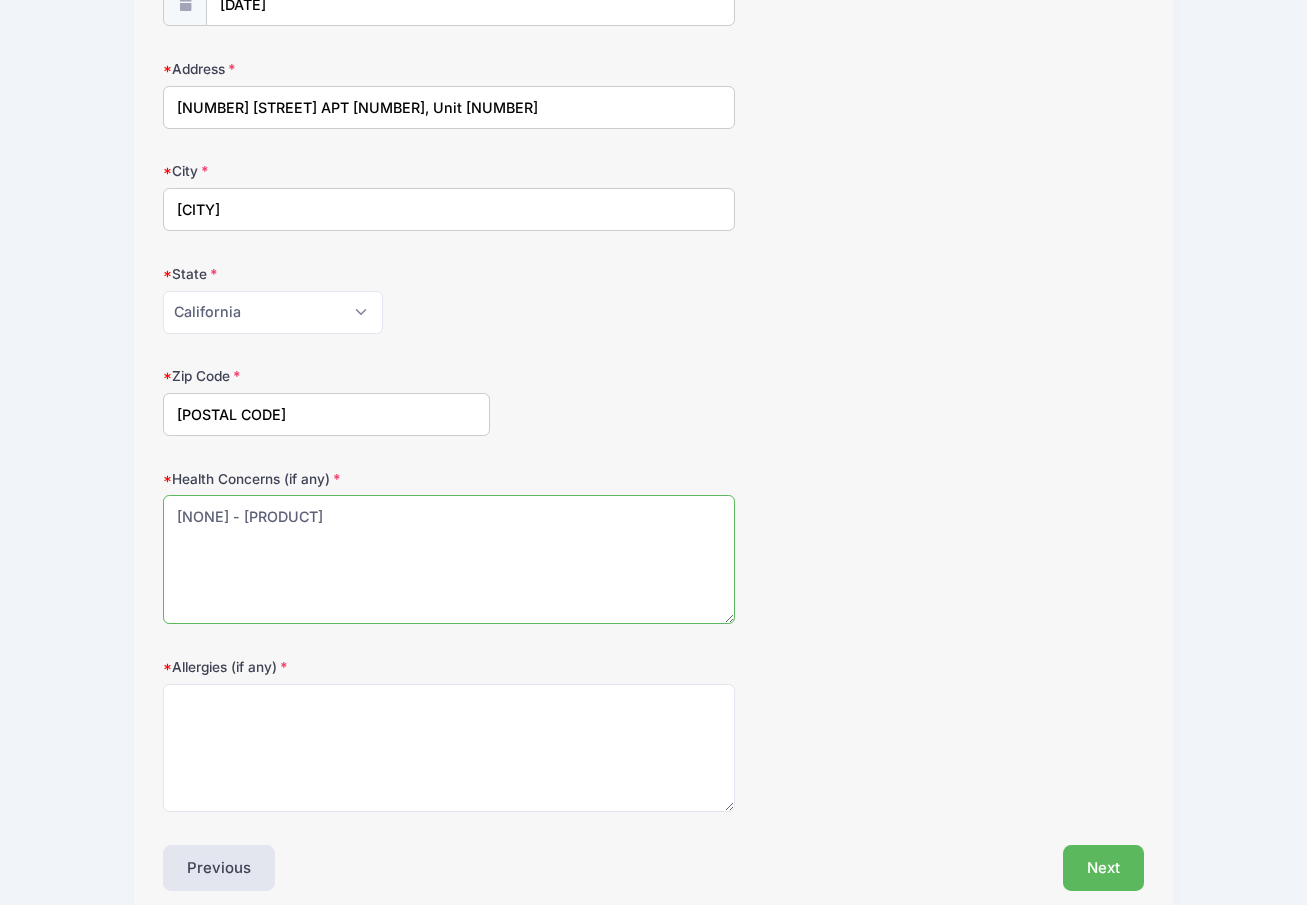 type on "[NONE] - [PRODUCT]" 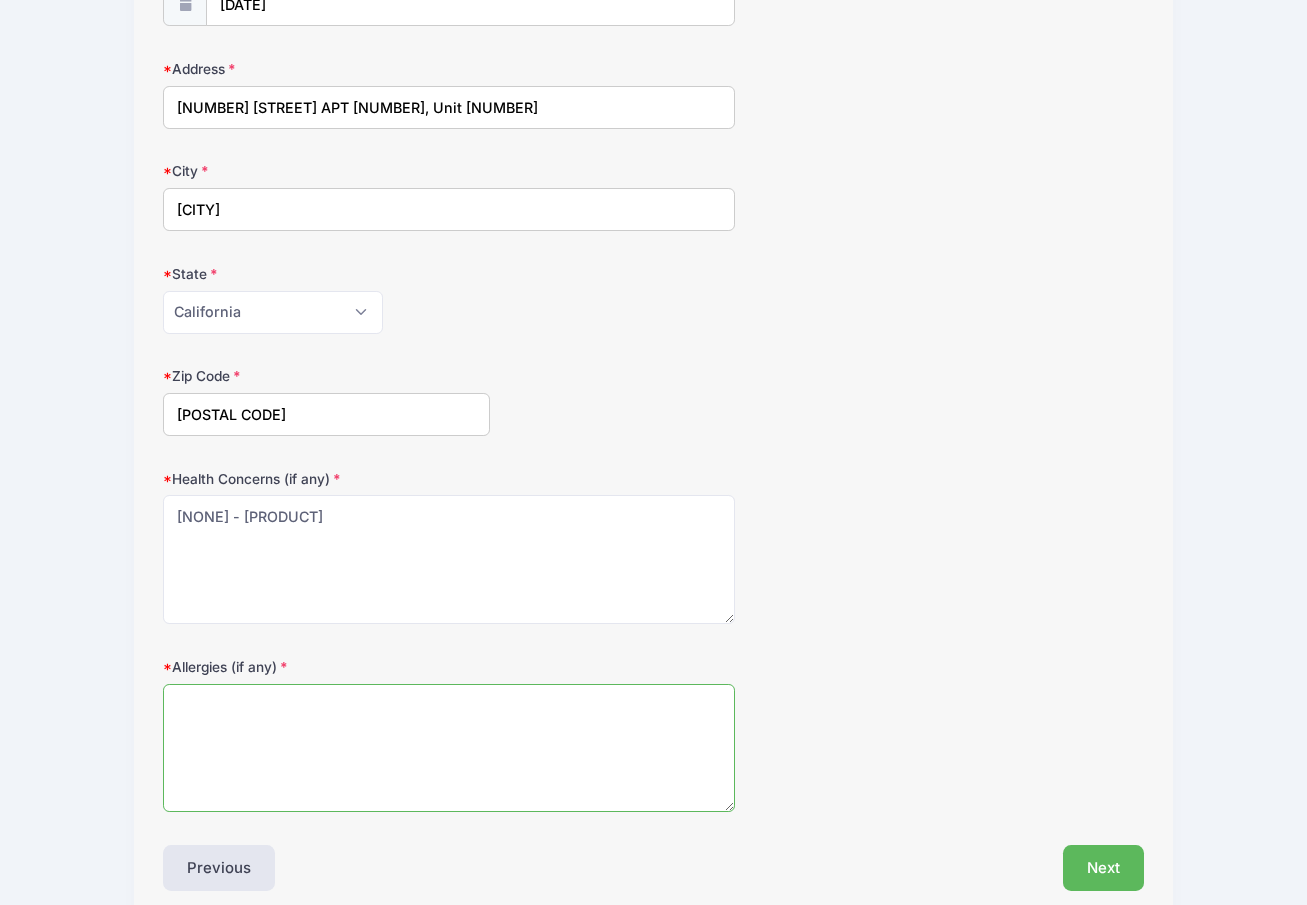 click on "Allergies (if any)" at bounding box center (449, 748) 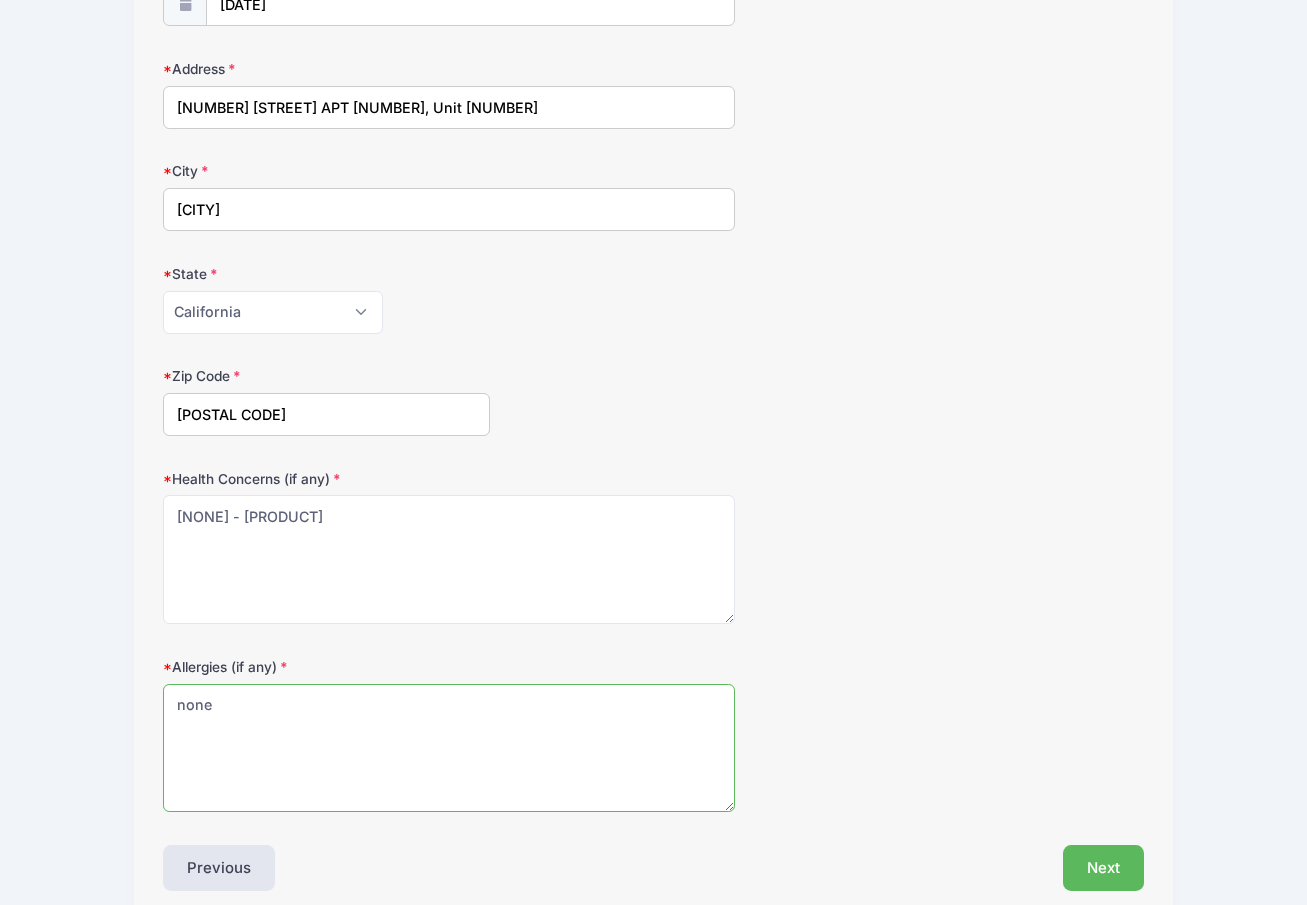 scroll, scrollTop: 341, scrollLeft: 0, axis: vertical 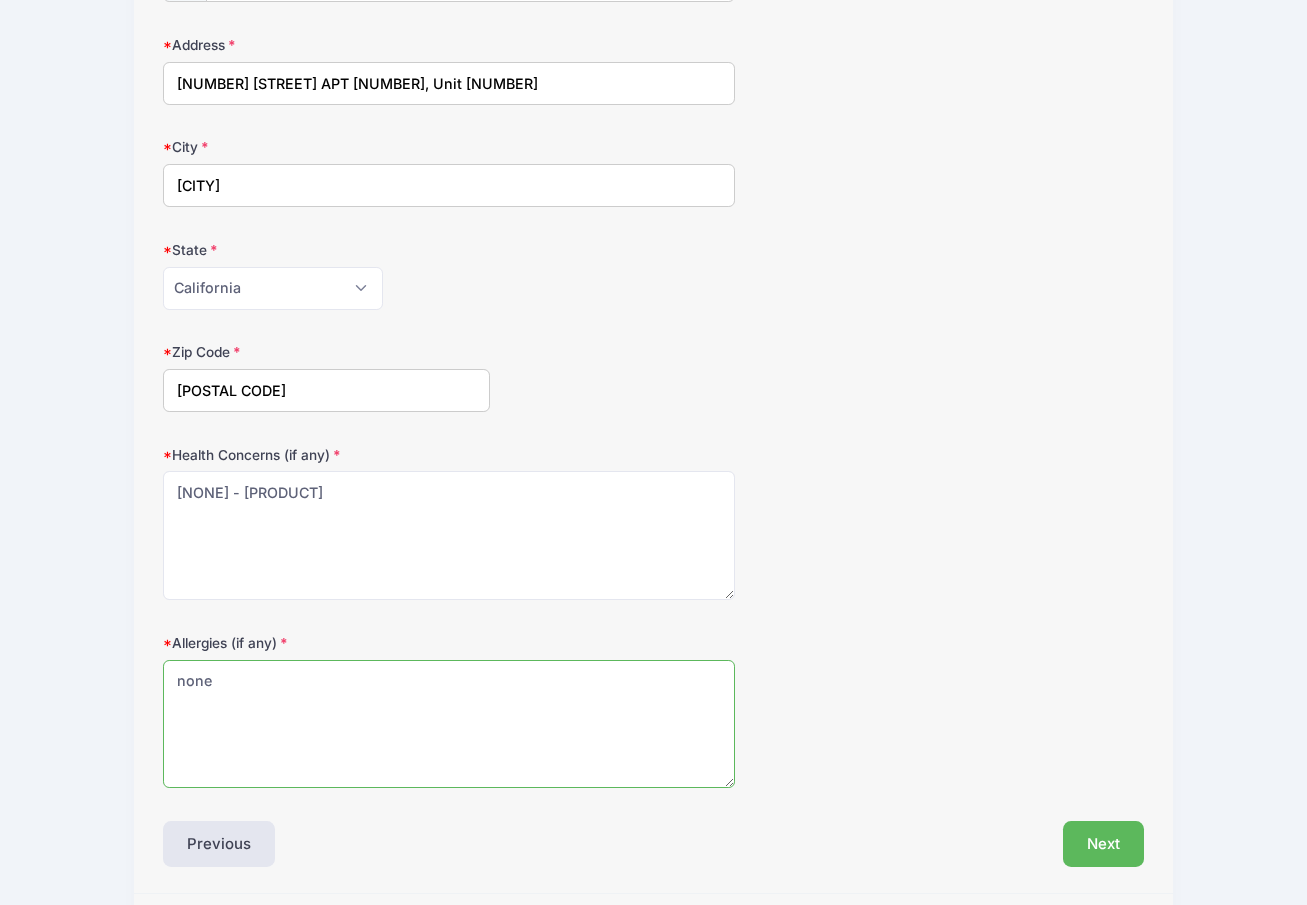 type on "none" 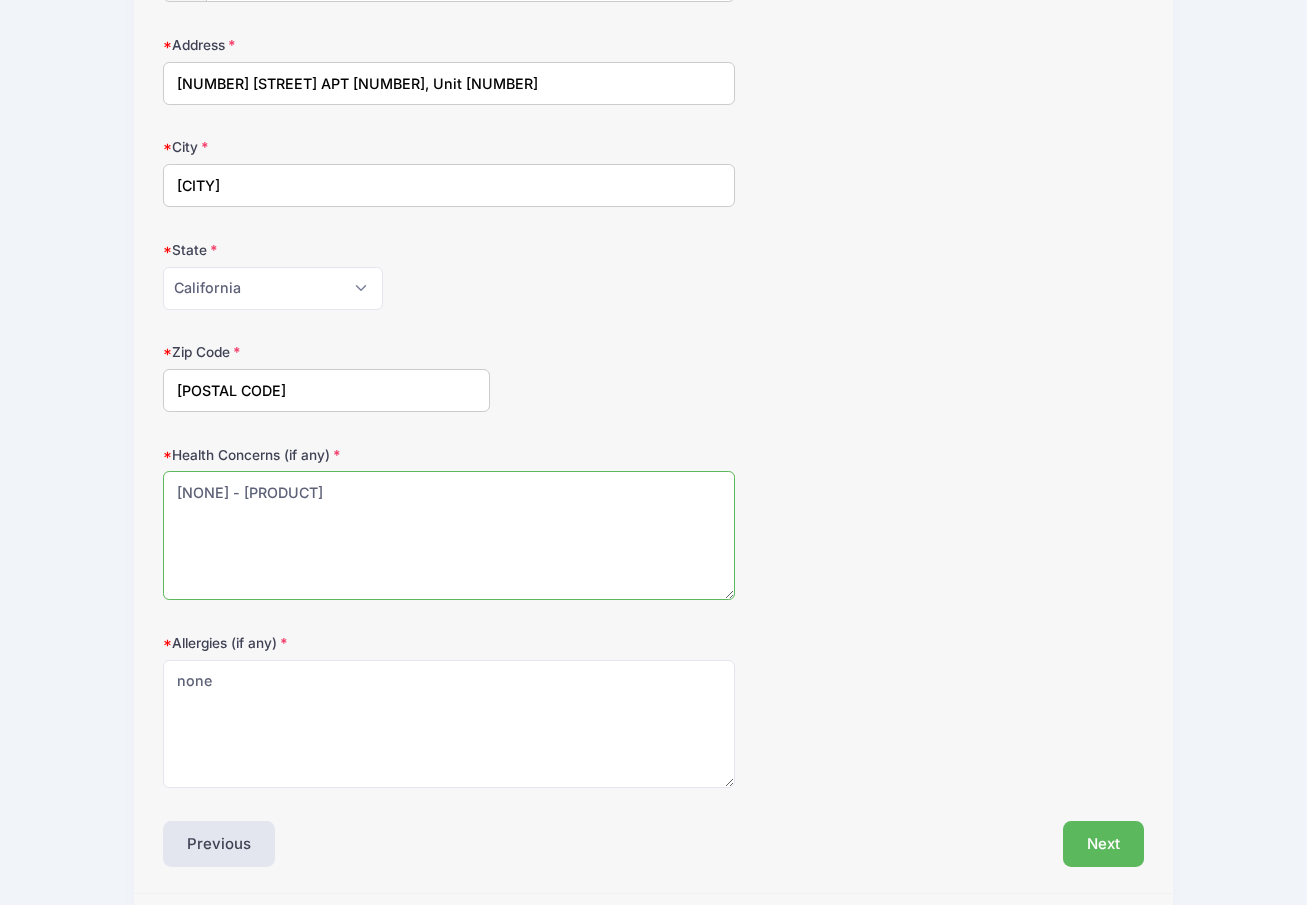 click on "[NONE] - [PRODUCT]" at bounding box center [449, 535] 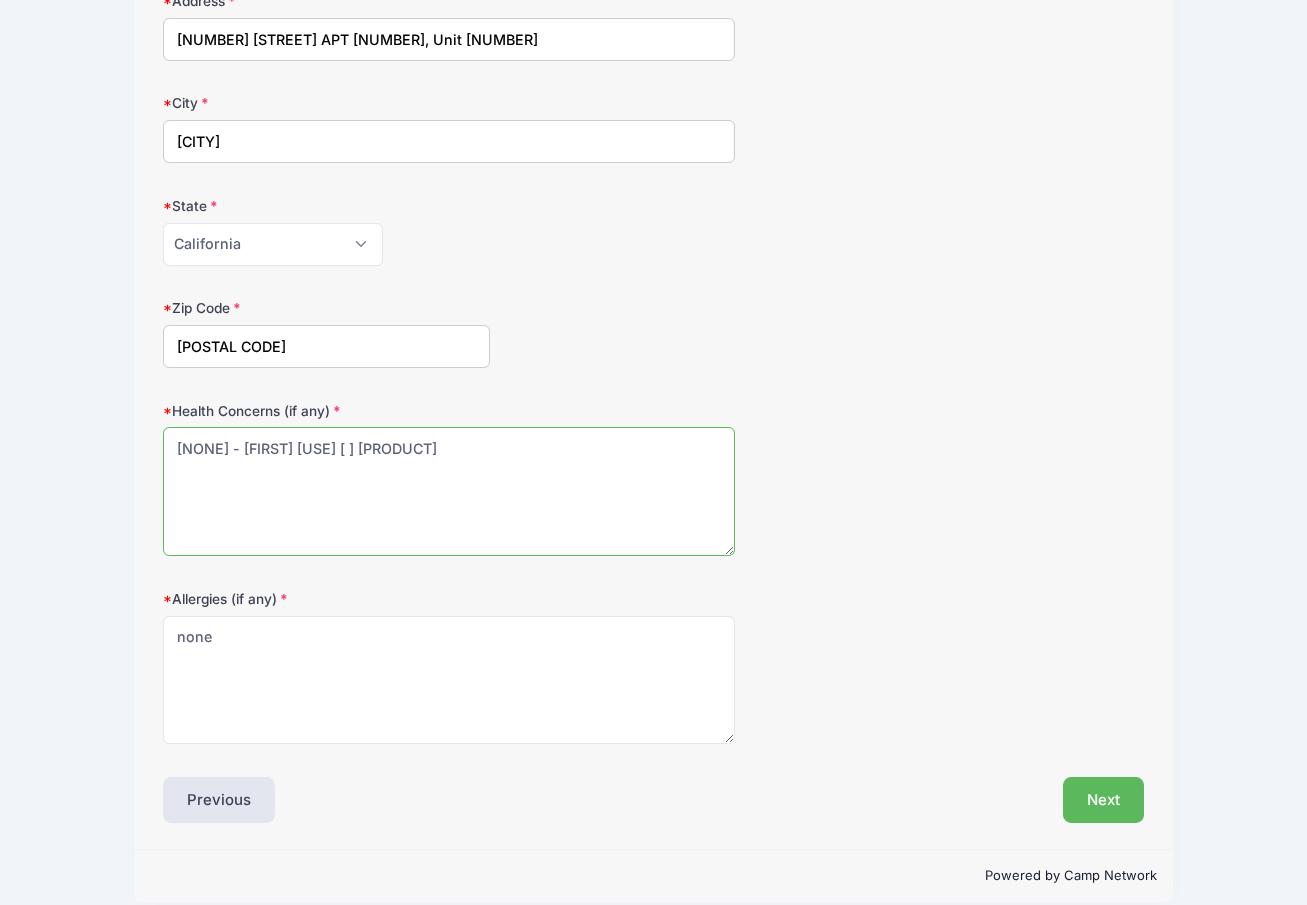 scroll, scrollTop: 407, scrollLeft: 0, axis: vertical 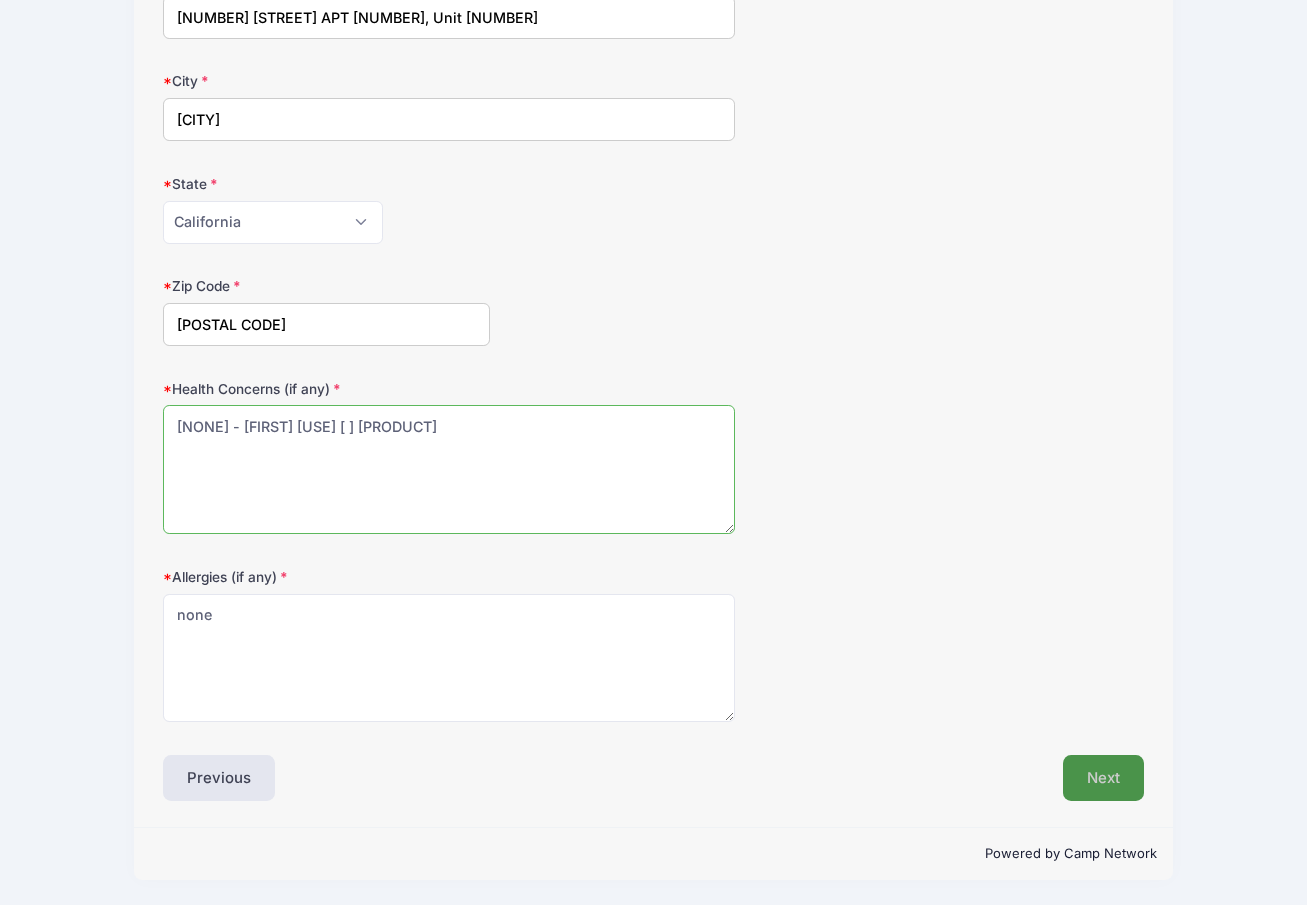 type on "[NONE] - [FIRST] [USE] [ ] [PRODUCT]" 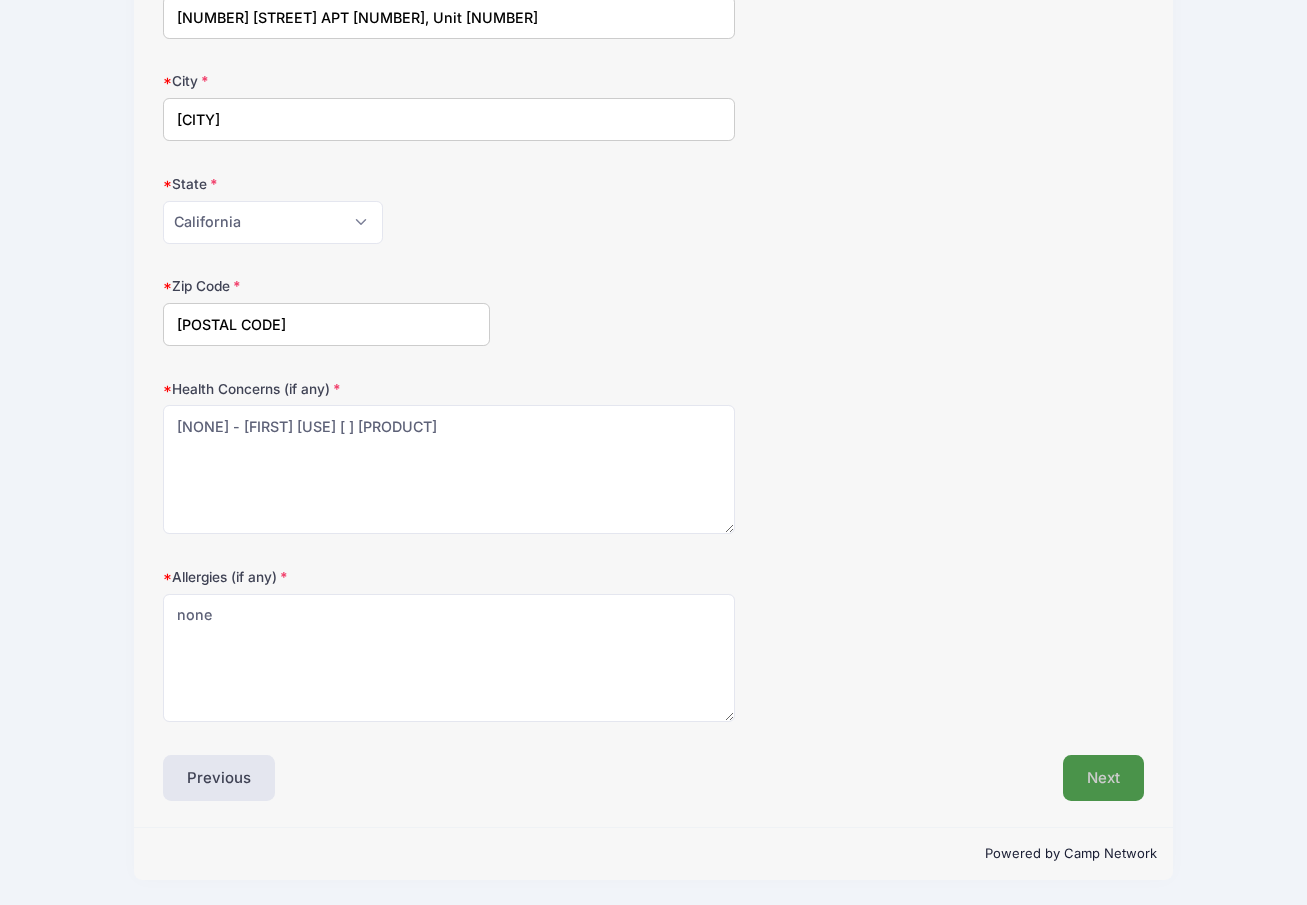click on "Next" at bounding box center [1103, 778] 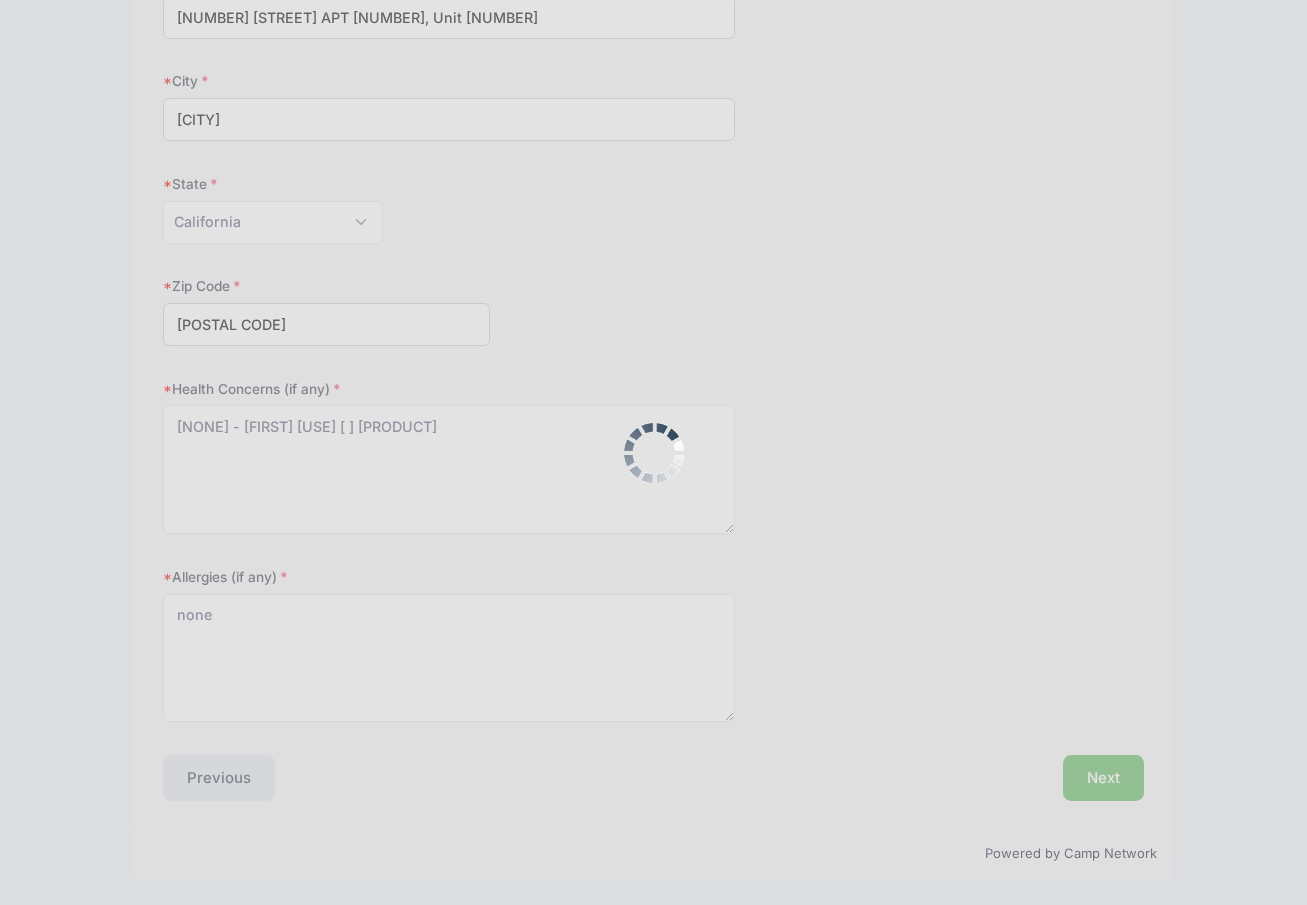 scroll, scrollTop: 0, scrollLeft: 0, axis: both 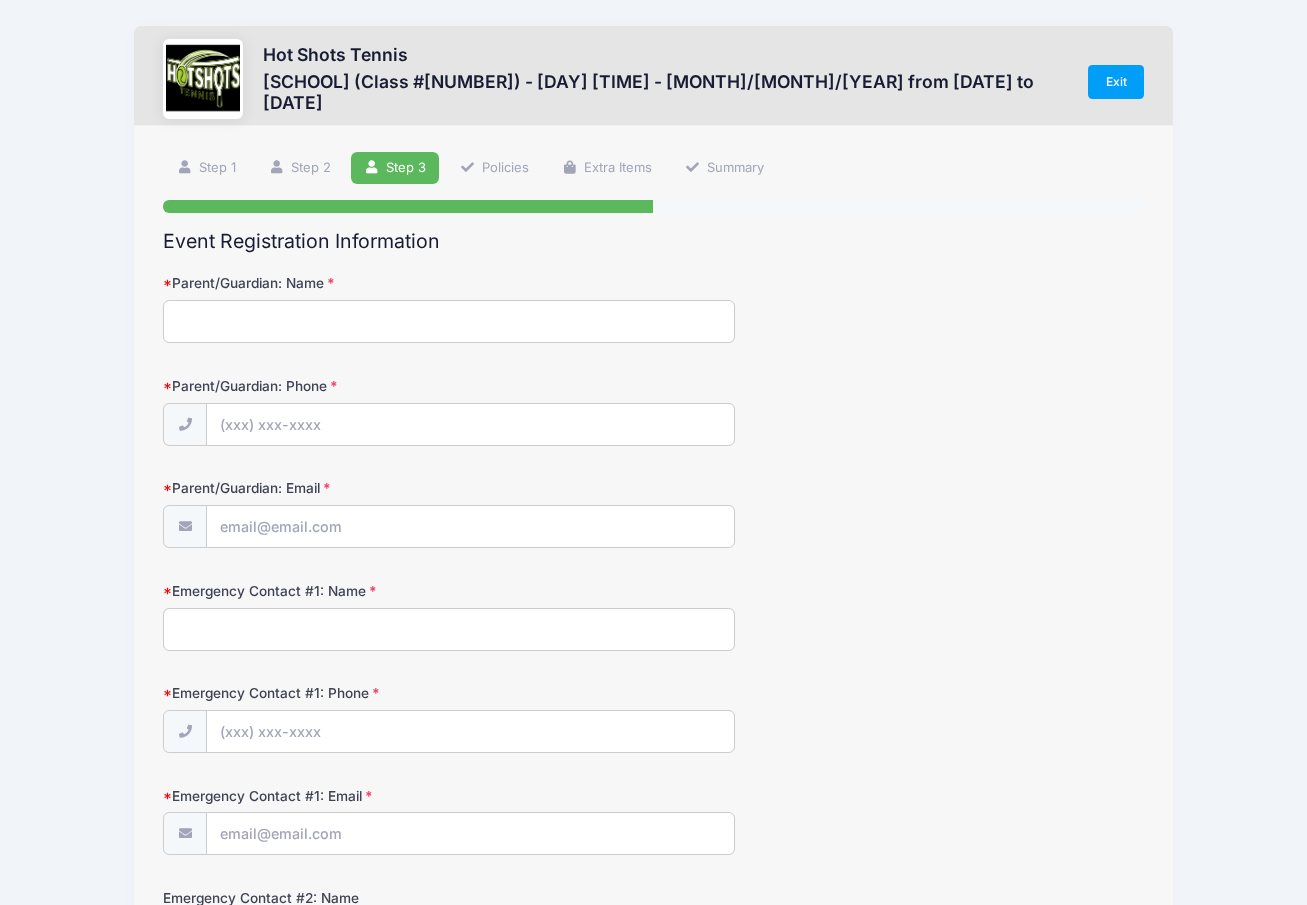 click on "Parent/Guardian: Name" at bounding box center [449, 321] 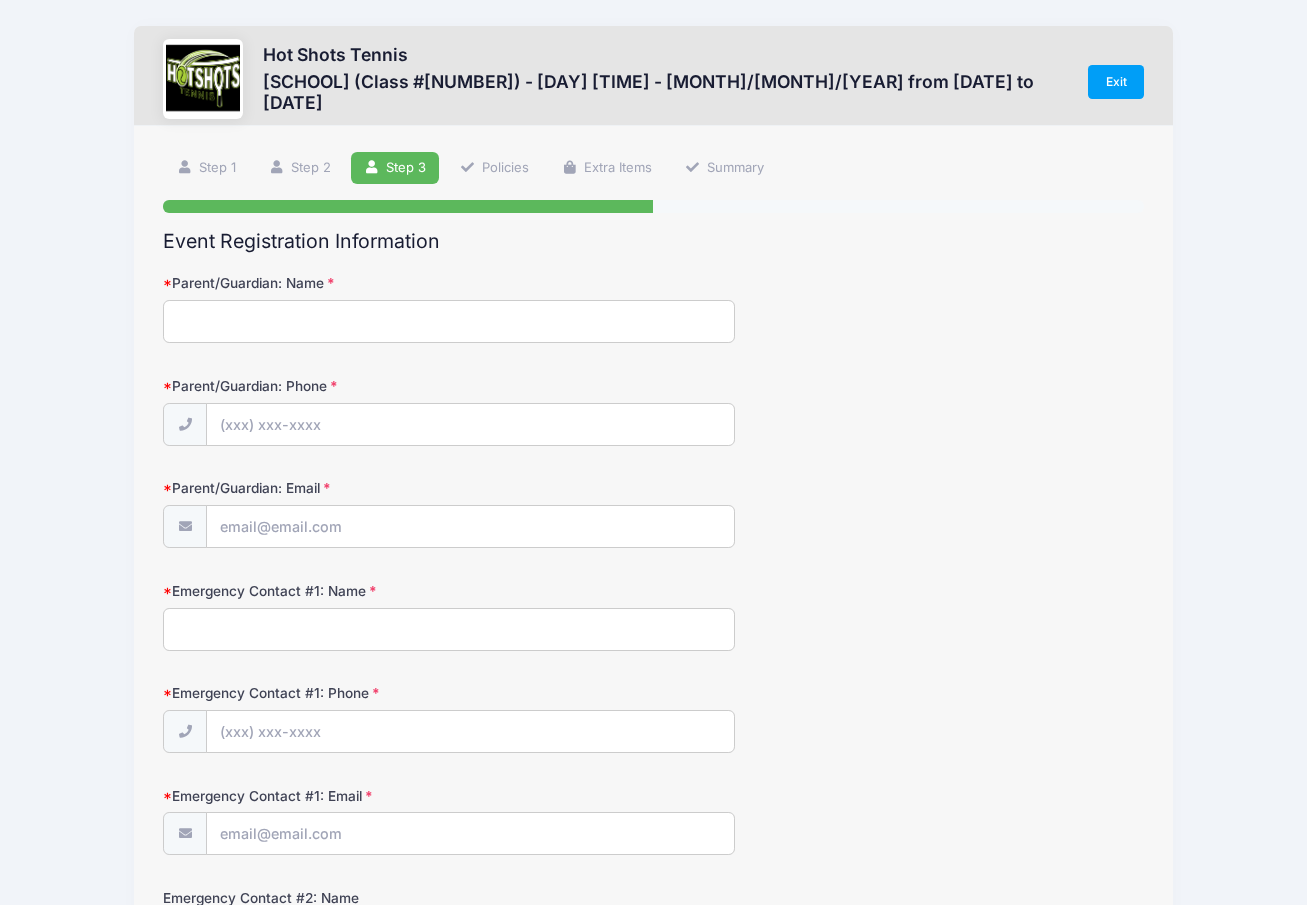 type on "[FIRST] [FIRST] [LAST]" 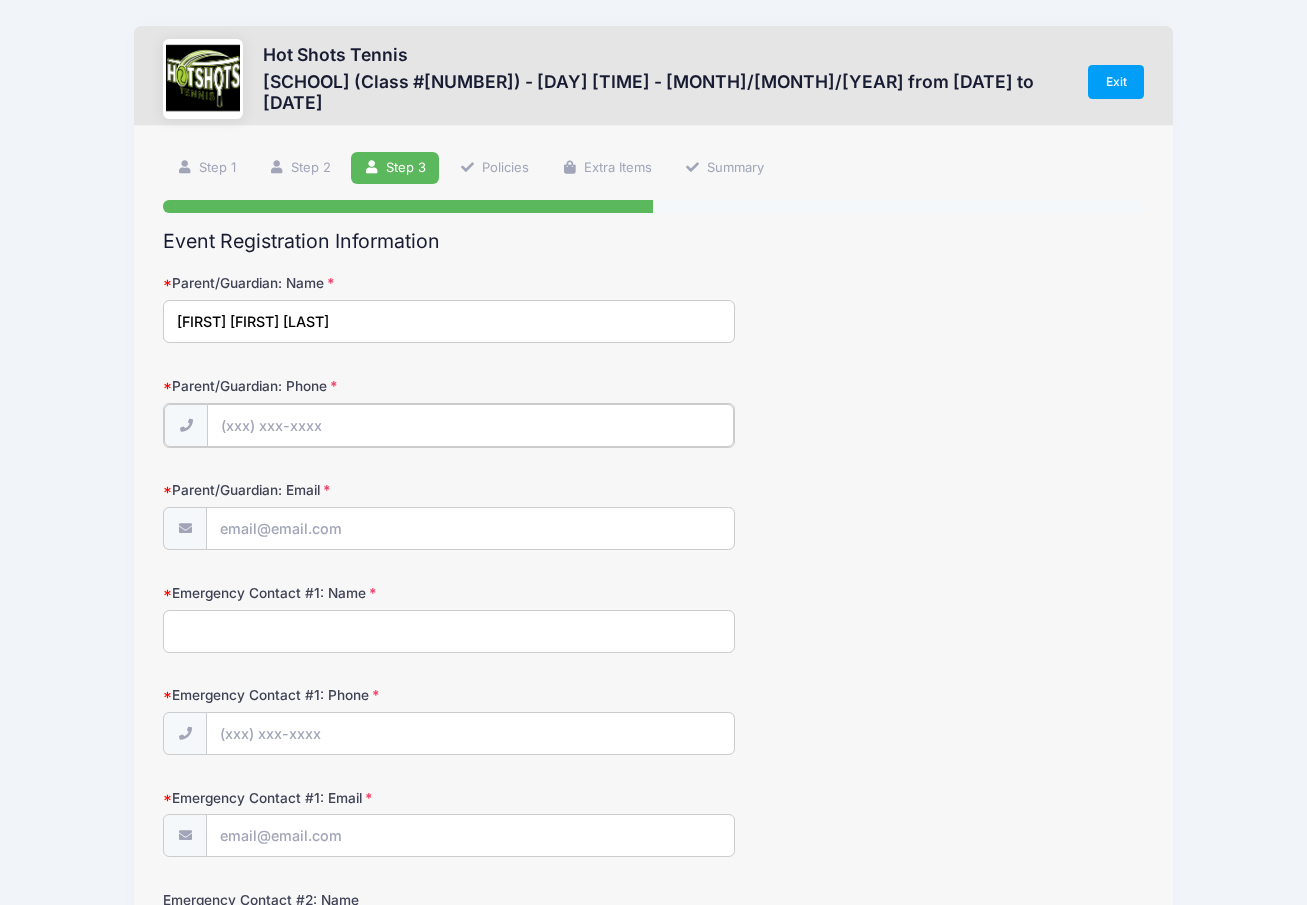 type on "[PHONE]" 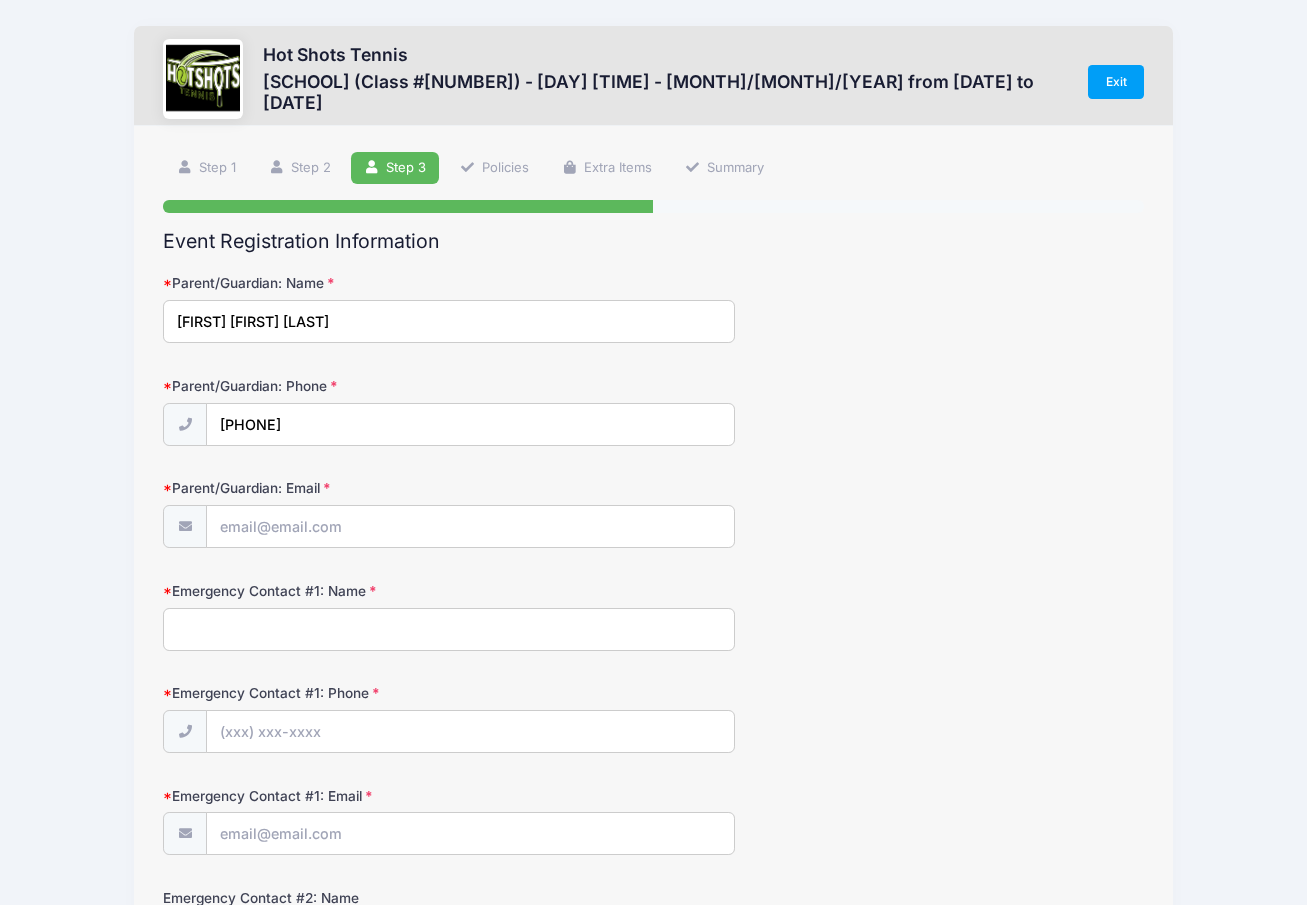 type on "[EMAIL]" 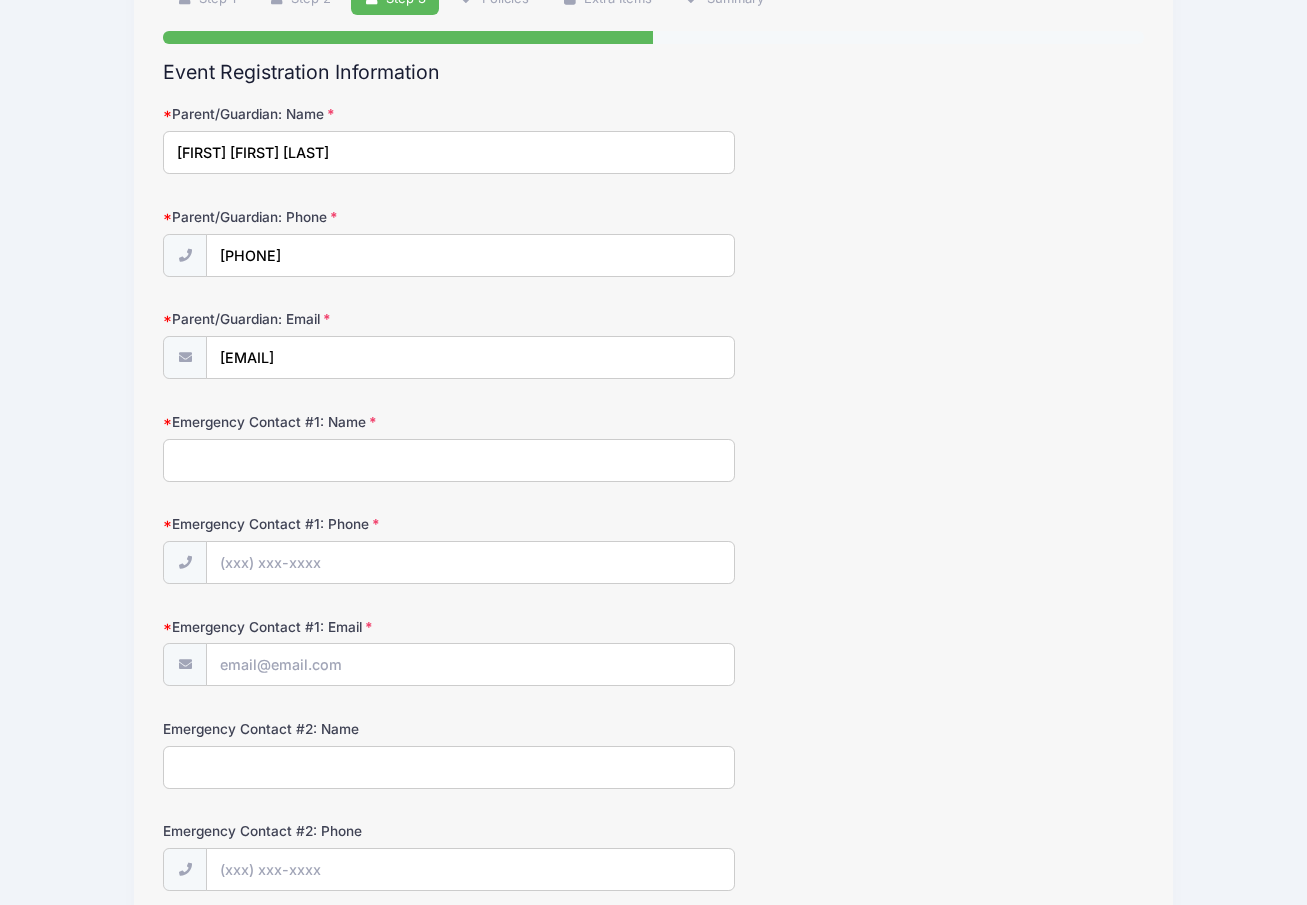 scroll, scrollTop: 172, scrollLeft: 0, axis: vertical 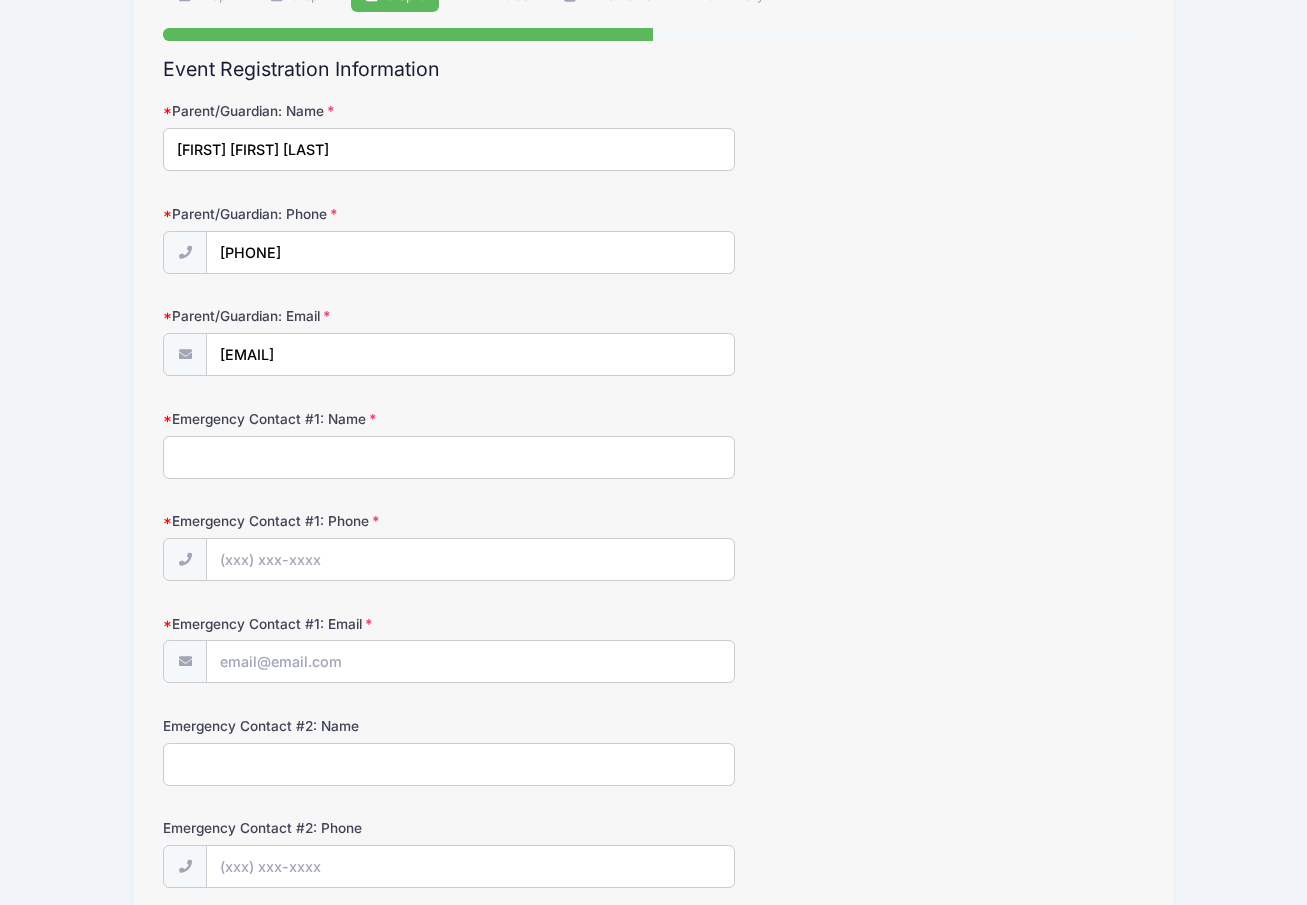 click on "Emergency Contact #1: Name" at bounding box center (449, 457) 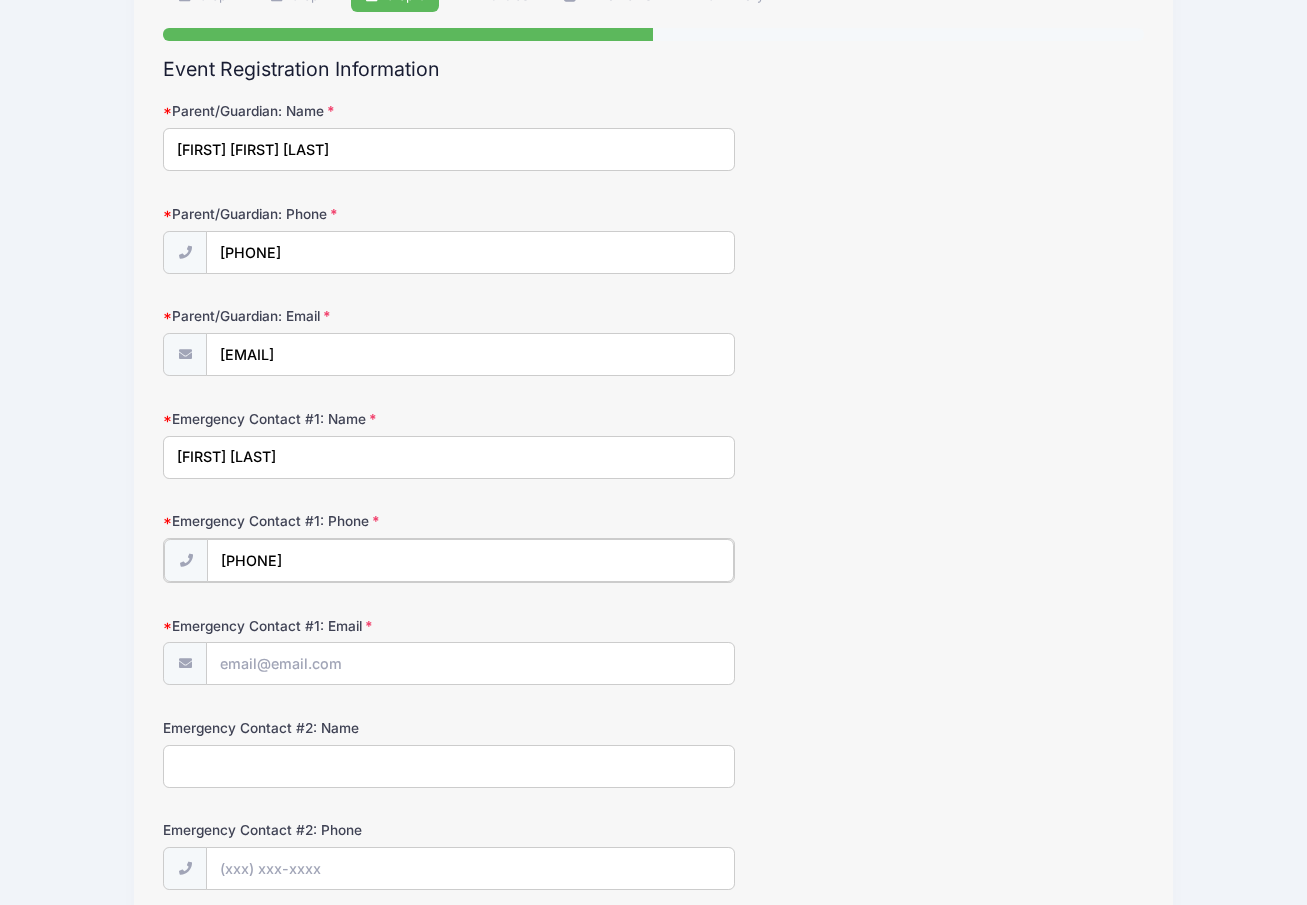 drag, startPoint x: 342, startPoint y: 566, endPoint x: 192, endPoint y: 543, distance: 151.75308 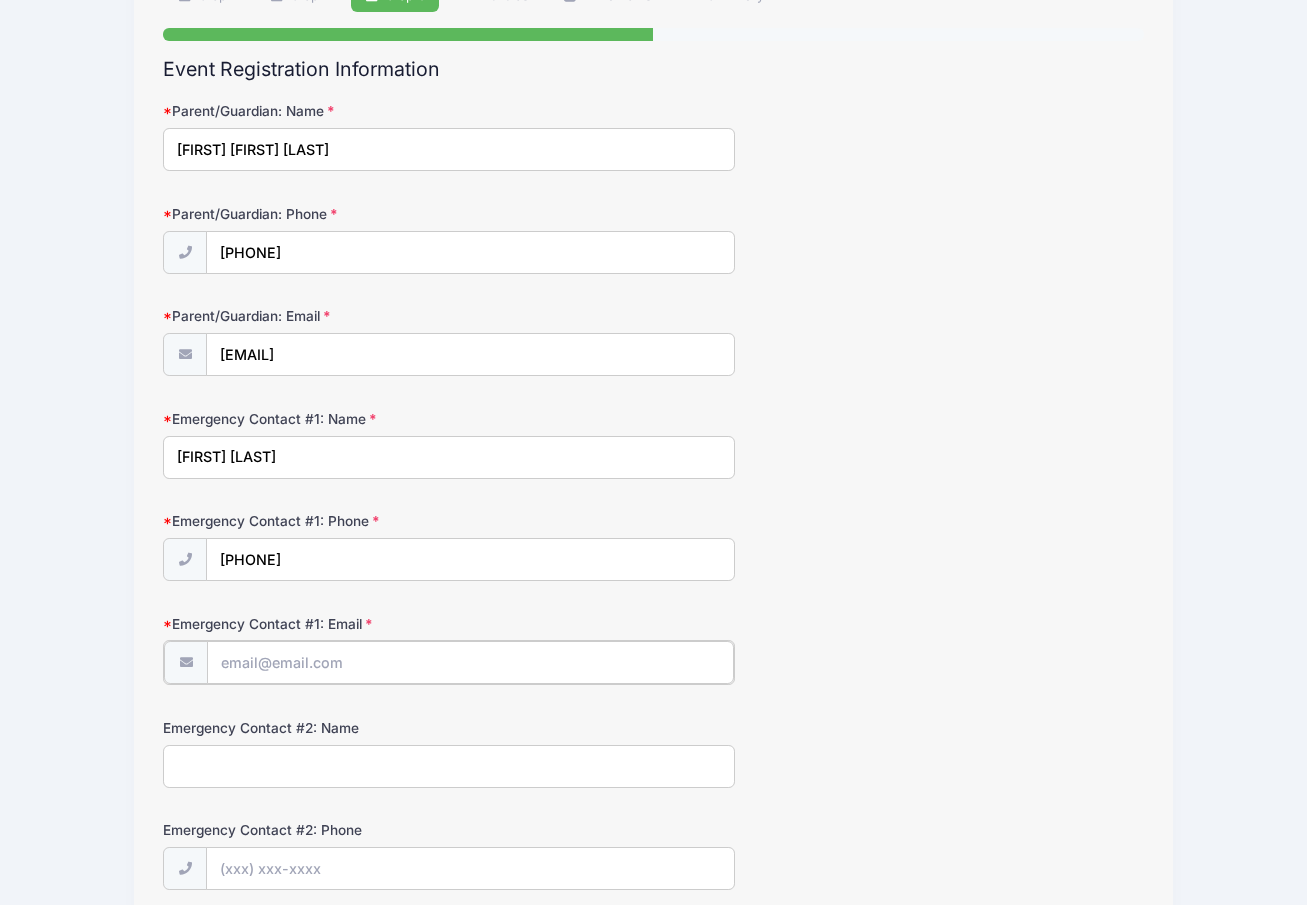 click on "Emergency Contact #1: Email" at bounding box center (470, 662) 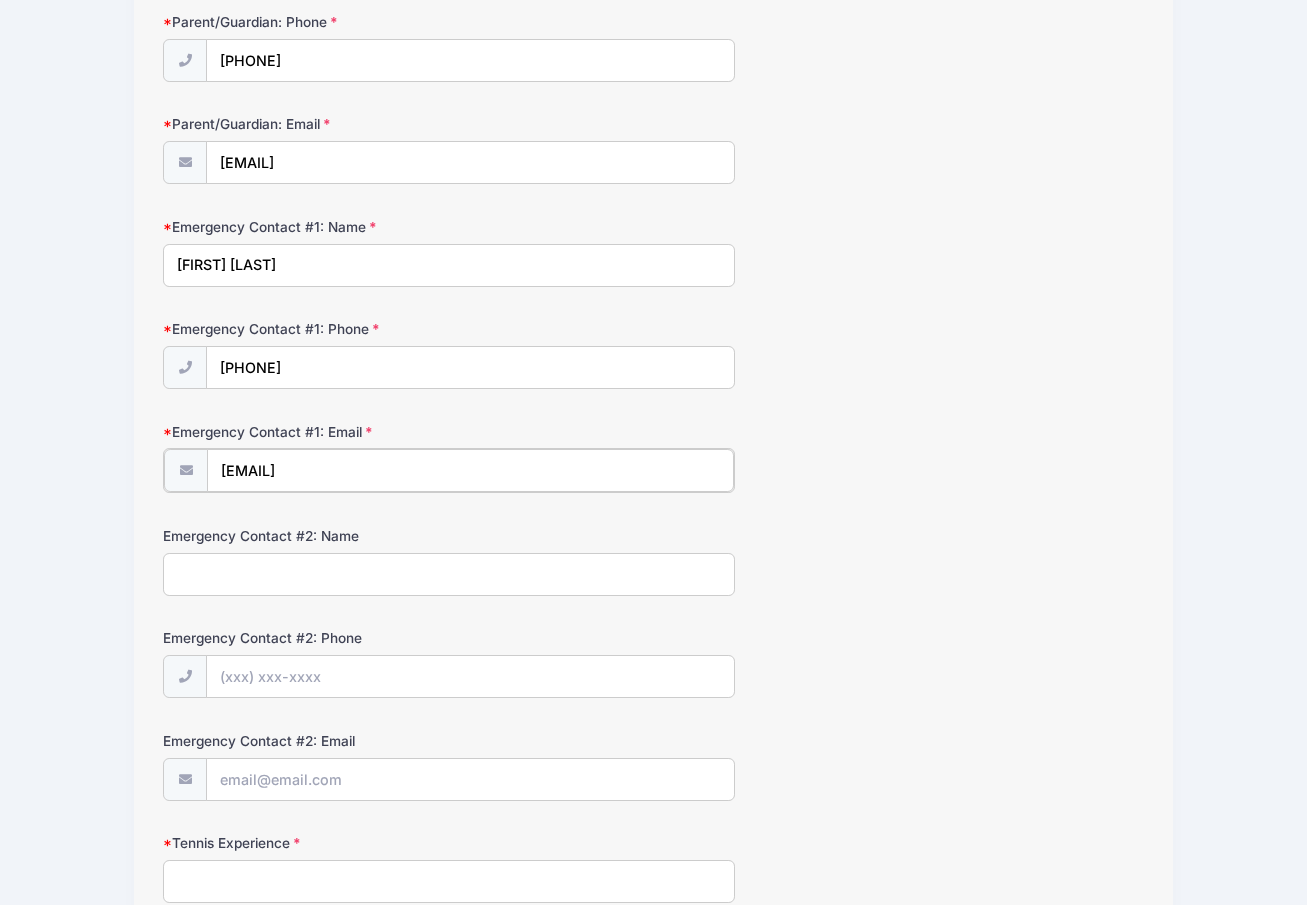 scroll, scrollTop: 388, scrollLeft: 0, axis: vertical 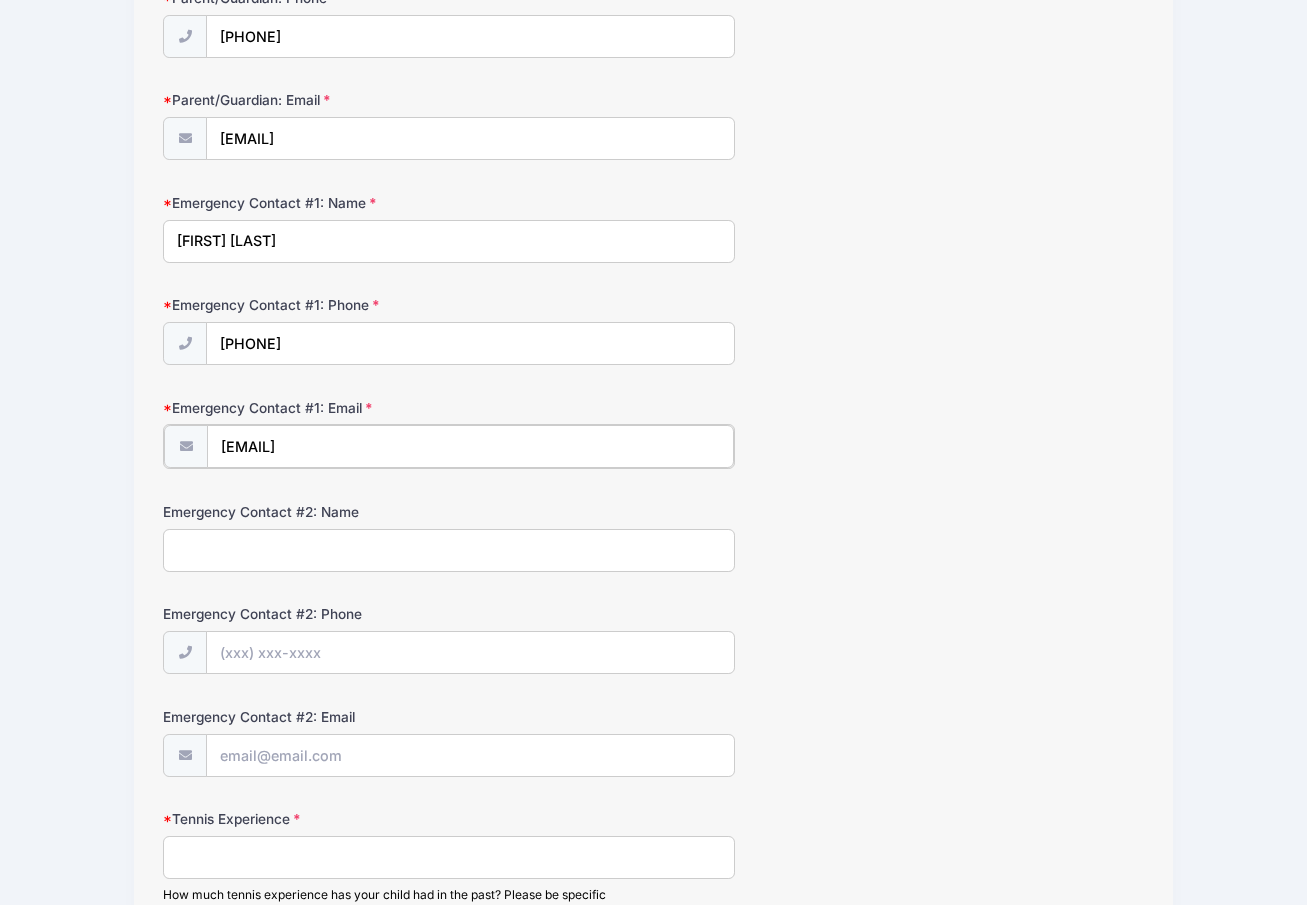 type on "[EMAIL]" 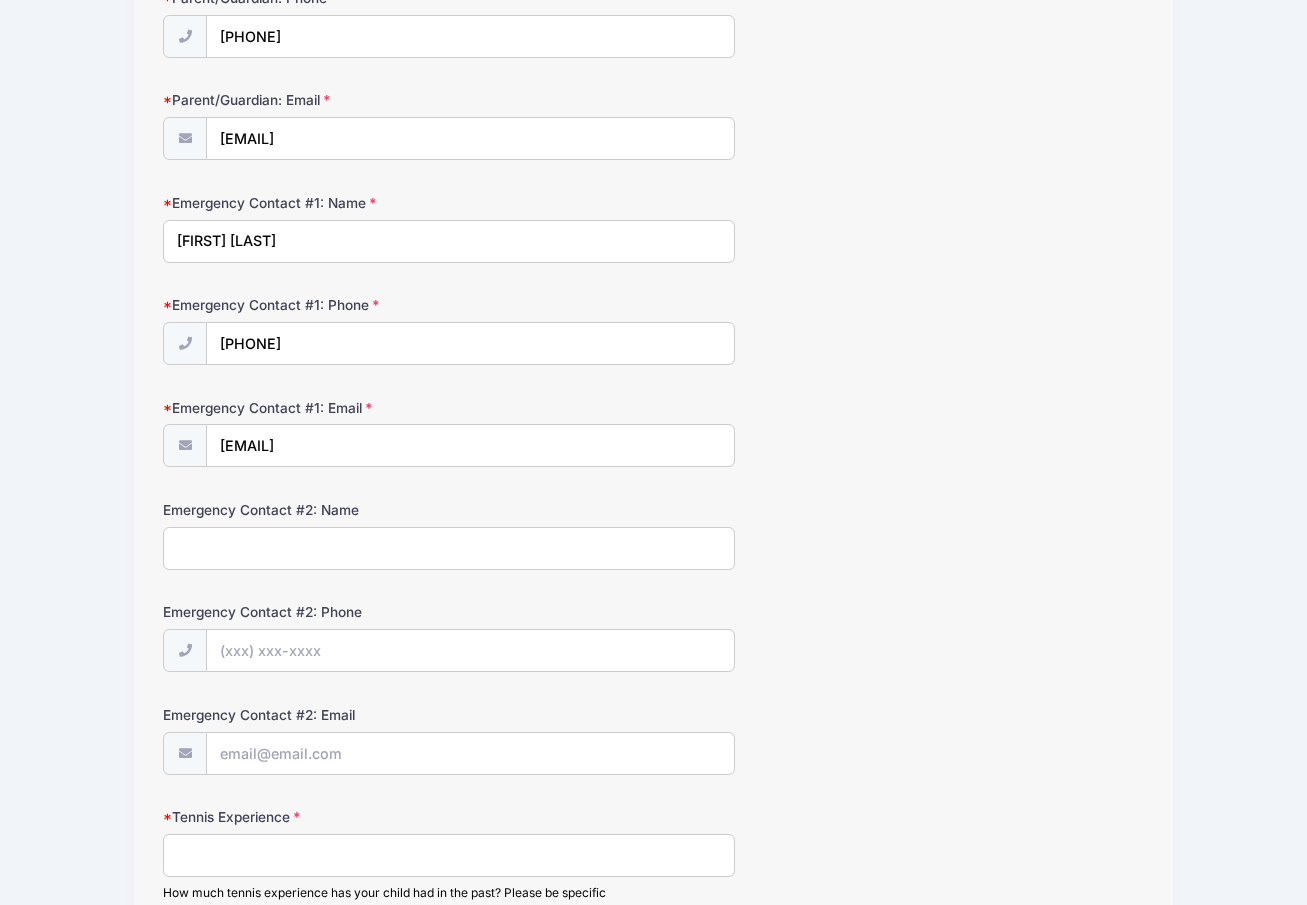 click on "Emergency Contact #2: Name" at bounding box center (449, 548) 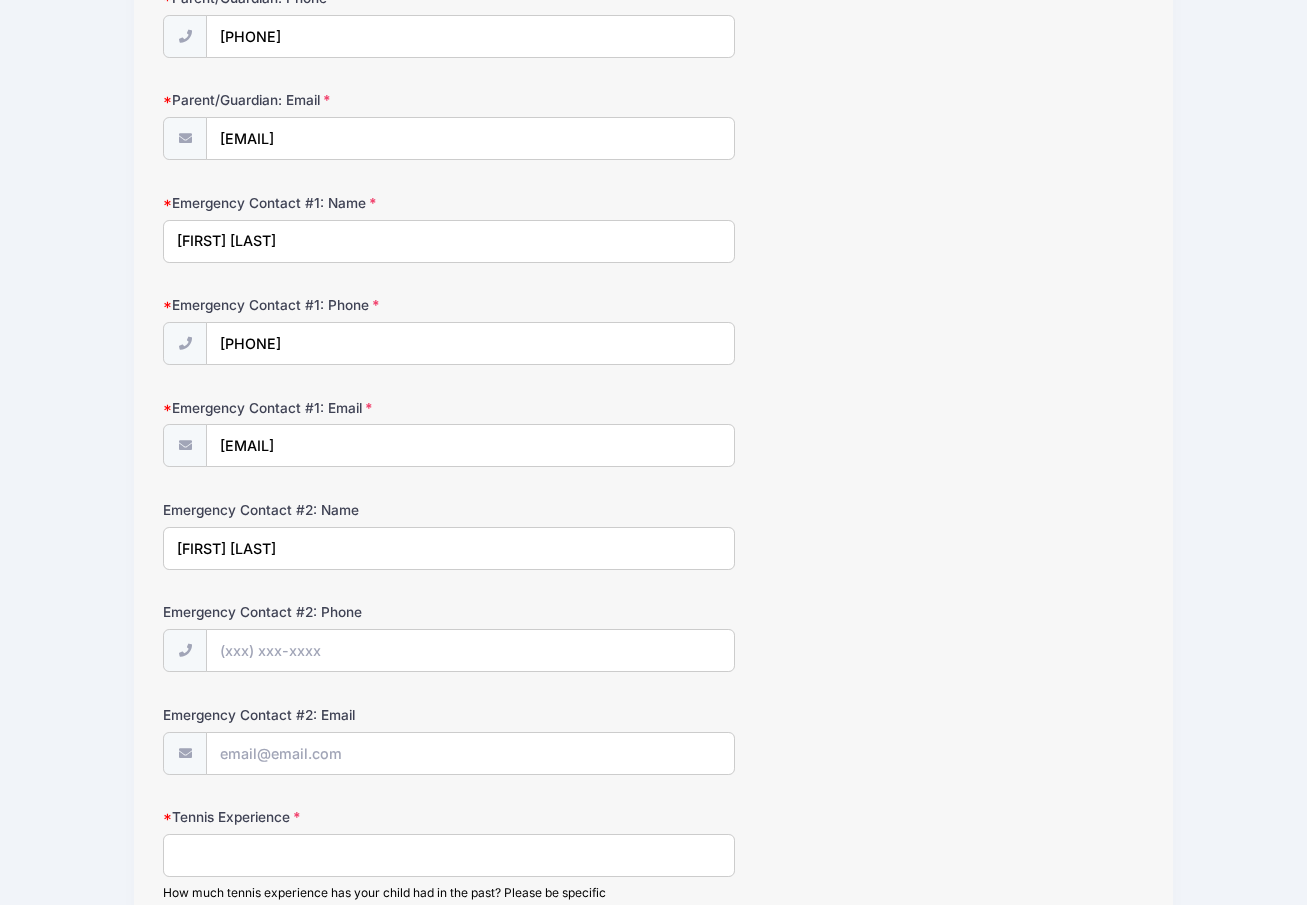 type on "[FIRST] [LAST]" 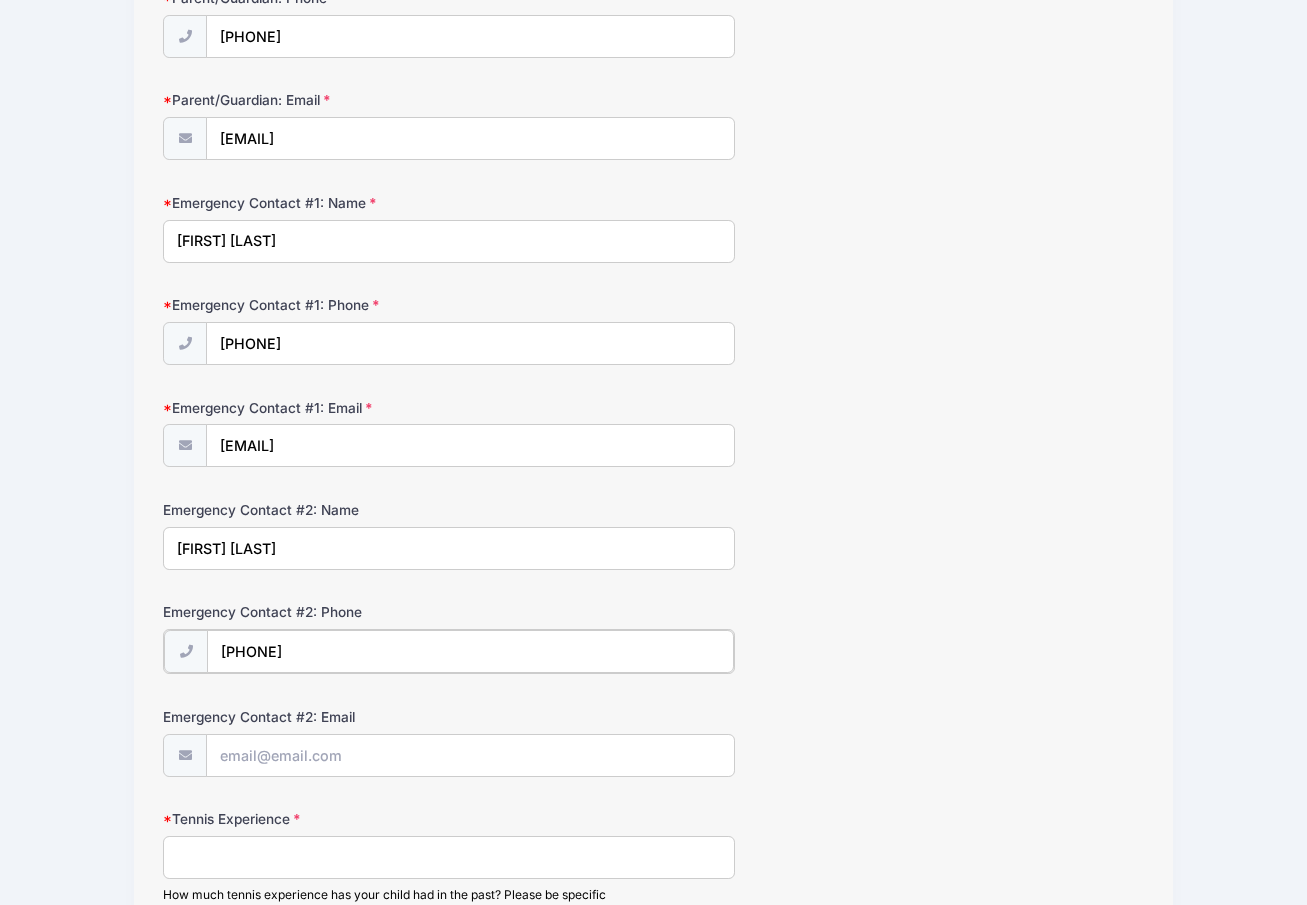 type on "[PHONE]" 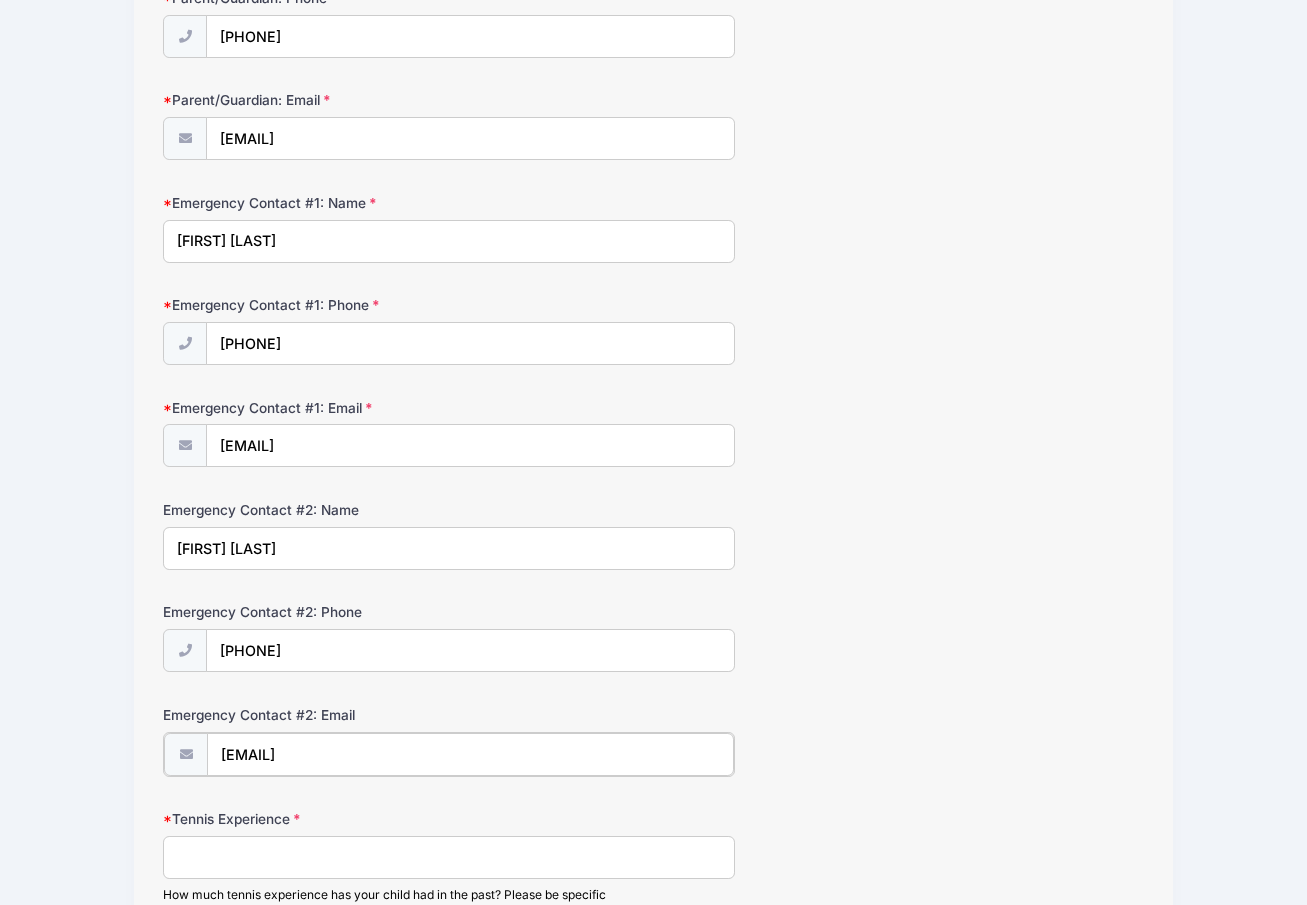 type on "[EMAIL]" 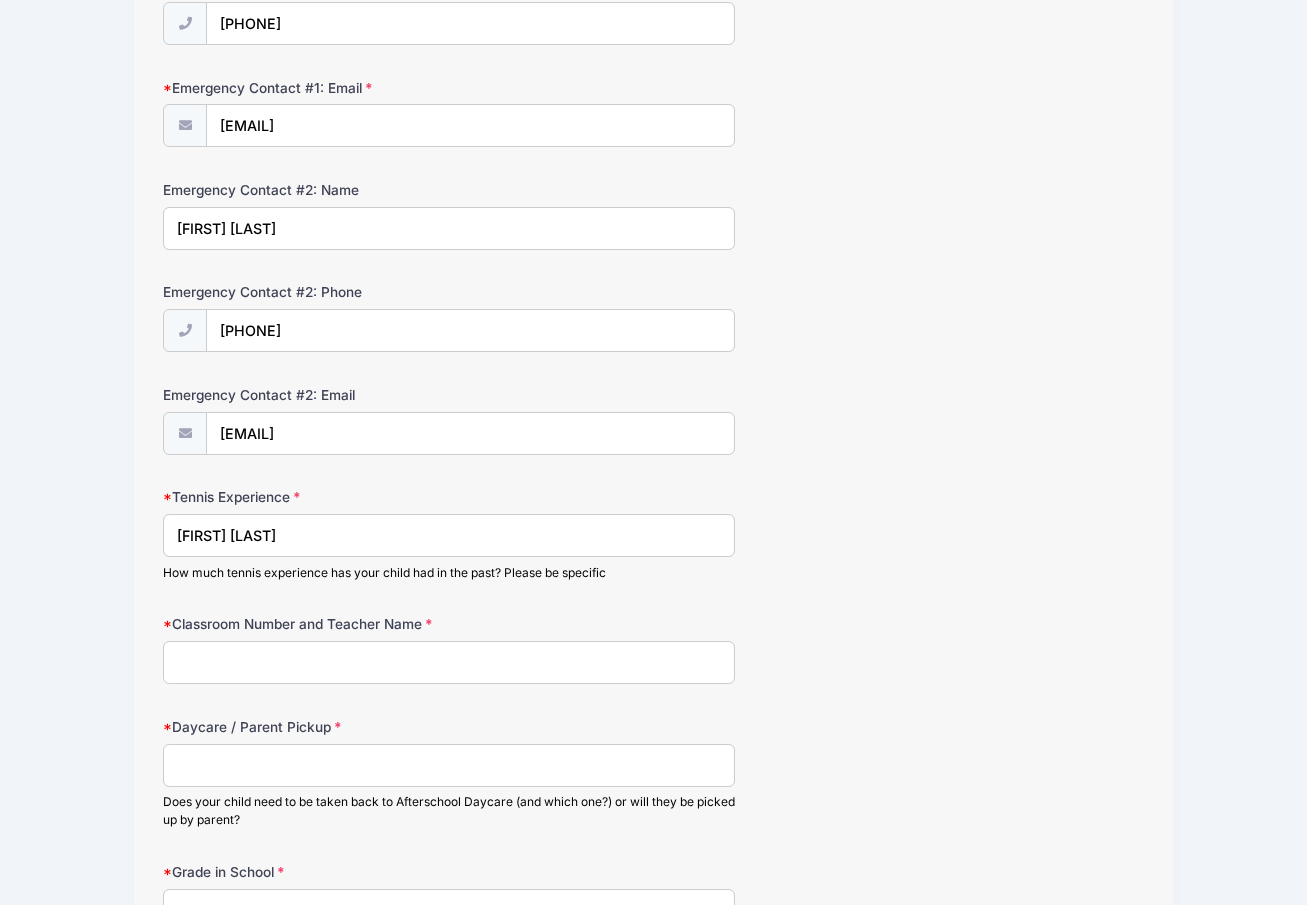 scroll, scrollTop: 711, scrollLeft: 0, axis: vertical 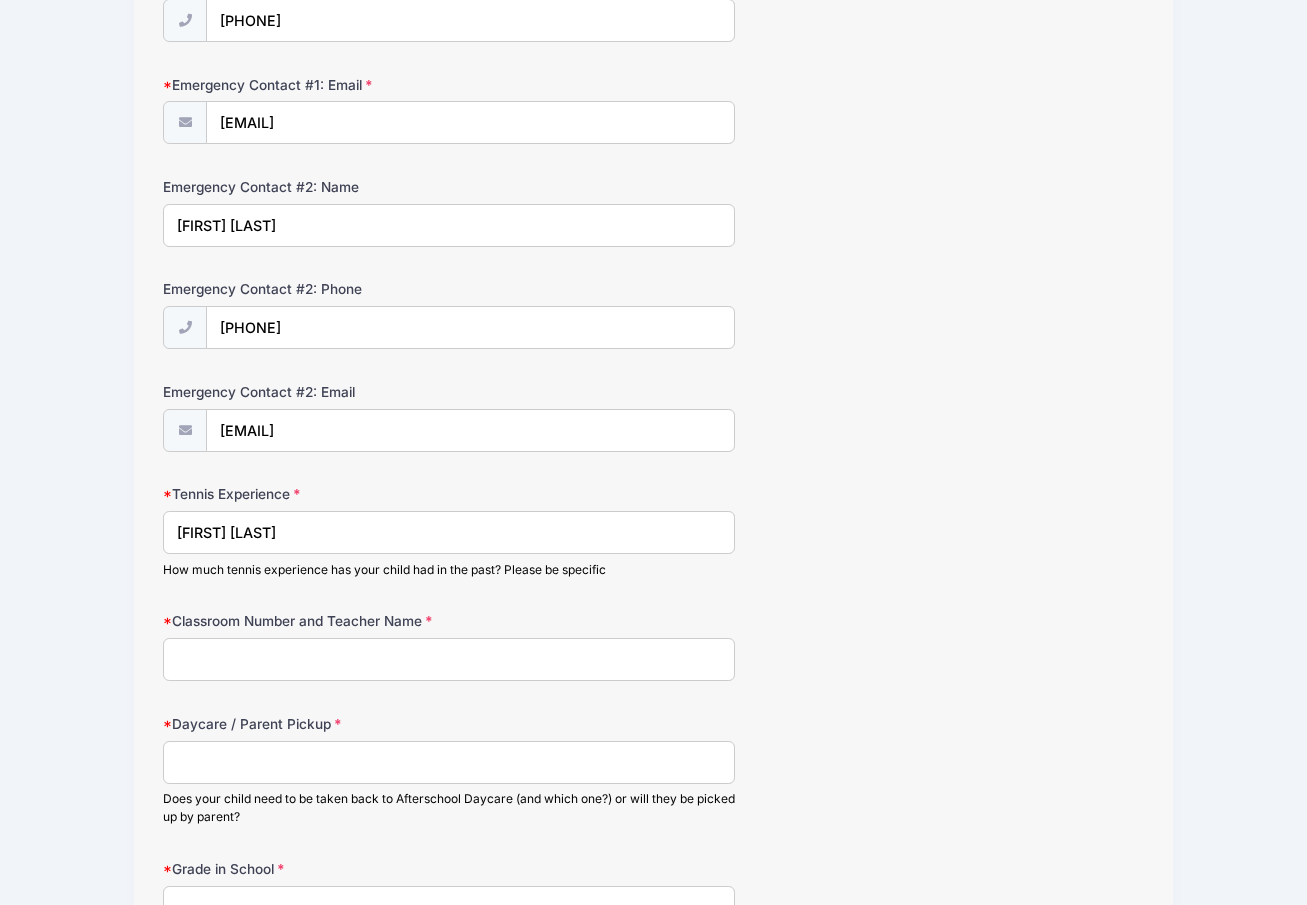 type on "[FIRST] [LAST]" 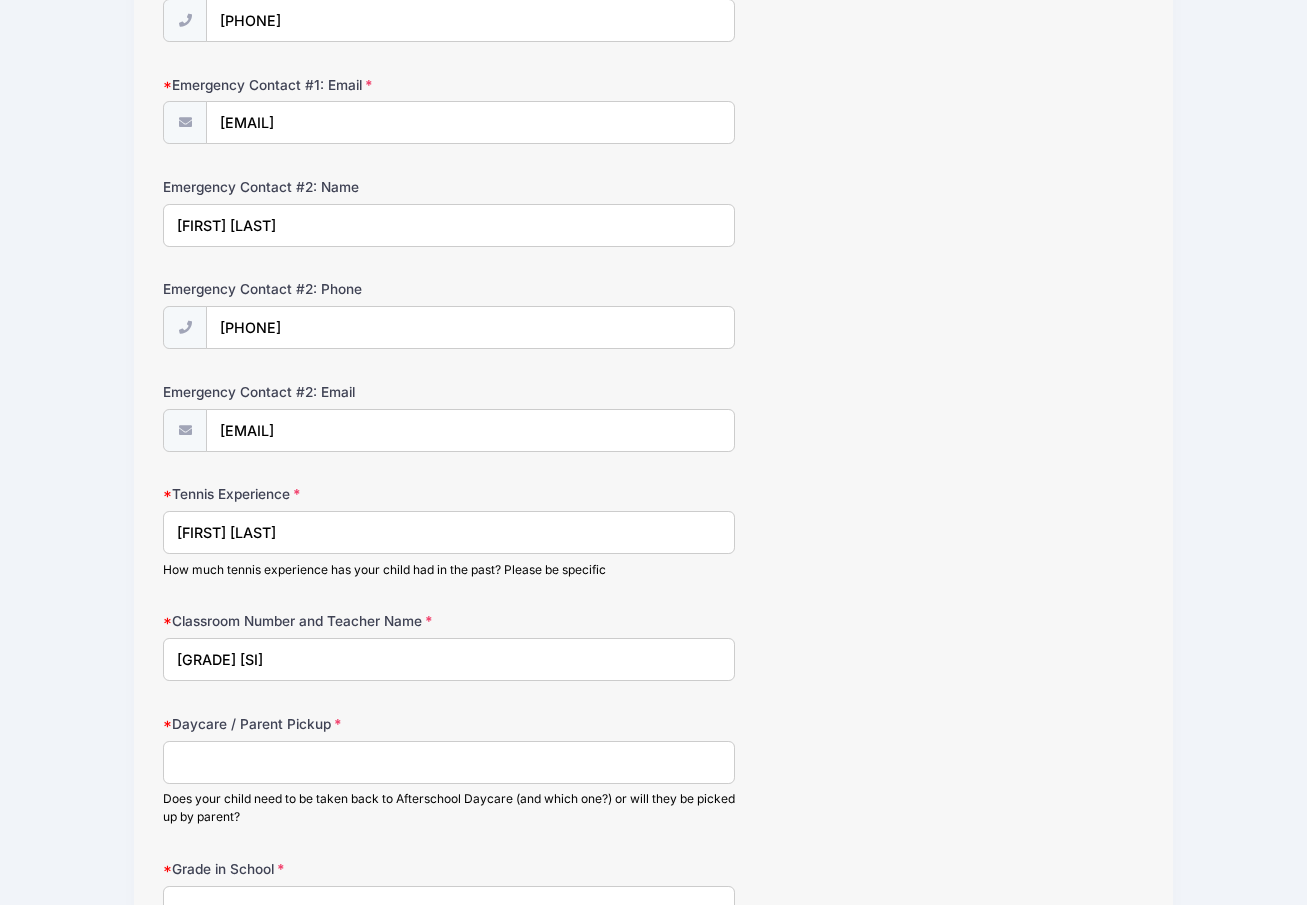 type on "[GRADE] [SI]" 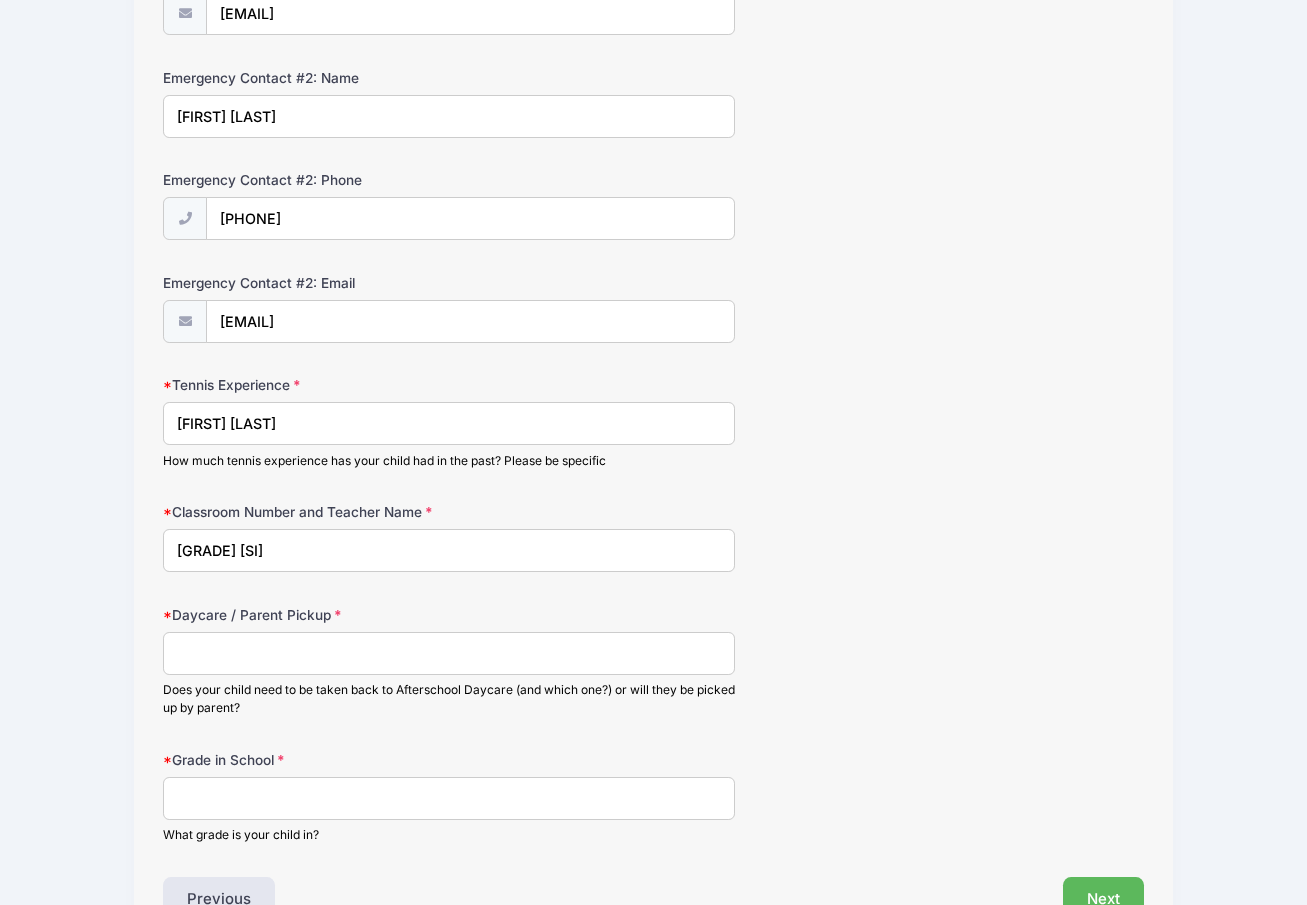 scroll, scrollTop: 821, scrollLeft: 0, axis: vertical 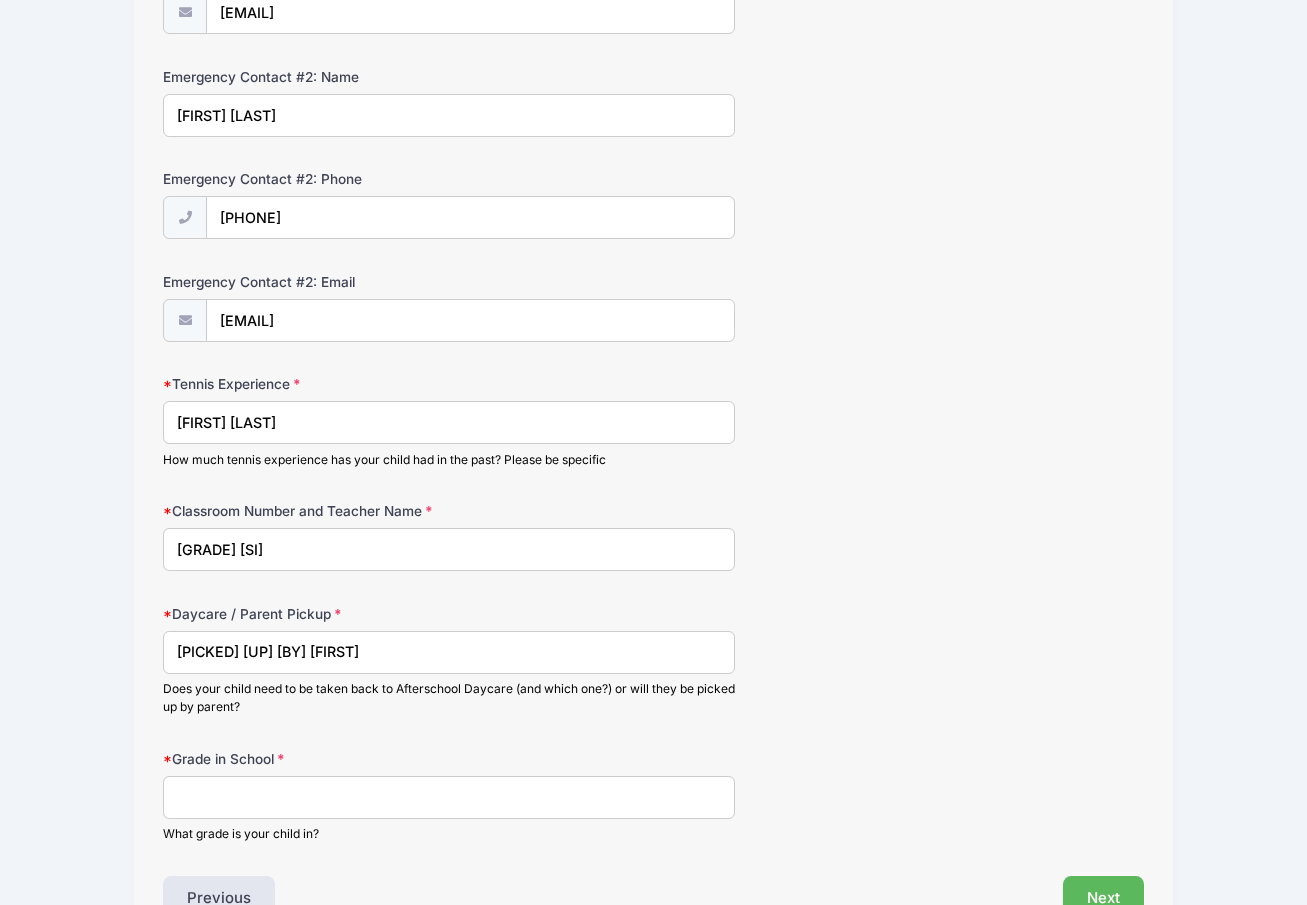 type on "[PICKED] [UP] [BY] [FIRST]" 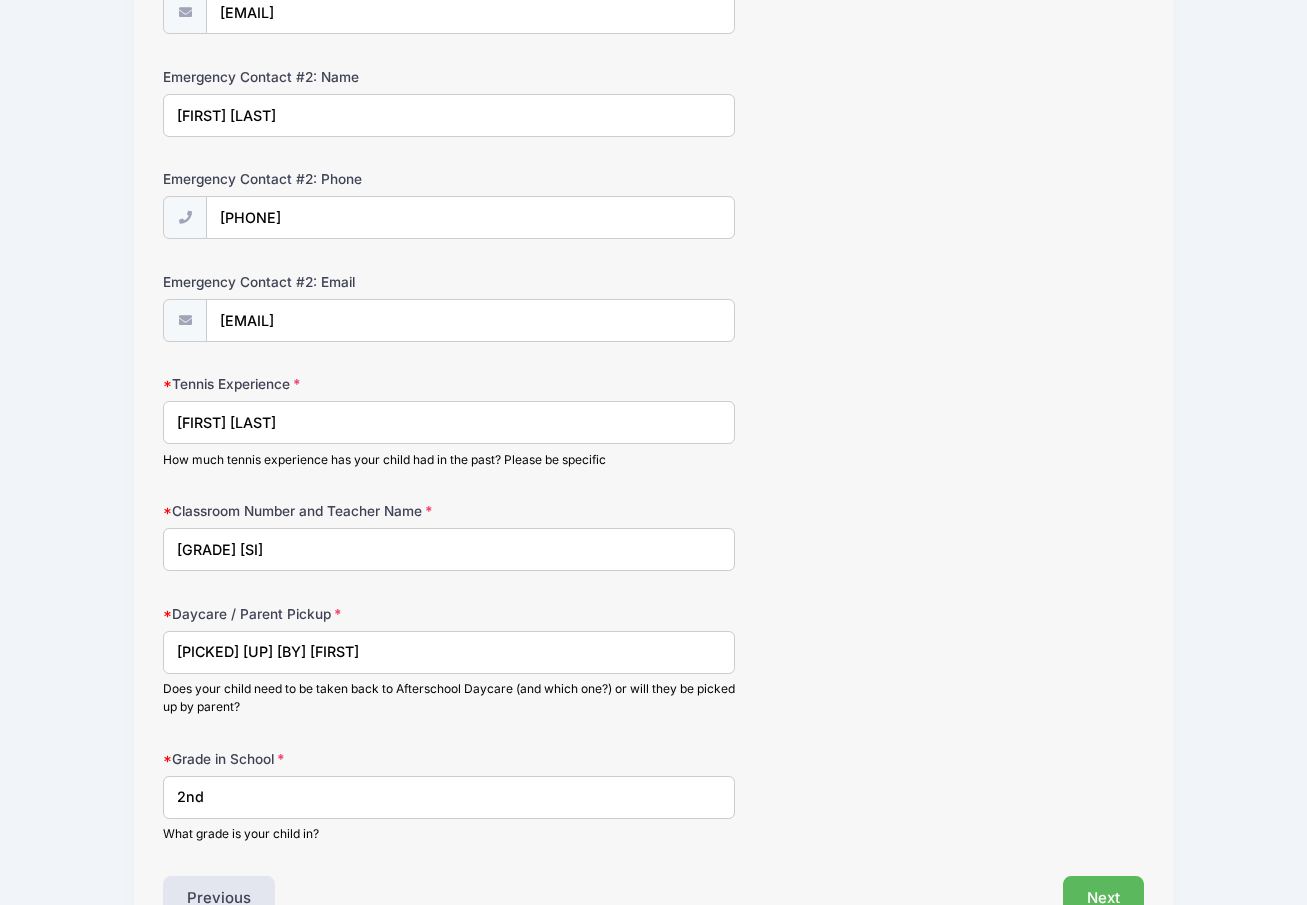 type on "2nd" 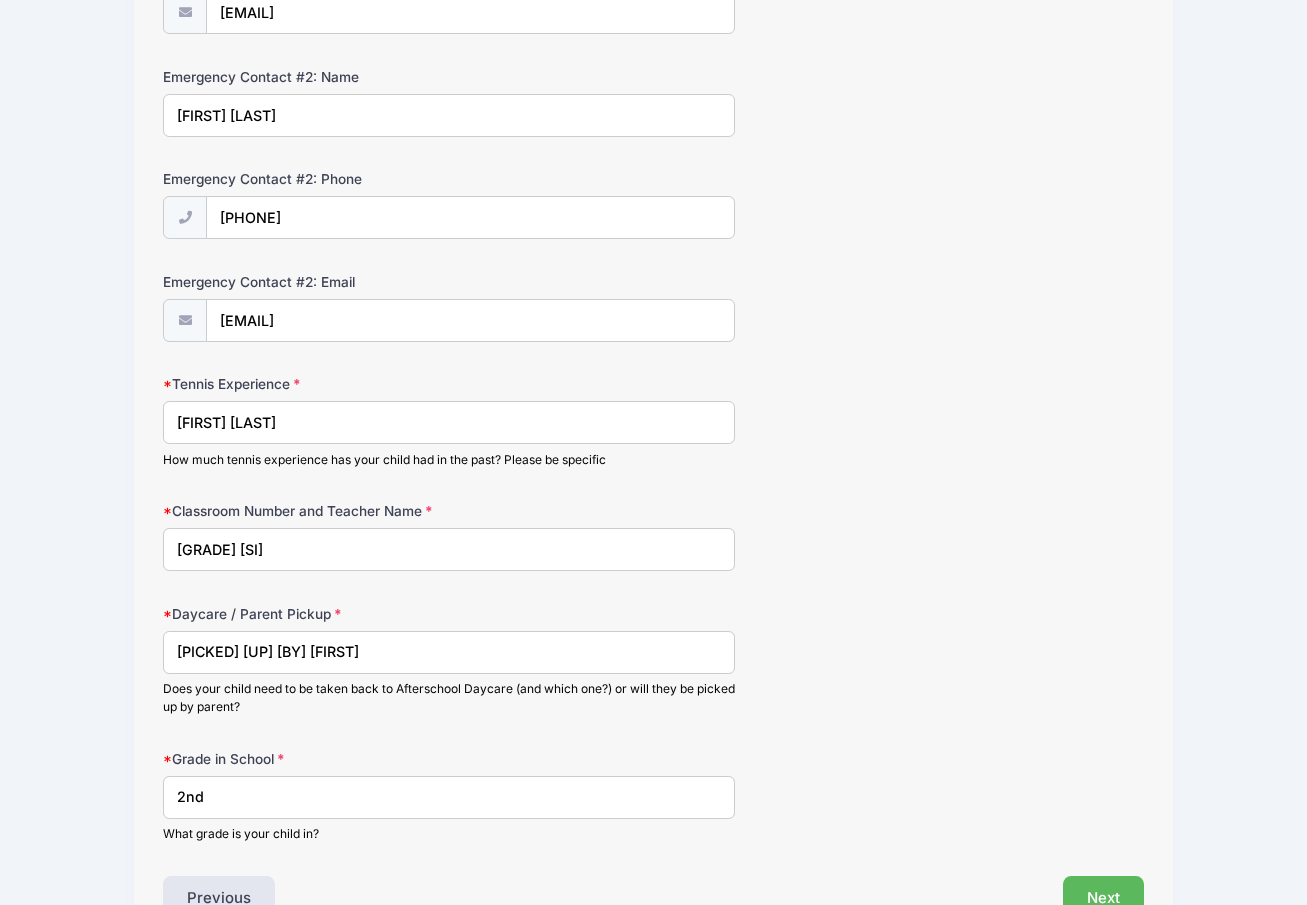 drag, startPoint x: 199, startPoint y: 550, endPoint x: 153, endPoint y: 538, distance: 47.539455 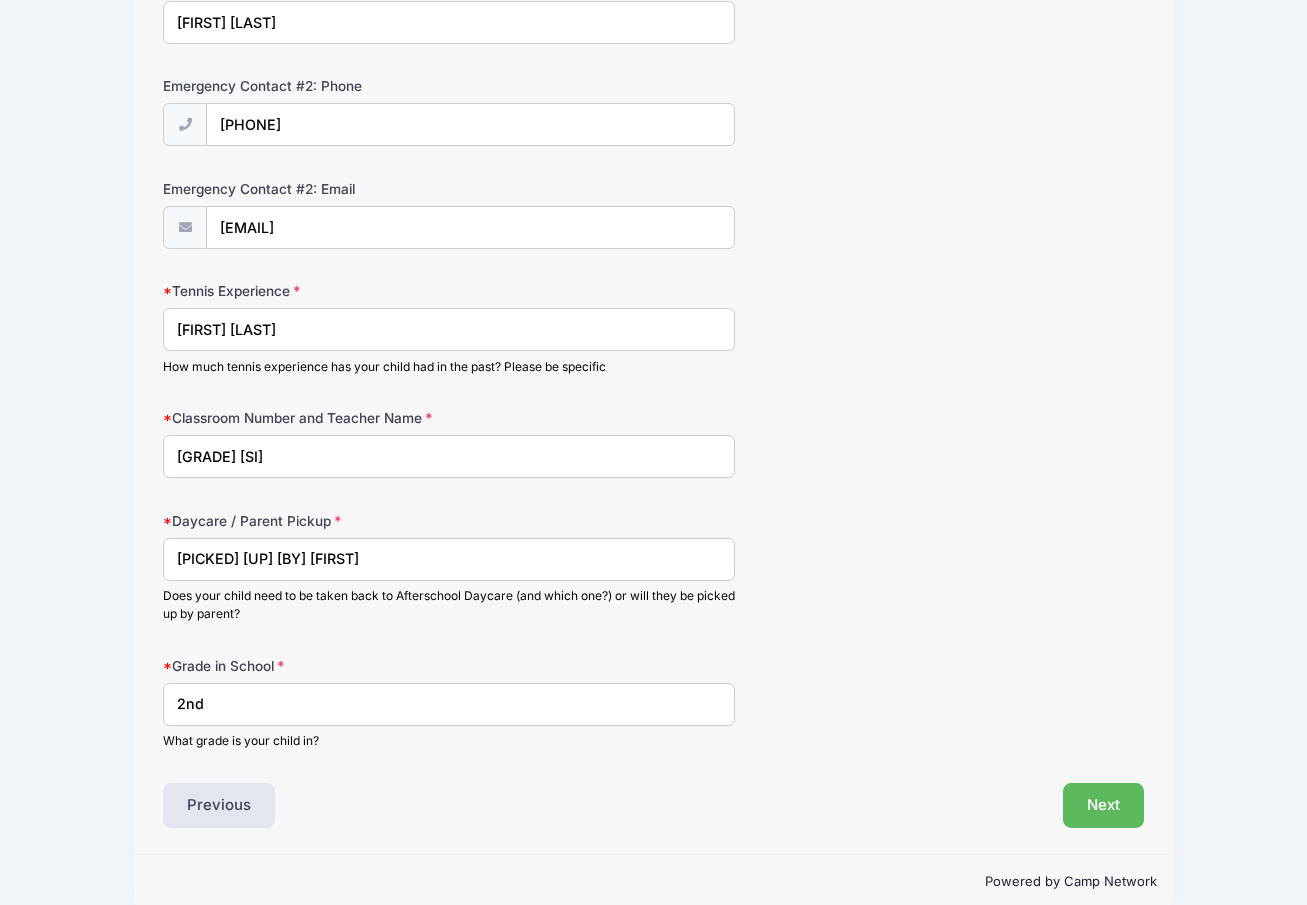 scroll, scrollTop: 942, scrollLeft: 0, axis: vertical 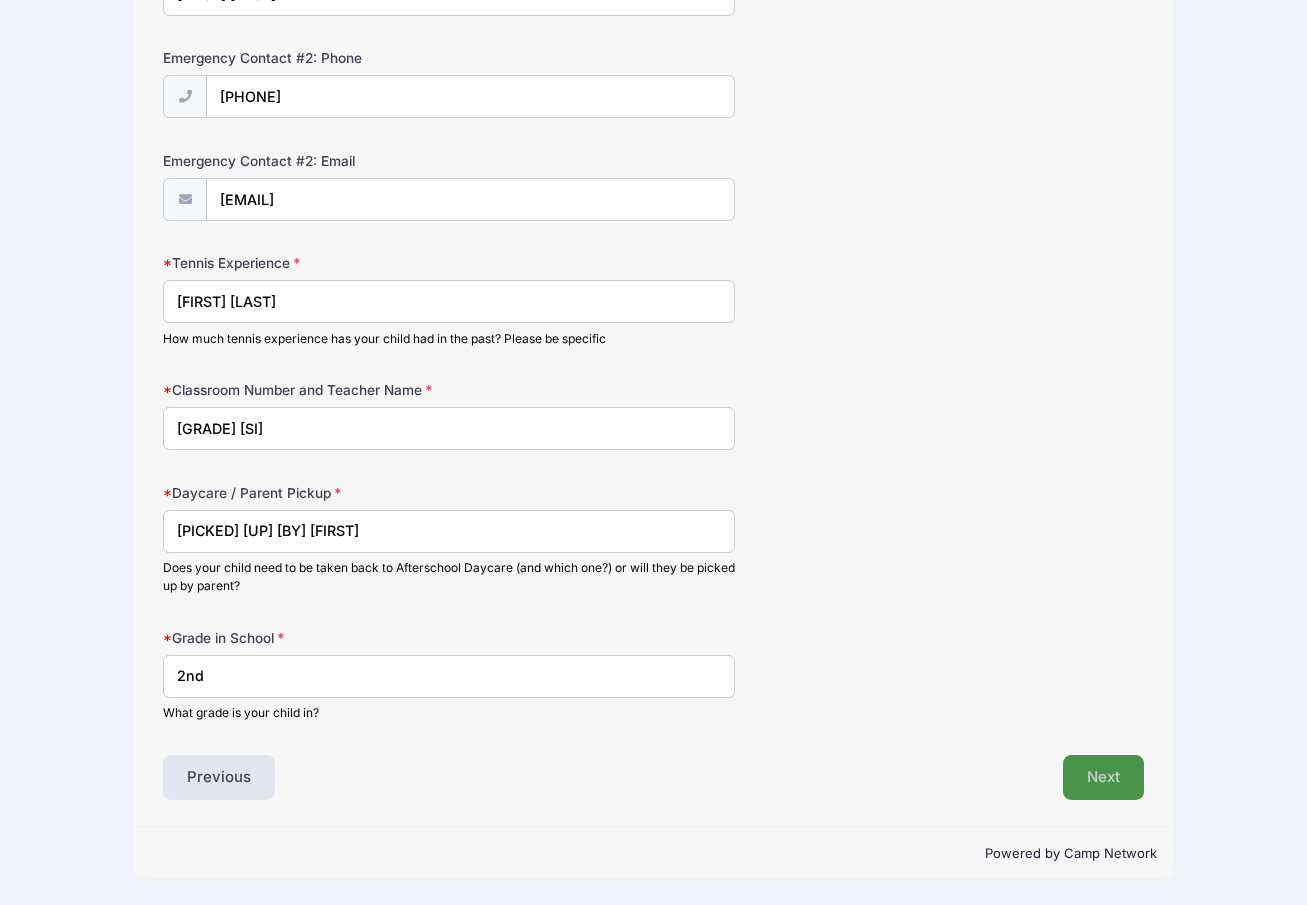 type on "[GRADE] [SI]" 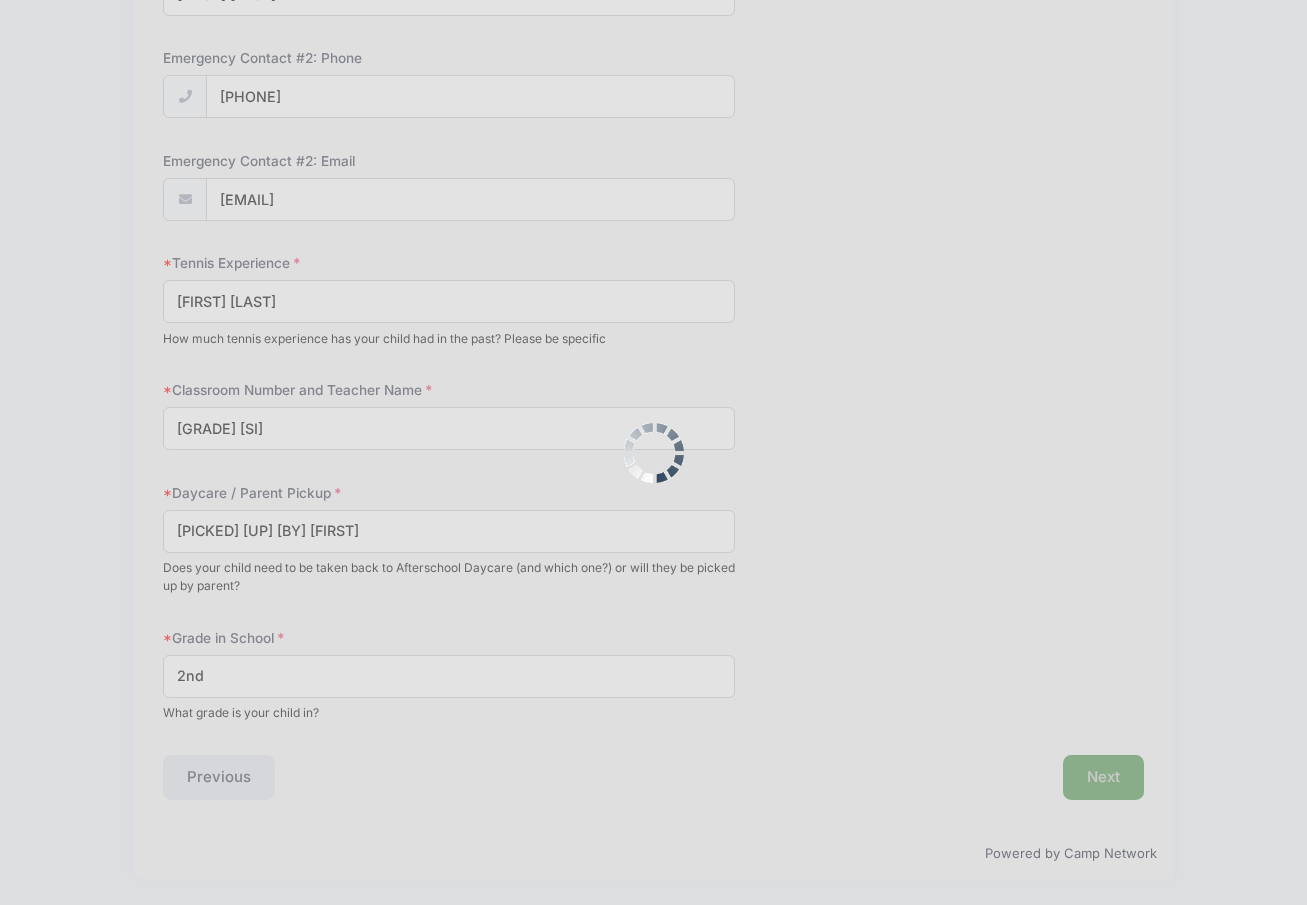 scroll, scrollTop: 45, scrollLeft: 0, axis: vertical 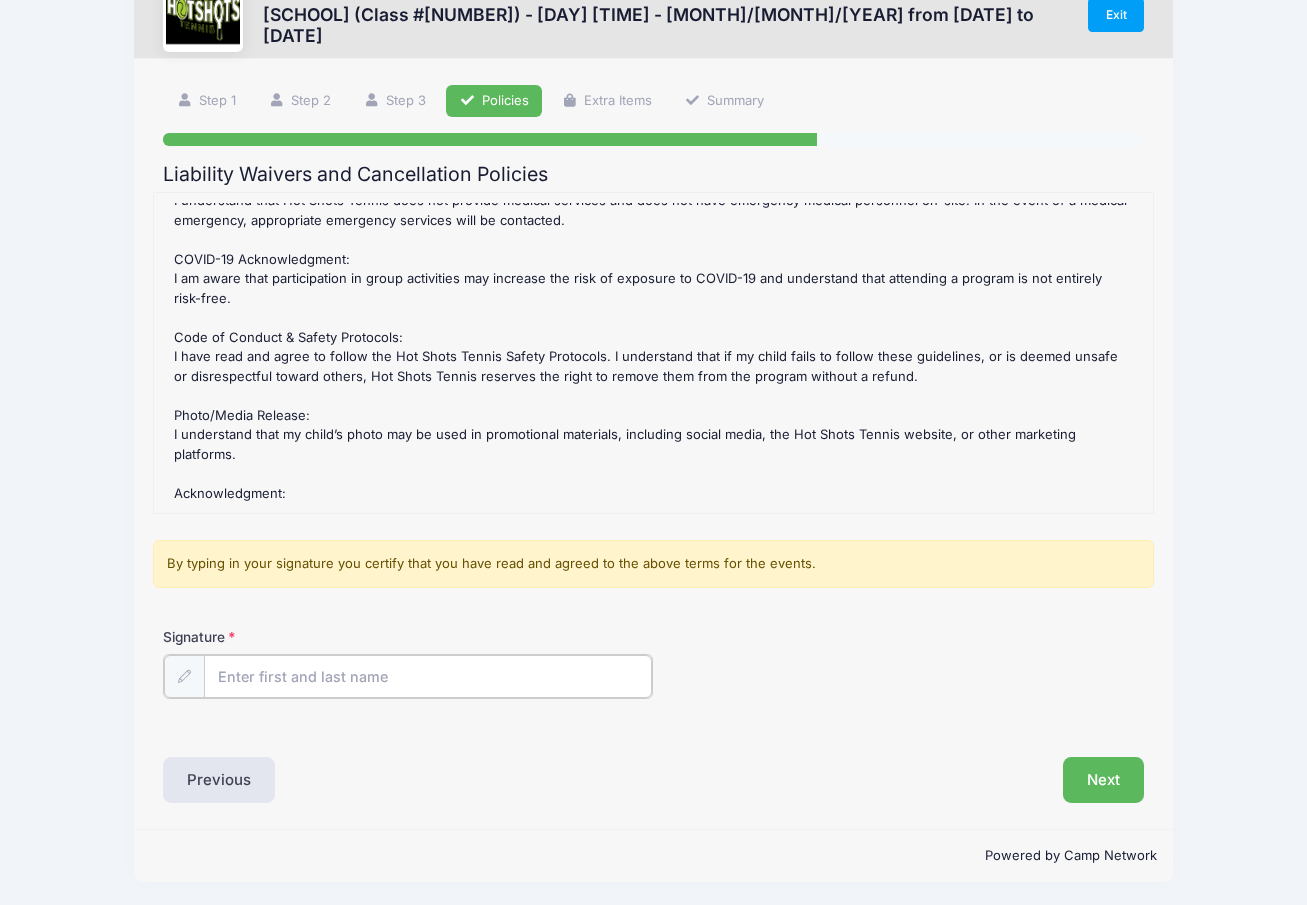 click on "Signature" at bounding box center [428, 676] 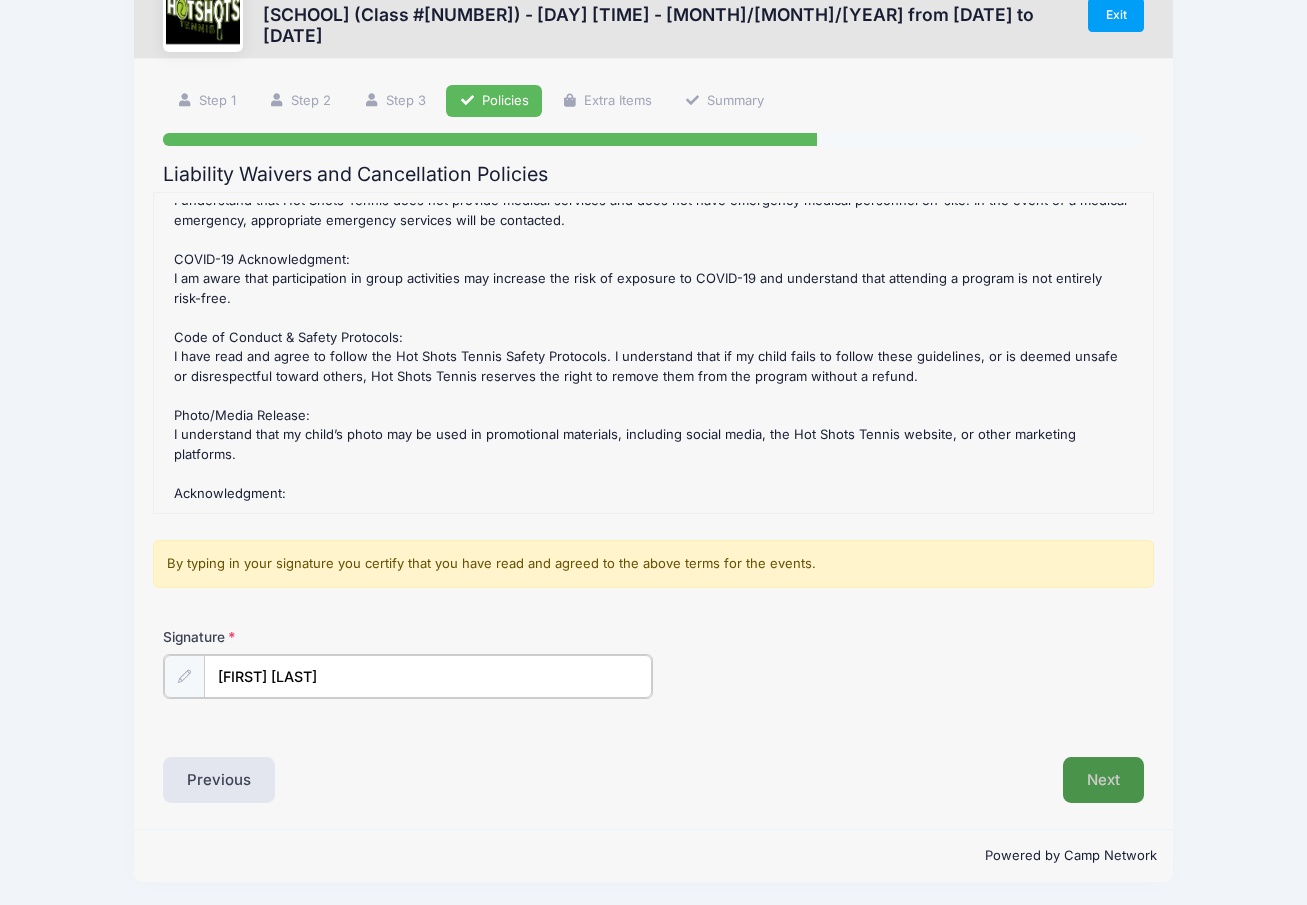 type on "[FIRST] [LAST]" 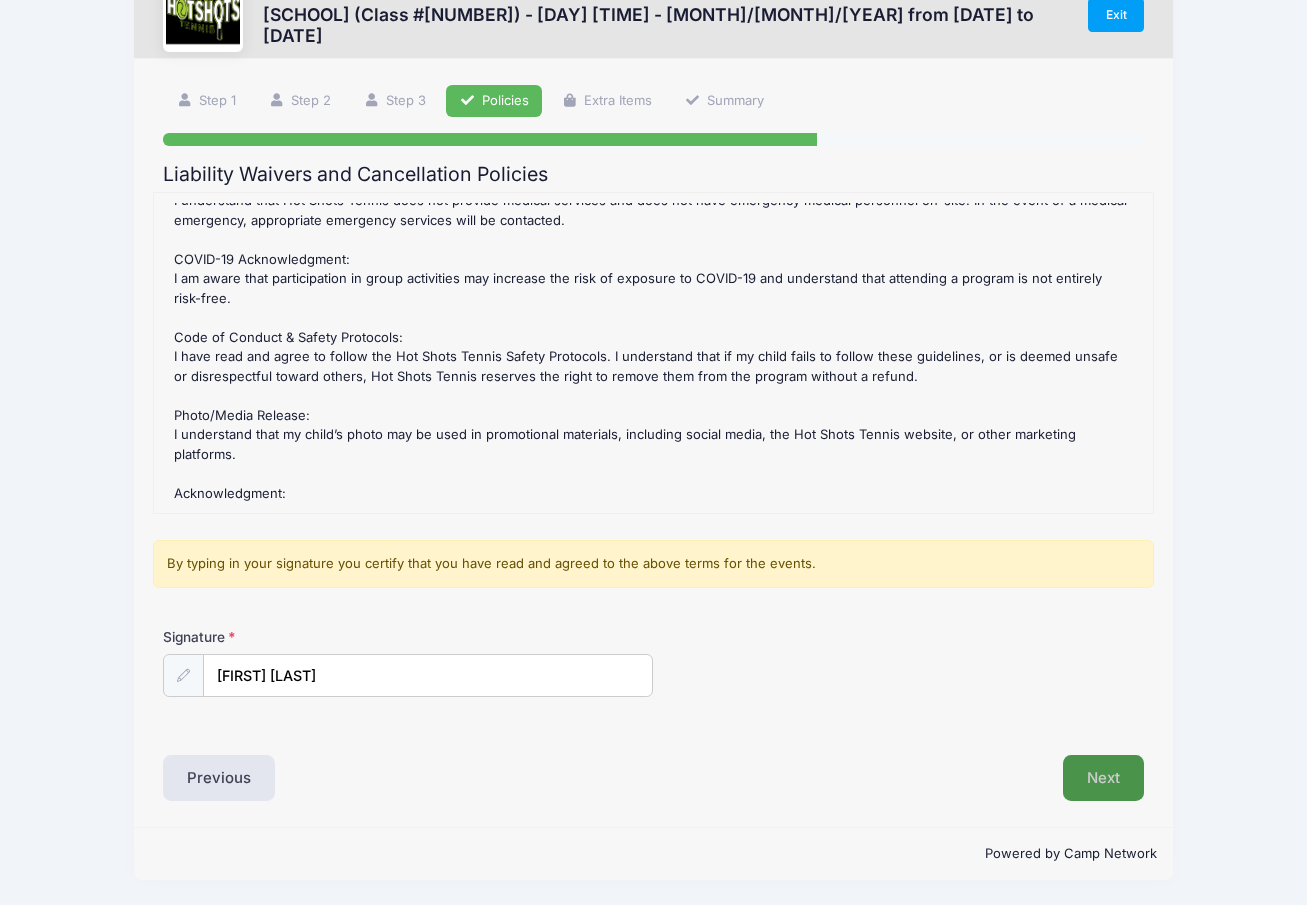 click on "Next" at bounding box center [1103, 778] 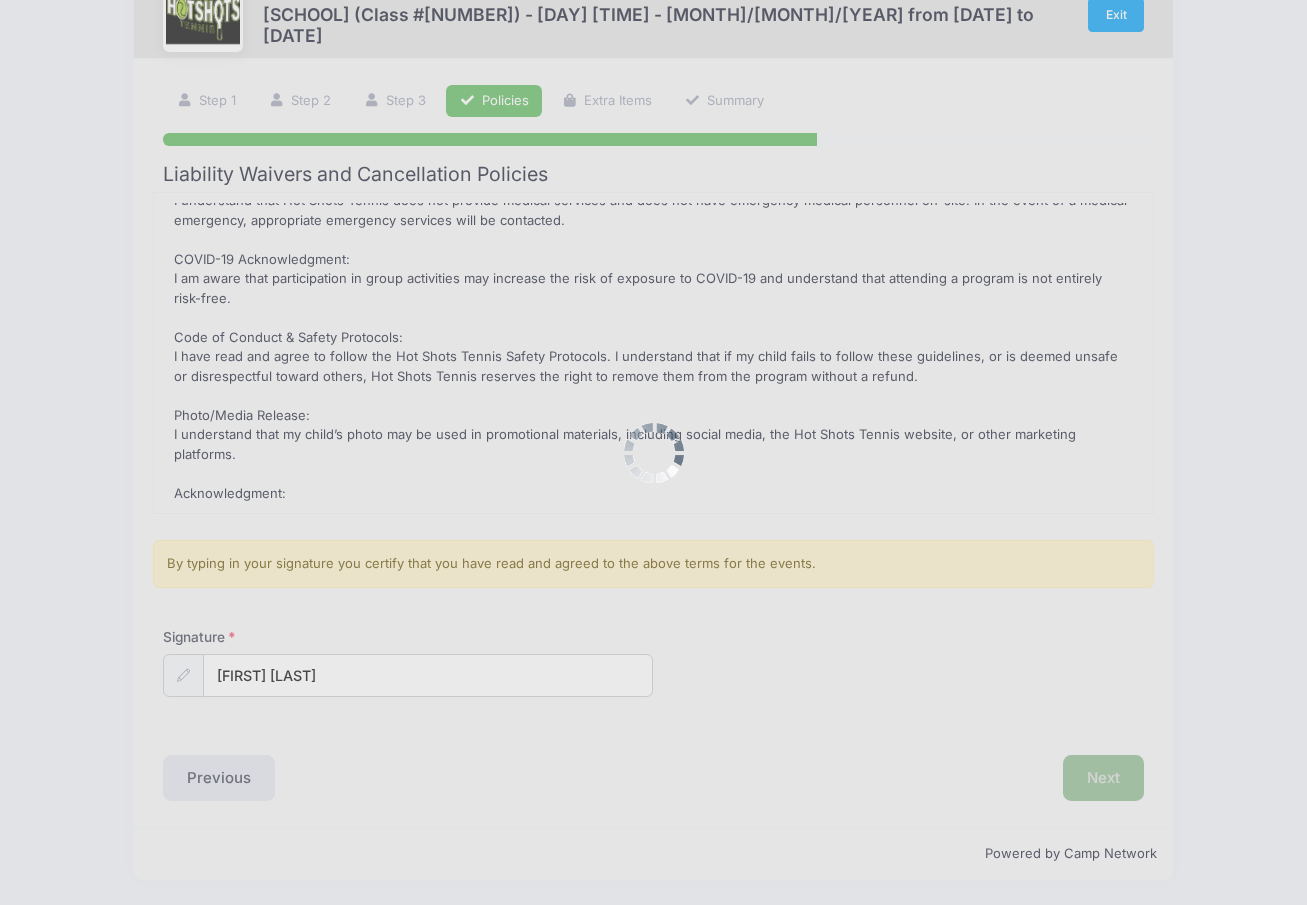 scroll, scrollTop: 0, scrollLeft: 0, axis: both 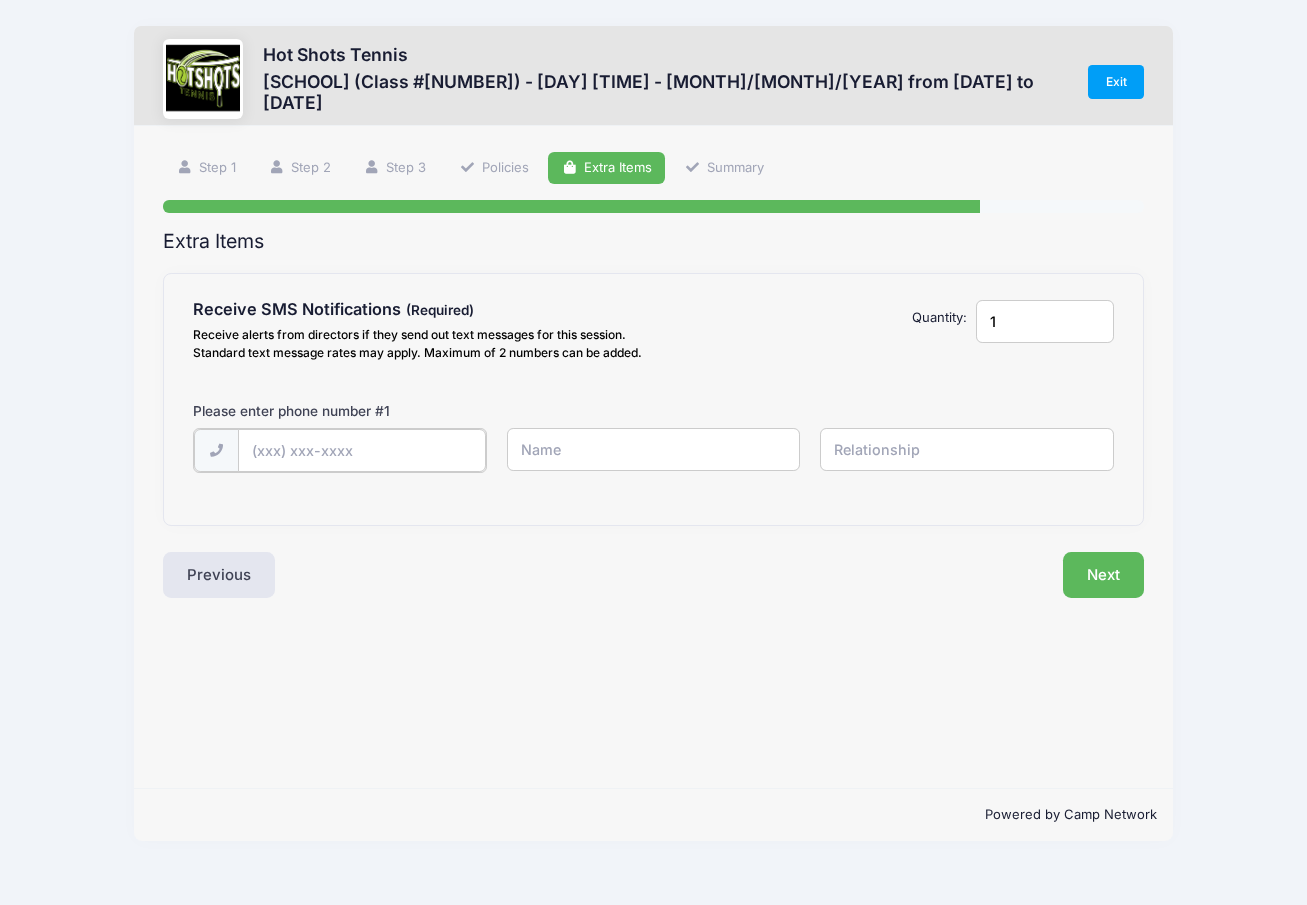 click at bounding box center (0, 0) 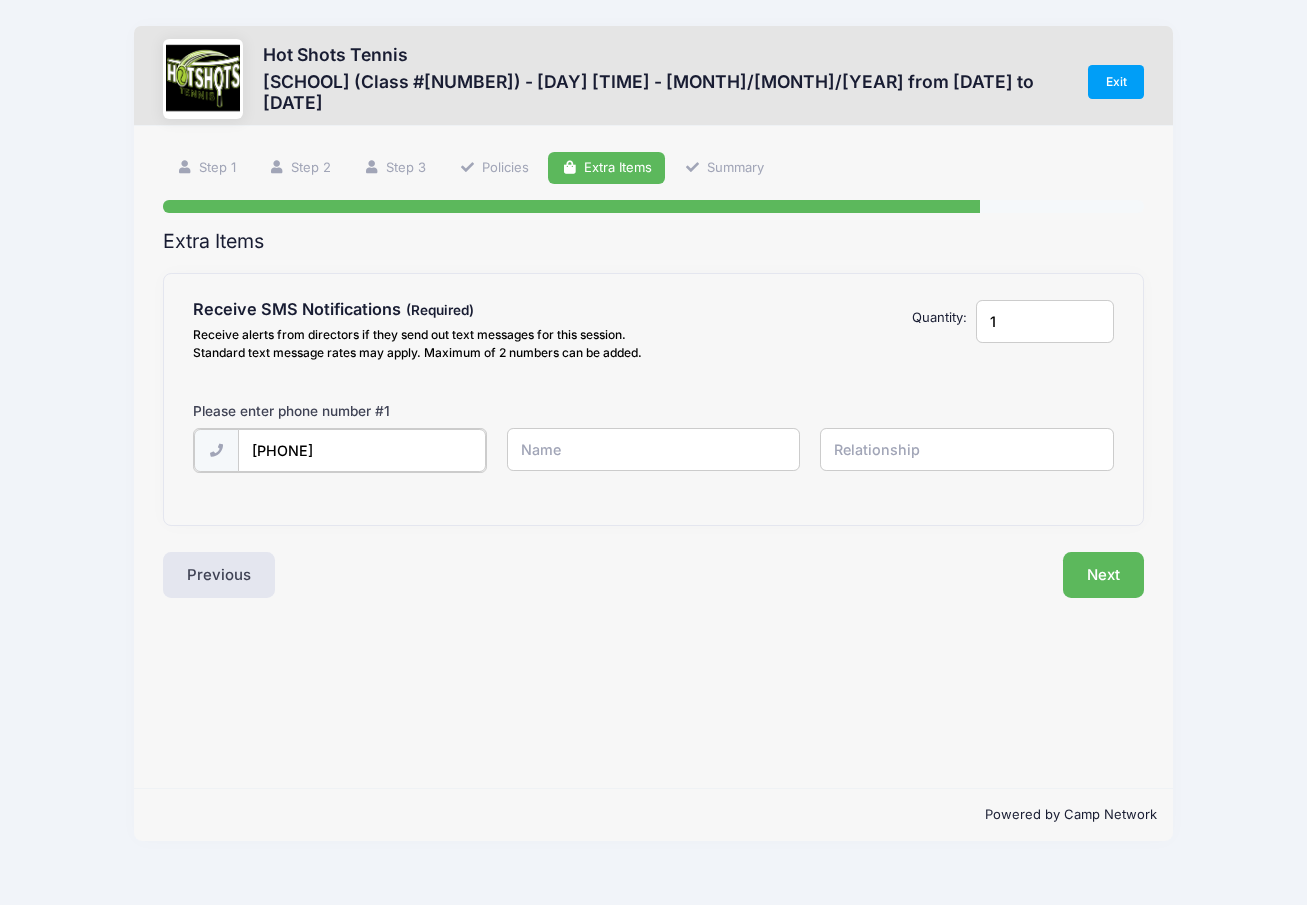 type on "[PHONE]" 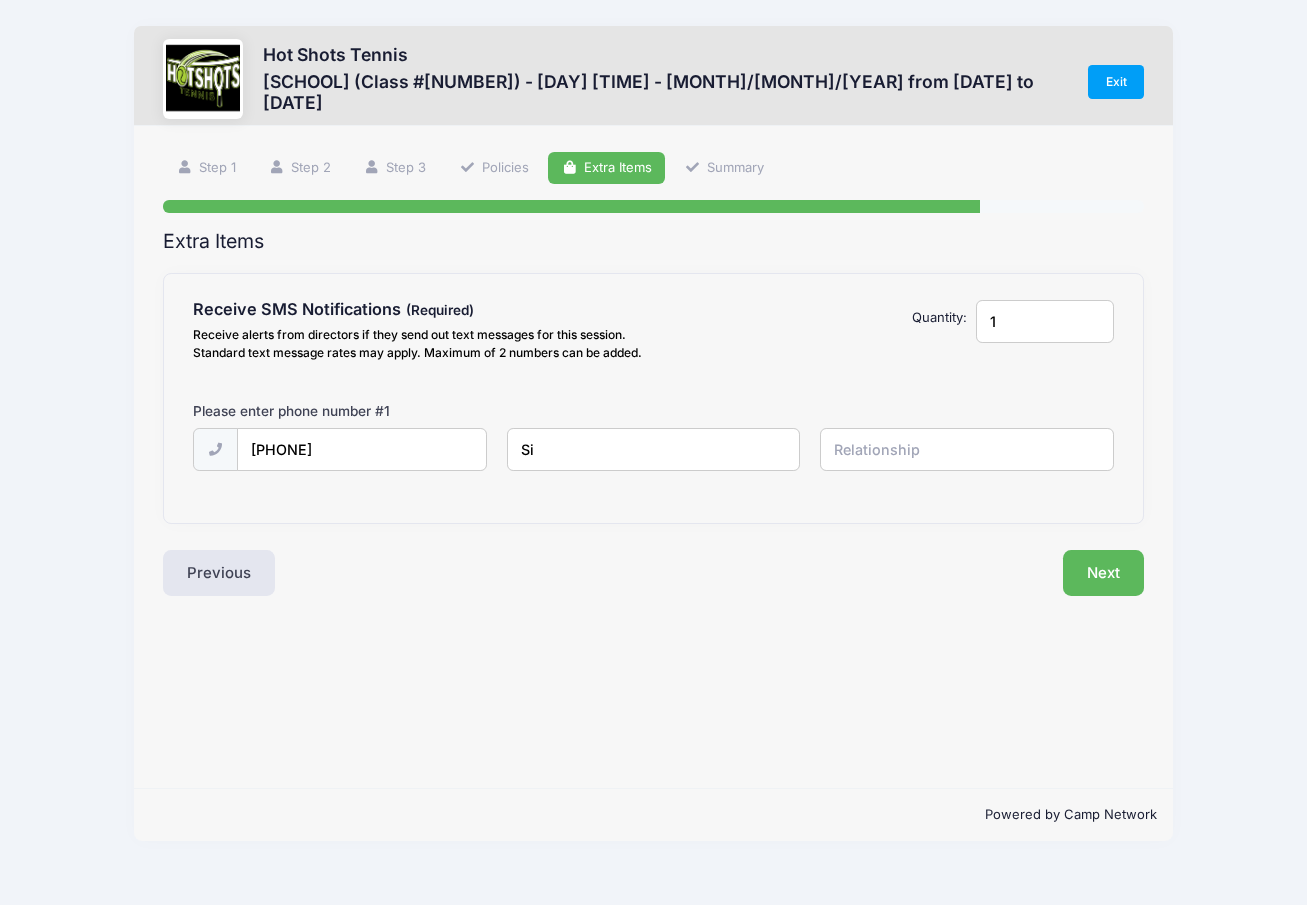 type on "S" 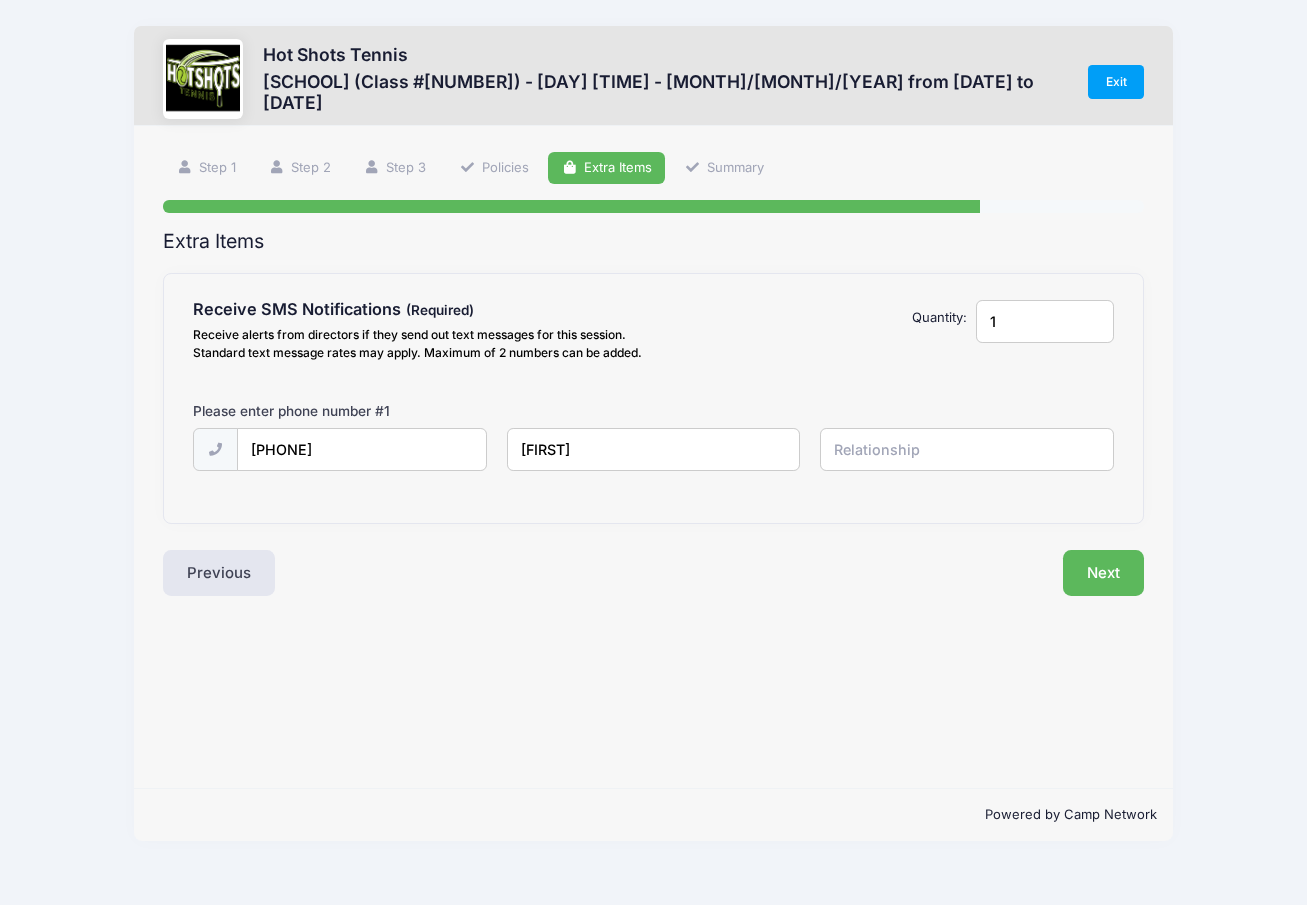 type on "[FIRST]" 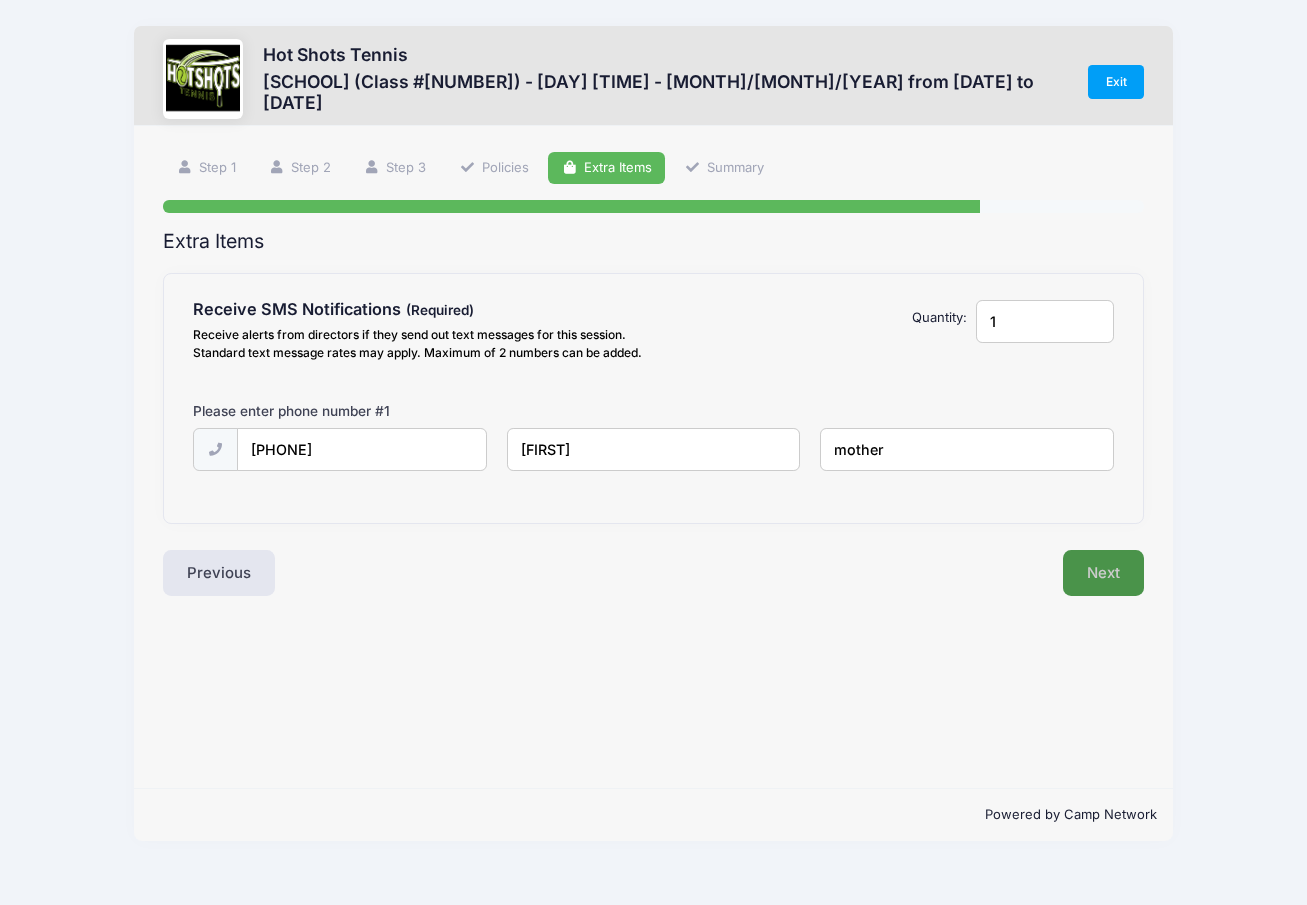 type on "mother" 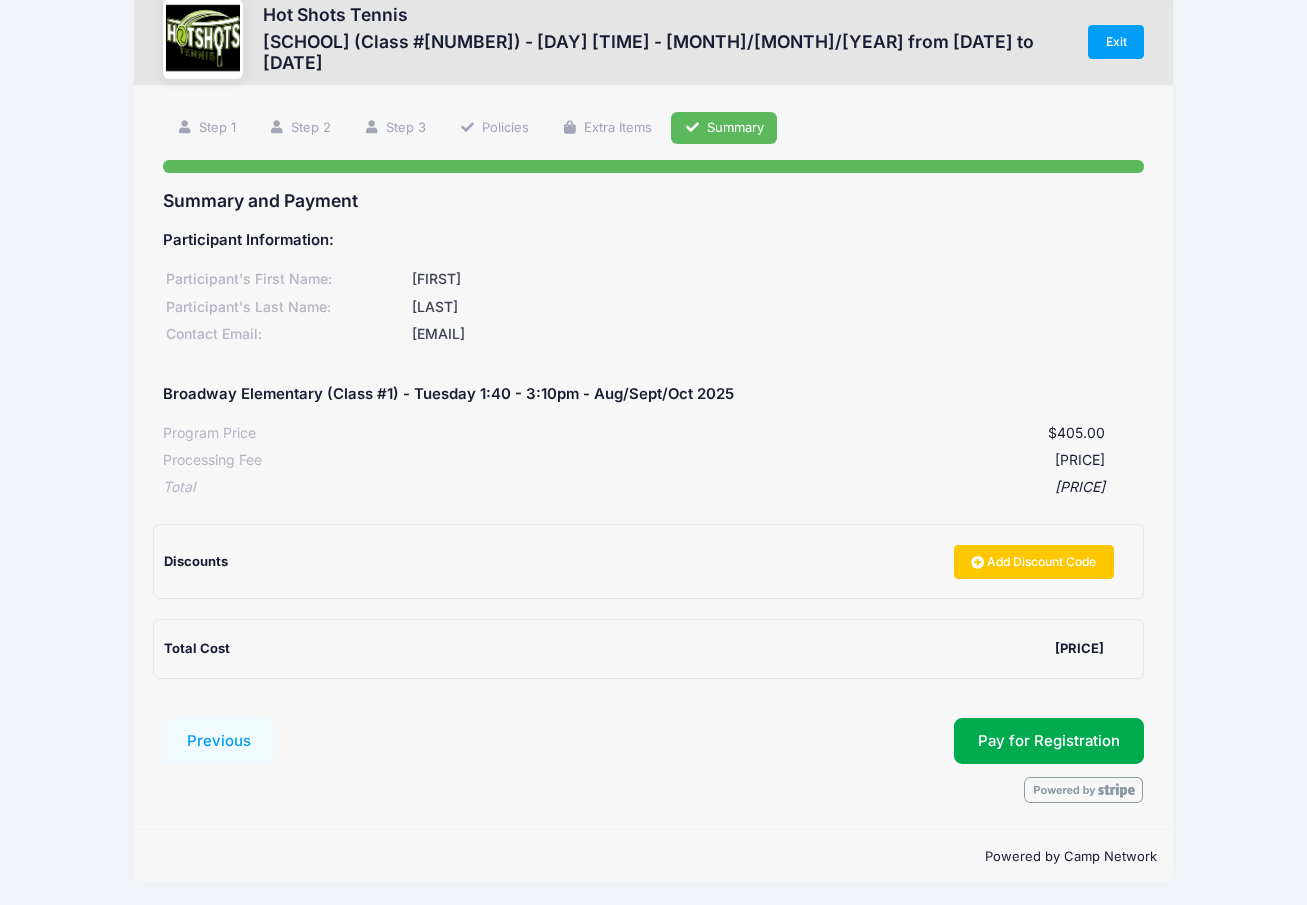 scroll, scrollTop: 43, scrollLeft: 0, axis: vertical 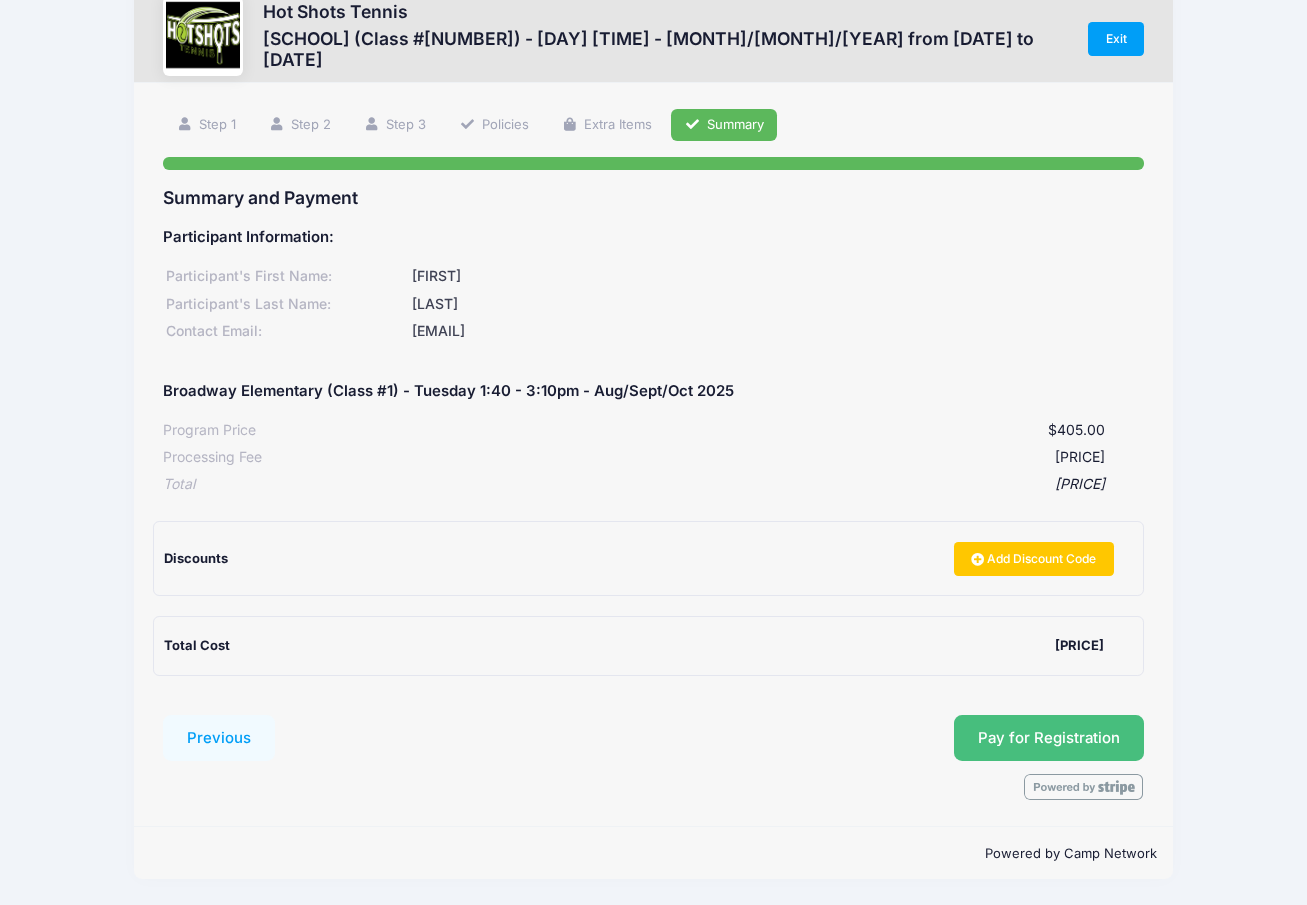 click on "Pay for Registration" at bounding box center [1049, 738] 